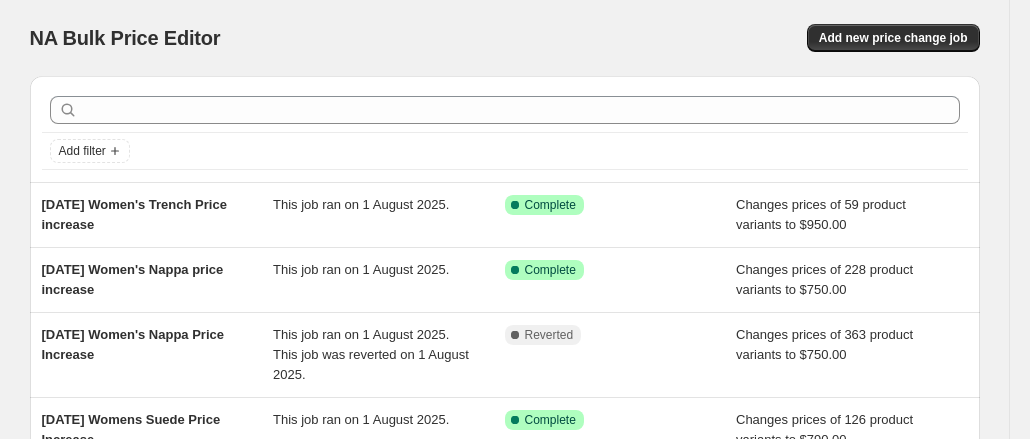 scroll, scrollTop: 0, scrollLeft: 0, axis: both 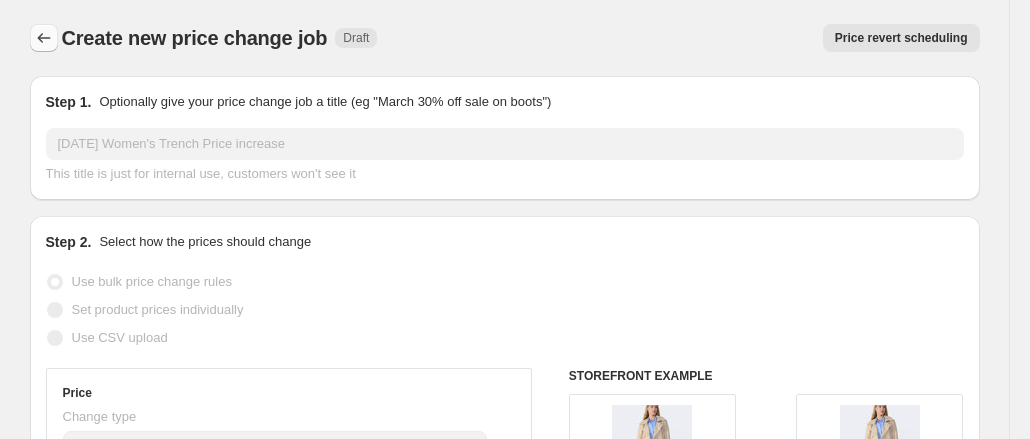 click at bounding box center [44, 38] 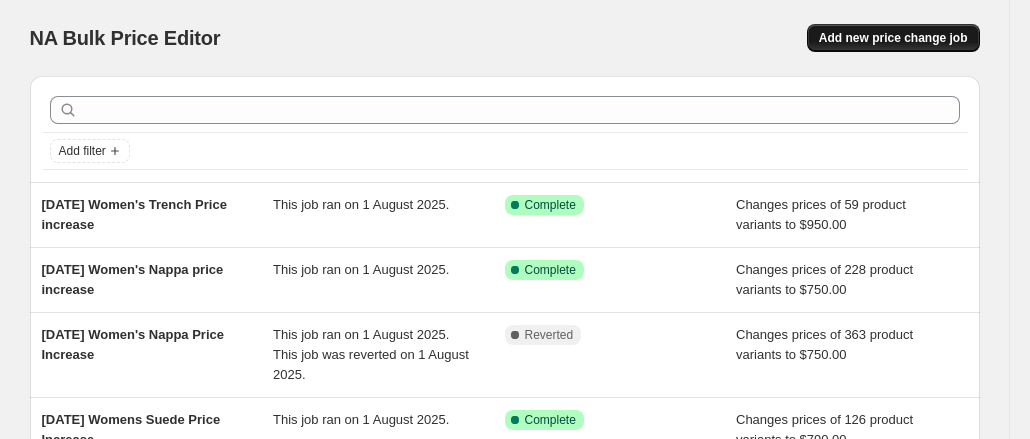 click on "Add new price change job" at bounding box center (893, 38) 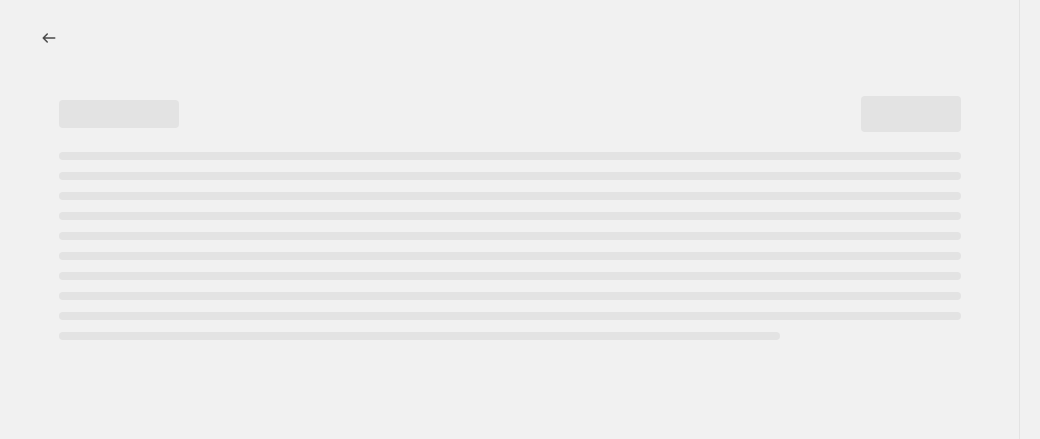 select on "percentage" 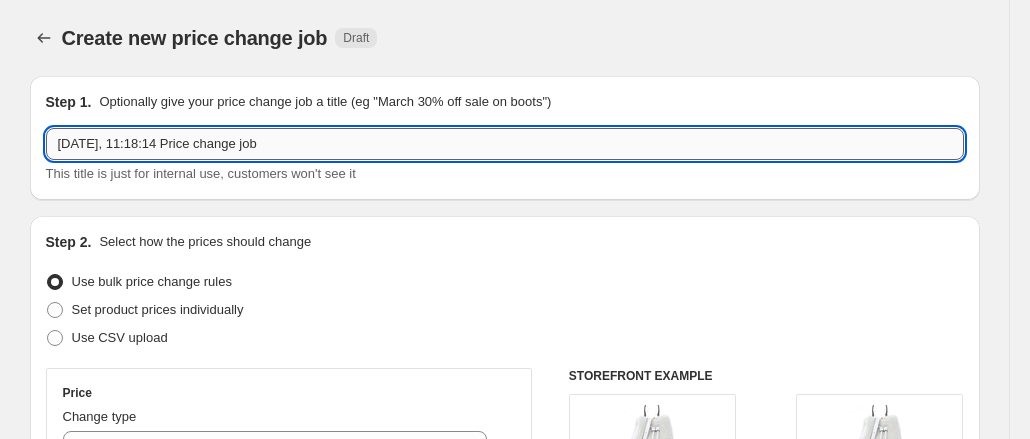 drag, startPoint x: 318, startPoint y: 151, endPoint x: 134, endPoint y: 151, distance: 184 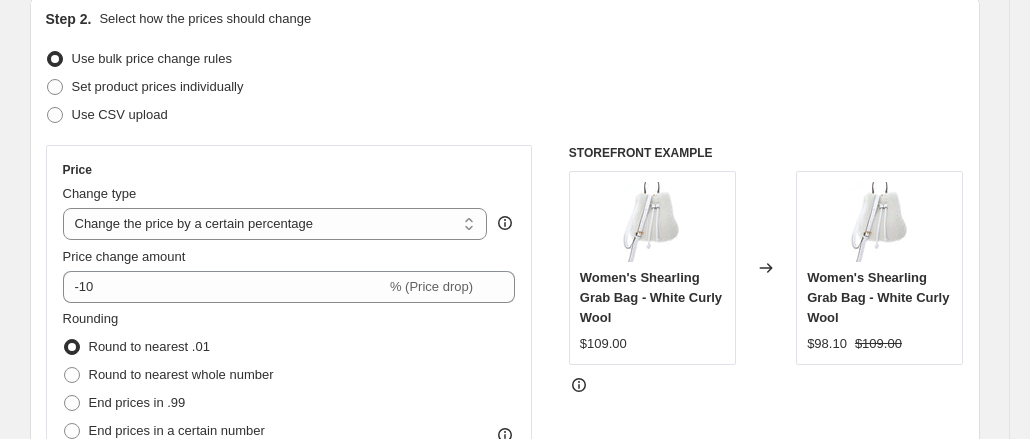 scroll, scrollTop: 325, scrollLeft: 0, axis: vertical 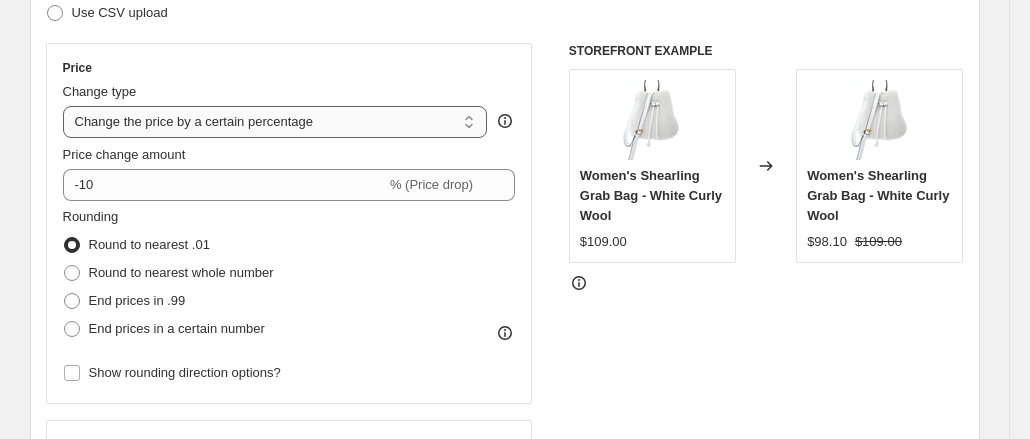 type on "[DATE], Women's Nappa Price Fix- older season" 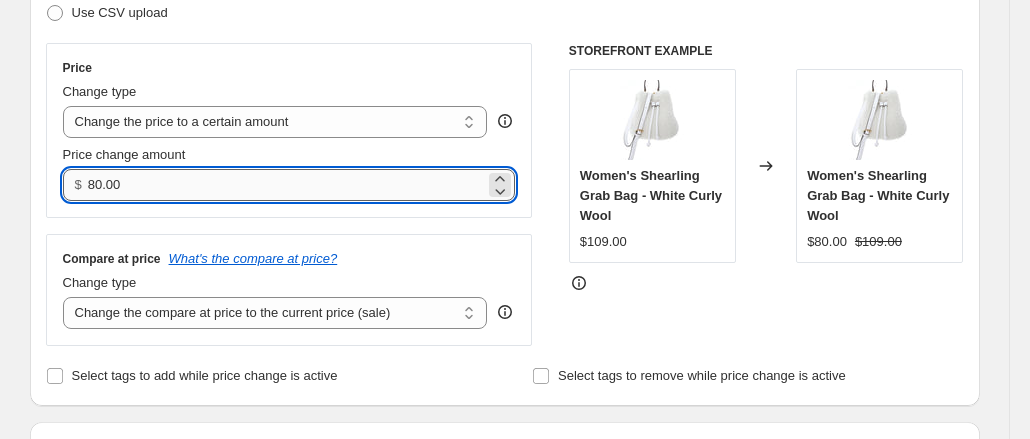 click on "80.00" at bounding box center [286, 185] 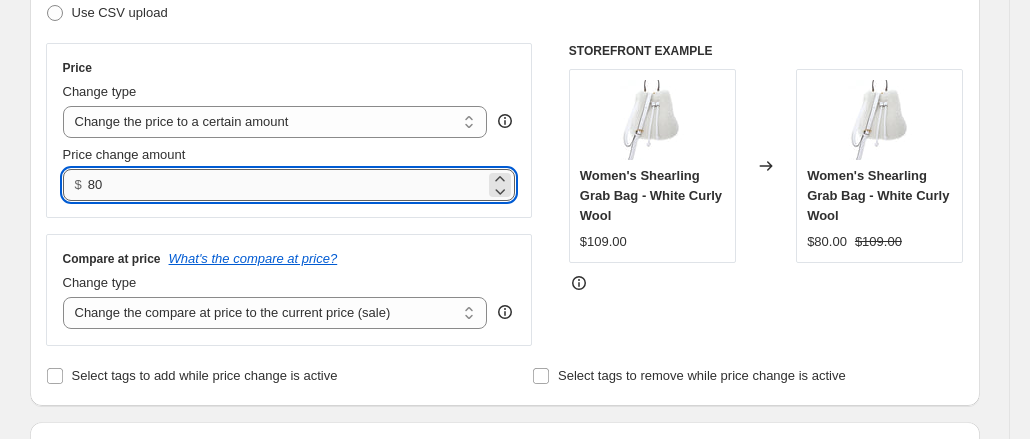 type on "8" 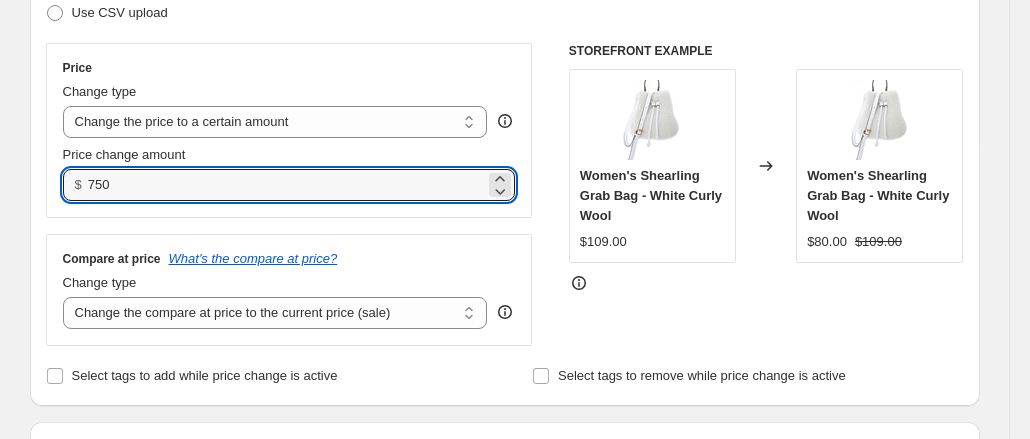 type on "750.00" 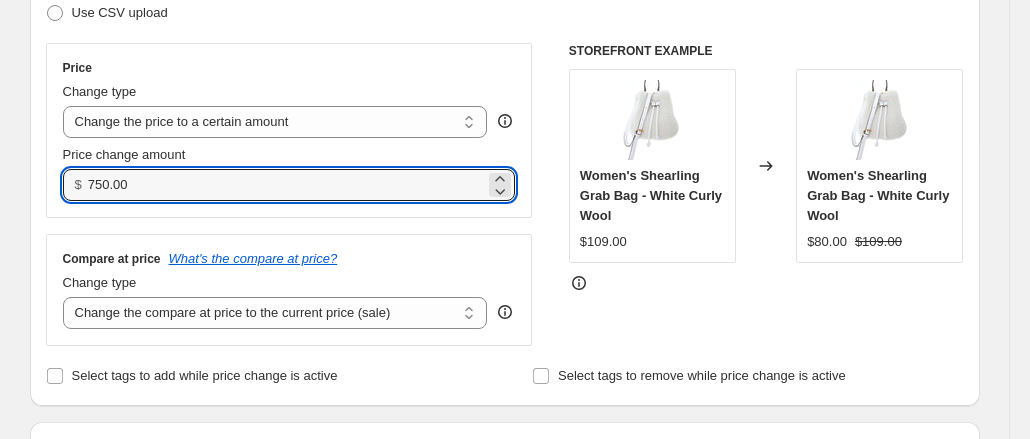 click on "Price Change type Change the price to a certain amount Change the price by a certain amount Change the price by a certain percentage Change the price to the current compare at price (price before sale) Change the price by a certain amount relative to the compare at price Change the price by a certain percentage relative to the compare at price Don't change the price Change the price by a certain percentage relative to the cost per item Change price to certain cost margin Change the price to a certain amount Price change amount $ 750.00 Compare at price What's the compare at price? Change type Change the compare at price to the current price (sale) Change the compare at price to a certain amount Change the compare at price by a certain amount Change the compare at price by a certain percentage Change the compare at price by a certain amount relative to the actual price Change the compare at price by a certain percentage relative to the actual price Don't change the compare at price Remove the compare at price" at bounding box center (289, 194) 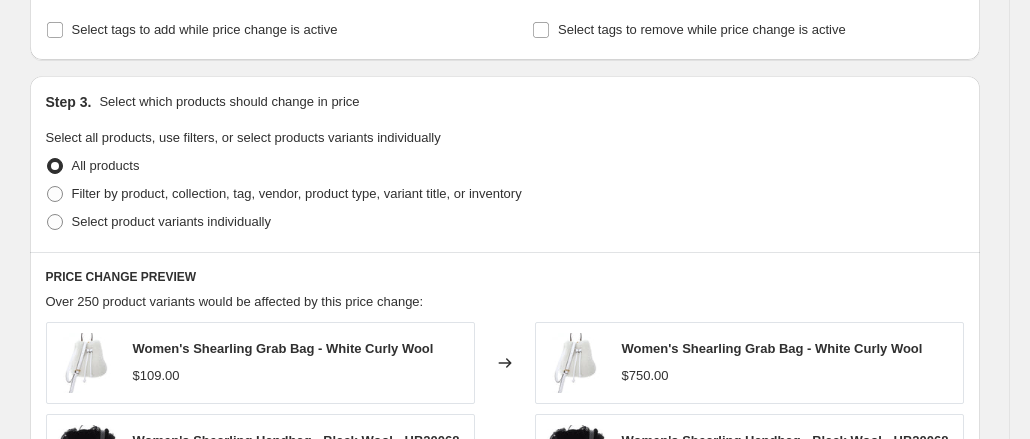 scroll, scrollTop: 672, scrollLeft: 0, axis: vertical 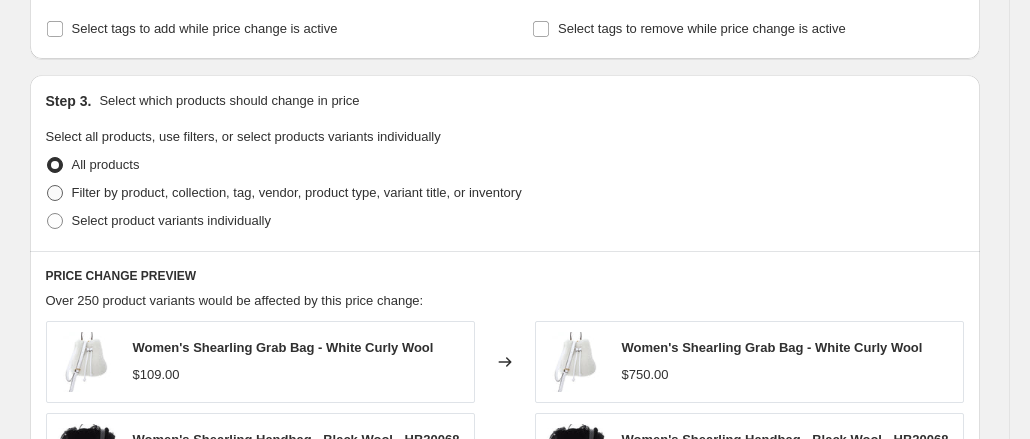 click on "Filter by product, collection, tag, vendor, product type, variant title, or inventory" at bounding box center [297, 192] 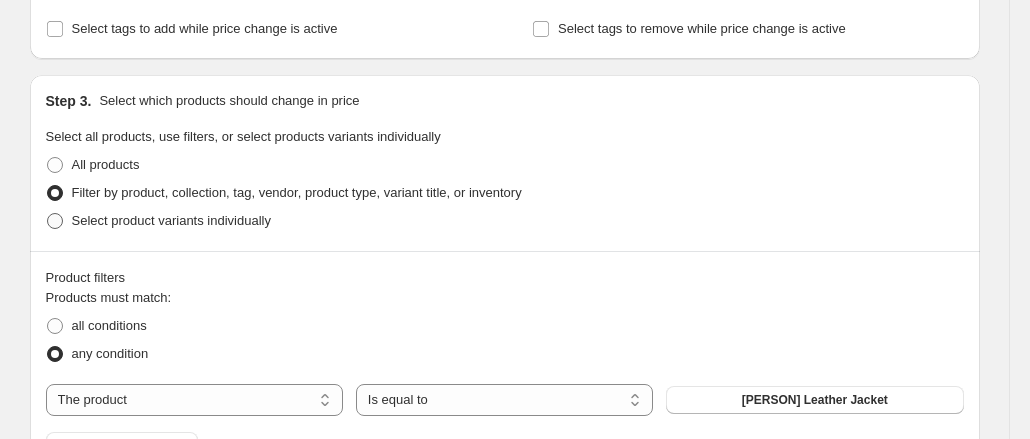 scroll, scrollTop: 836, scrollLeft: 0, axis: vertical 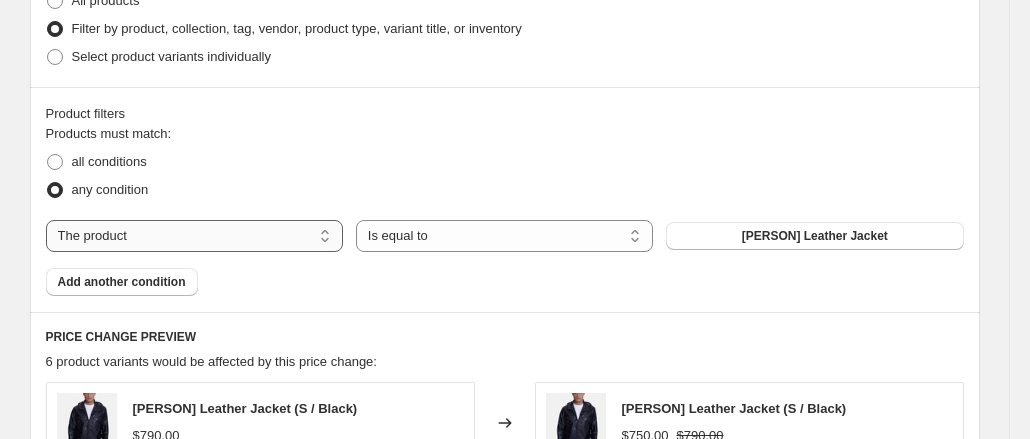 click on "The product The product's collection The product's tag The product's vendor The product's type The product's status The variant's title Inventory quantity" at bounding box center (194, 236) 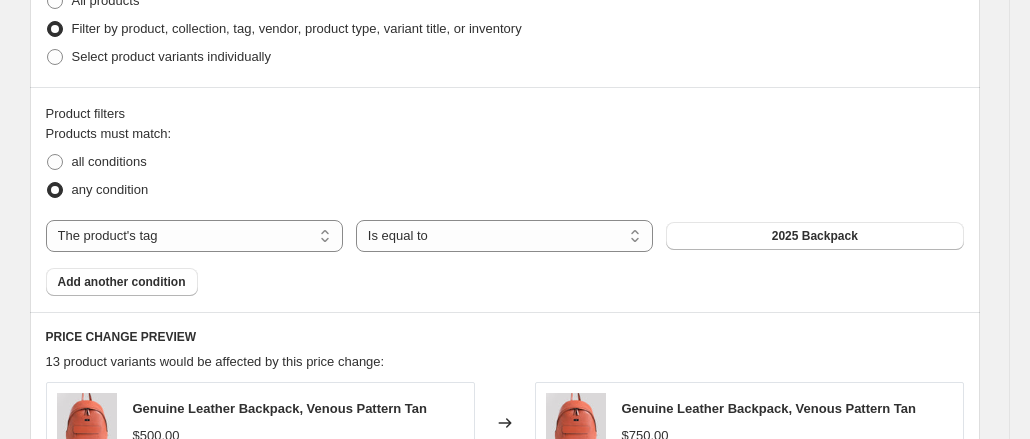 click on "Products must match: all conditions any condition The product The product's collection The product's tag The product's vendor The product's type The product's status The variant's title Inventory quantity The product's tag Is equal to Is not equal to Is equal to 2025 Backpack Add another condition" at bounding box center [505, 210] 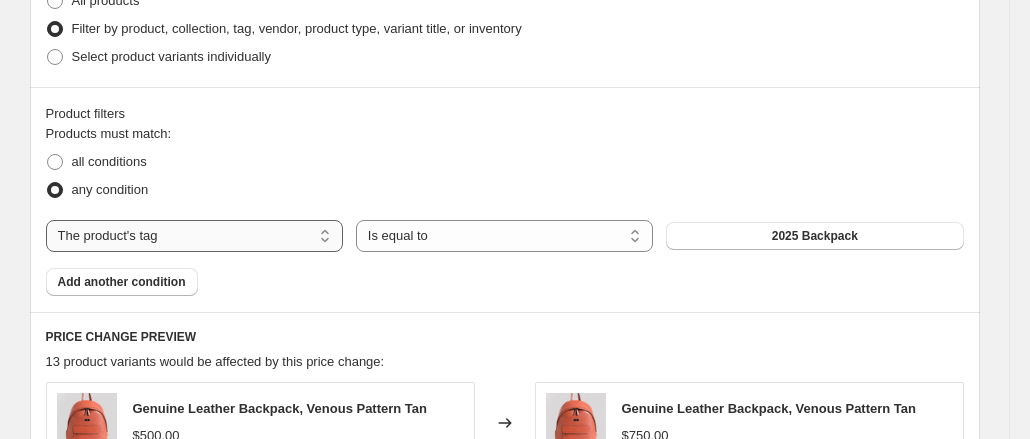 click on "The product The product's collection The product's tag The product's vendor The product's type The product's status The variant's title Inventory quantity" at bounding box center [194, 236] 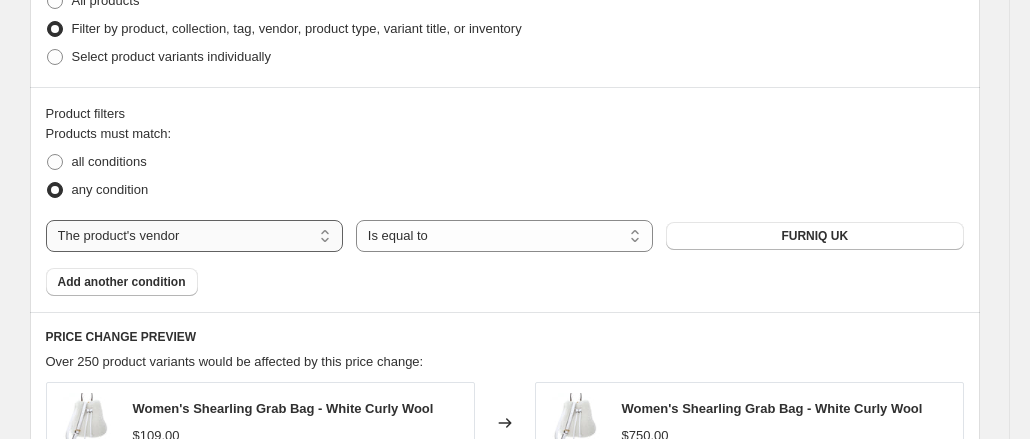 click on "The product The product's collection The product's tag The product's vendor The product's type The product's status The variant's title Inventory quantity" at bounding box center (194, 236) 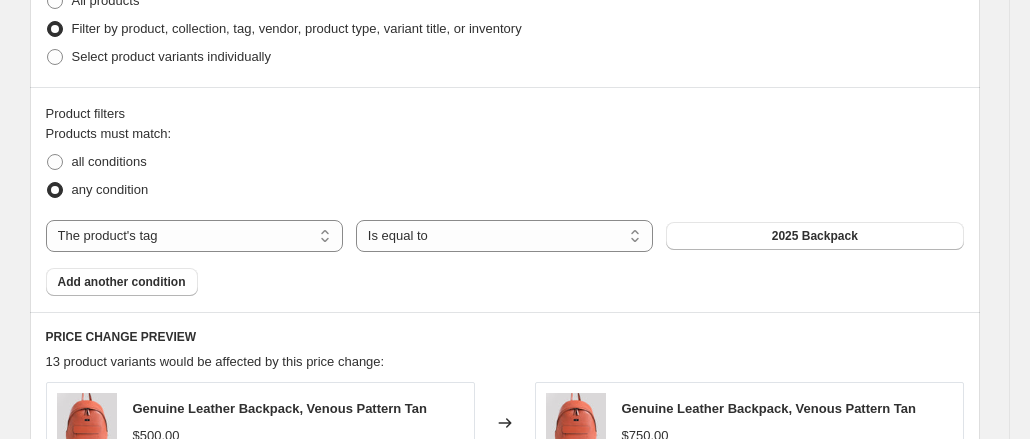 click on "The product The product's collection The product's tag The product's vendor The product's type The product's status The variant's title Inventory quantity The product's tag Is equal to Is not equal to Is equal to 2025 Backpack" at bounding box center [505, 236] 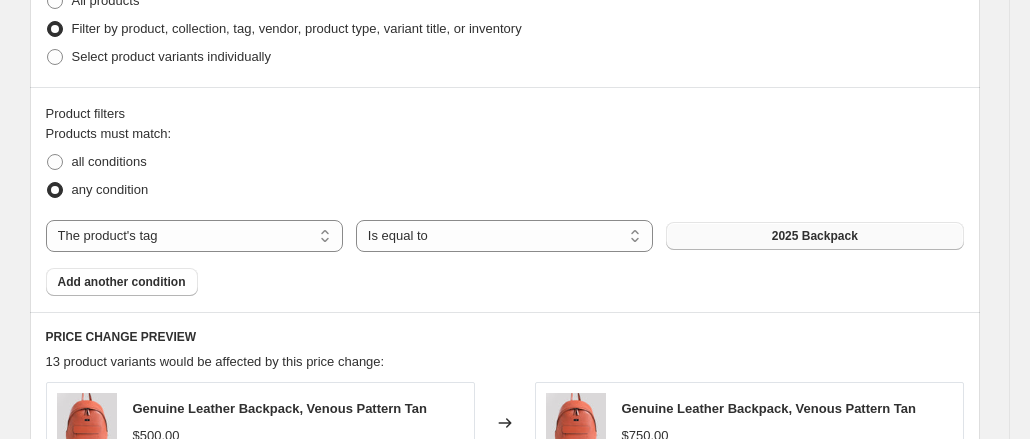 click on "2025 Backpack" at bounding box center (814, 236) 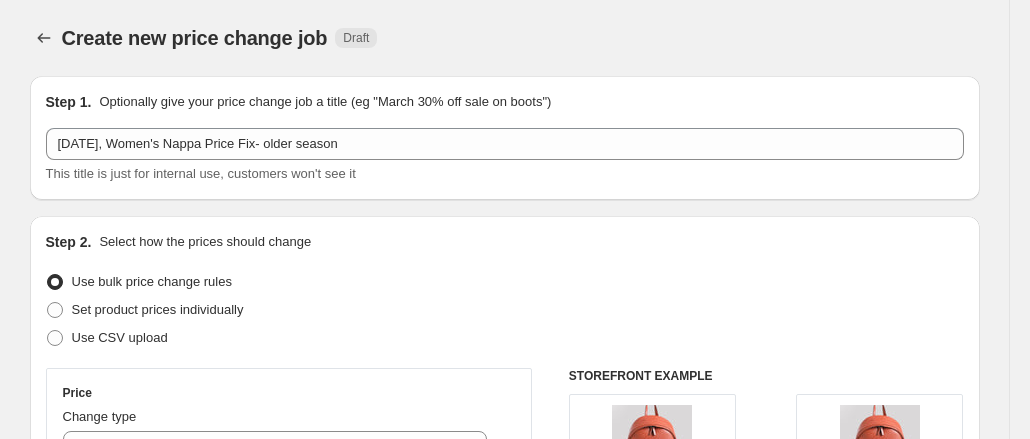 scroll, scrollTop: 836, scrollLeft: 0, axis: vertical 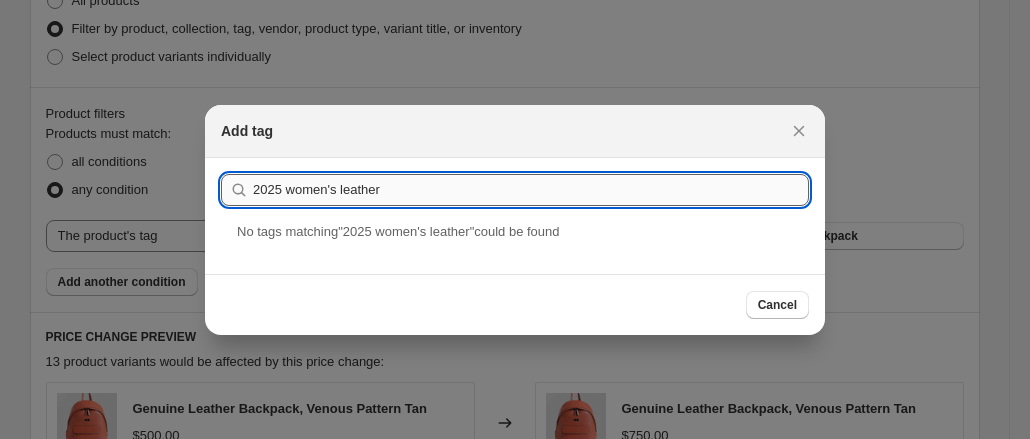 click on "2025 women's leather" at bounding box center [531, 190] 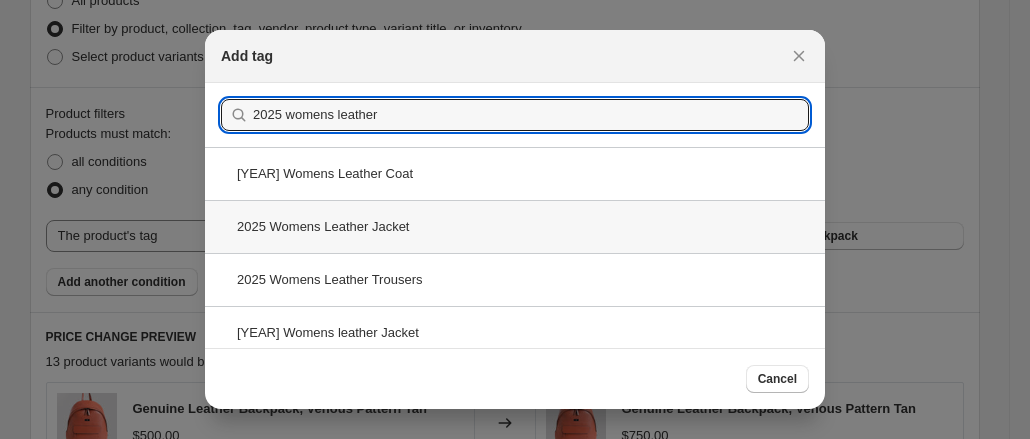type on "2025 womens leather" 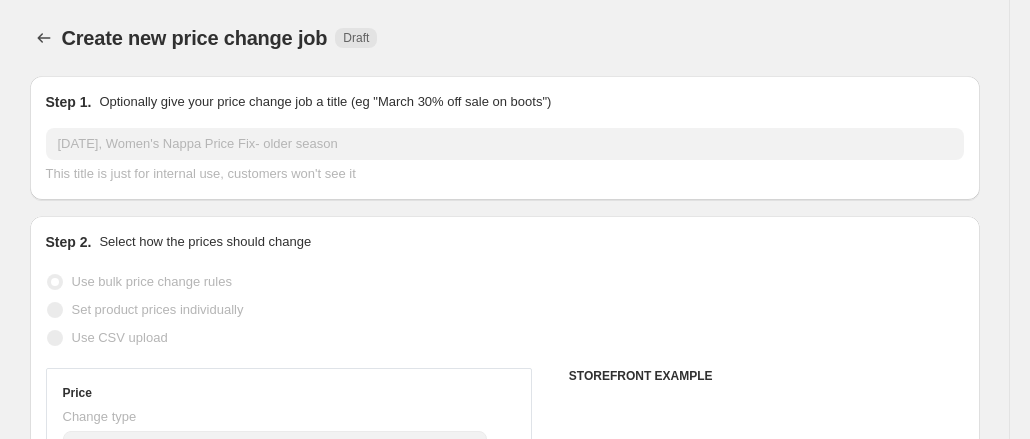 scroll, scrollTop: 836, scrollLeft: 0, axis: vertical 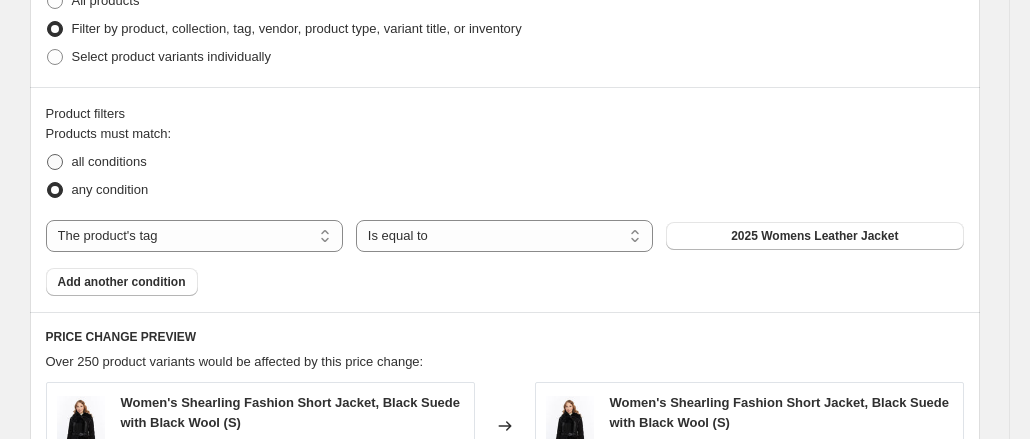 click on "all conditions" at bounding box center [109, 161] 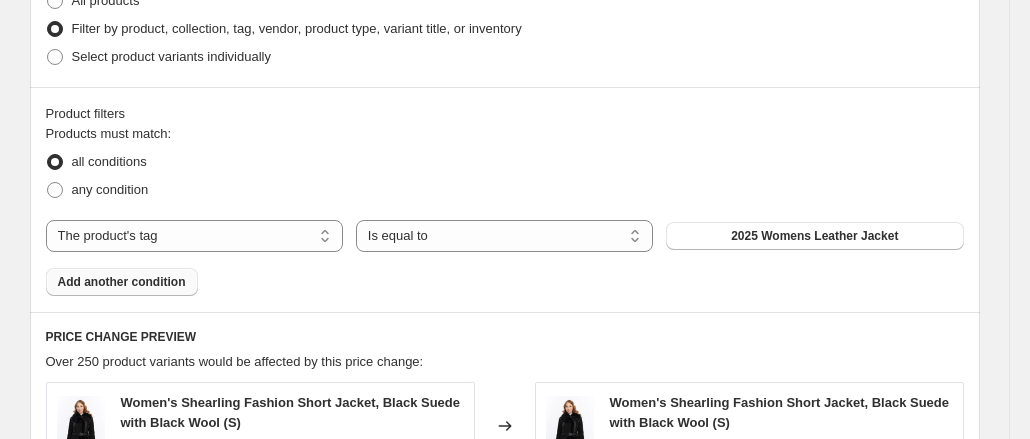 click on "Add another condition" at bounding box center (122, 282) 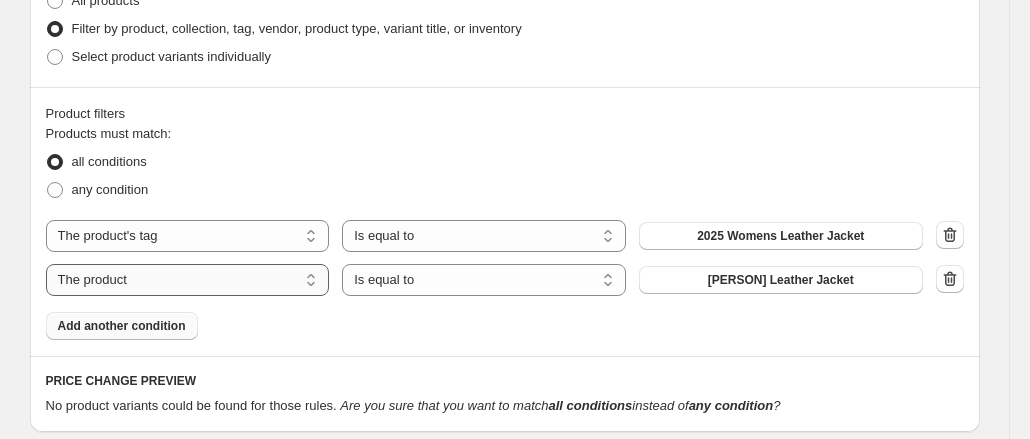 click on "The product The product's collection The product's tag The product's vendor The product's type The product's status The variant's title Inventory quantity" at bounding box center (188, 280) 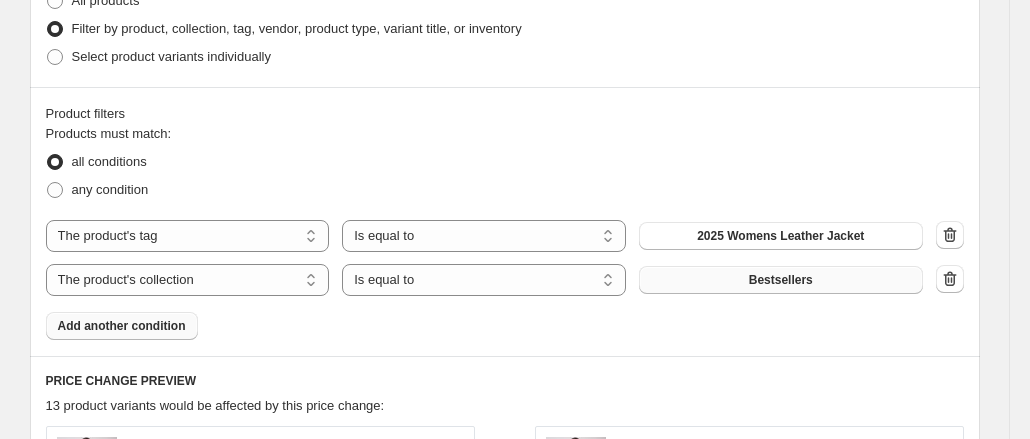 click on "Bestsellers" at bounding box center (781, 280) 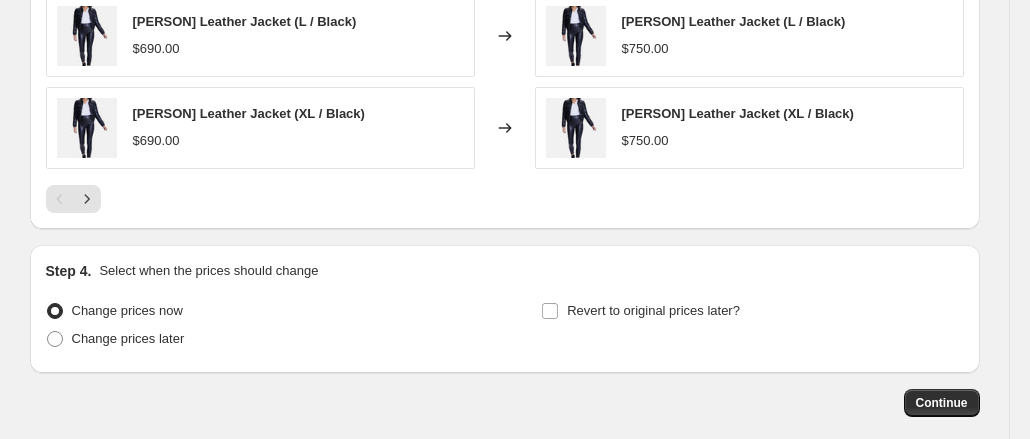 scroll, scrollTop: 1545, scrollLeft: 0, axis: vertical 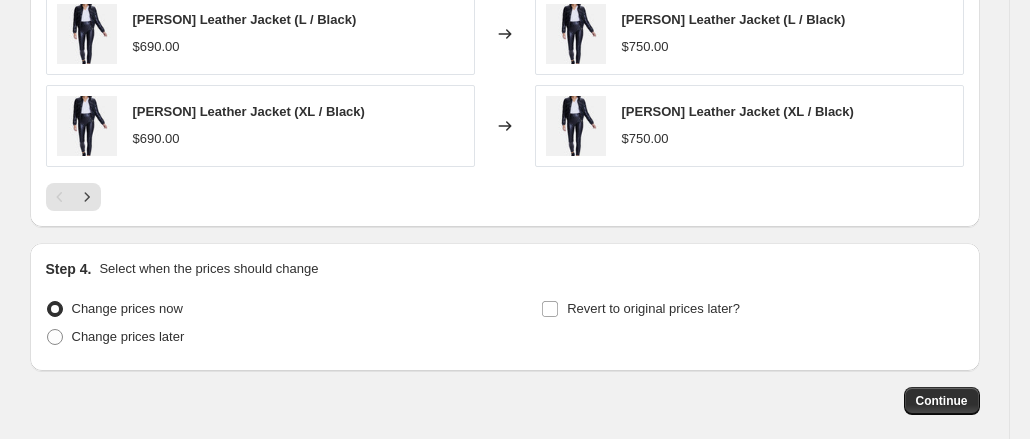 click on "PRICE CHANGE PREVIEW Over 250 product variants would be affected by this price change: Josephine Leather Blazer (XS / Beige) $650.00 Changed to Josephine Leather Blazer (XS / Beige) $750.00 Octavia Leather Jacket (XS / Black) $690.00 Changed to Octavia Leather Jacket (XS / Black) $750.00 Octavia Leather Jacket (S / Black) $690.00 Changed to Octavia Leather Jacket (S / Black) $750.00 Octavia Leather Jacket (L / Black) $690.00 Changed to Octavia Leather Jacket (L / Black) $750.00 Octavia Leather Jacket (XL / Black) $690.00 Changed to Octavia Leather Jacket (XL / Black) $750.00" at bounding box center [505, -64] 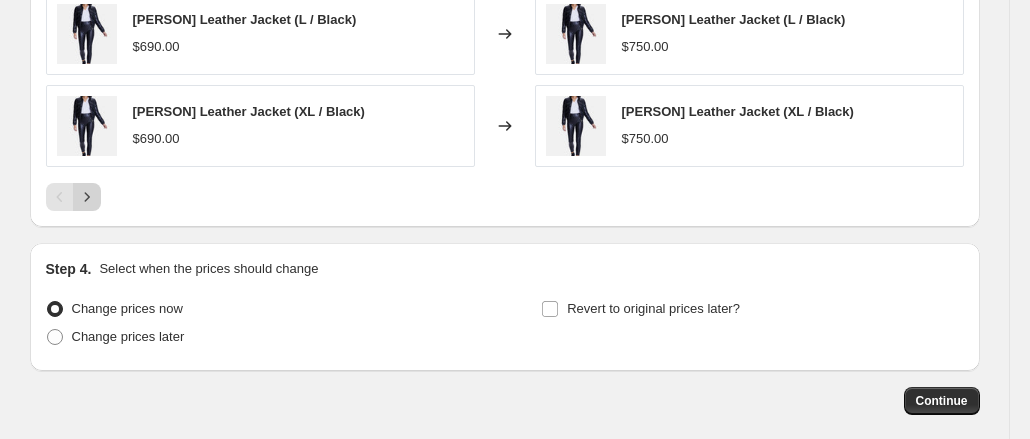 click at bounding box center (87, 197) 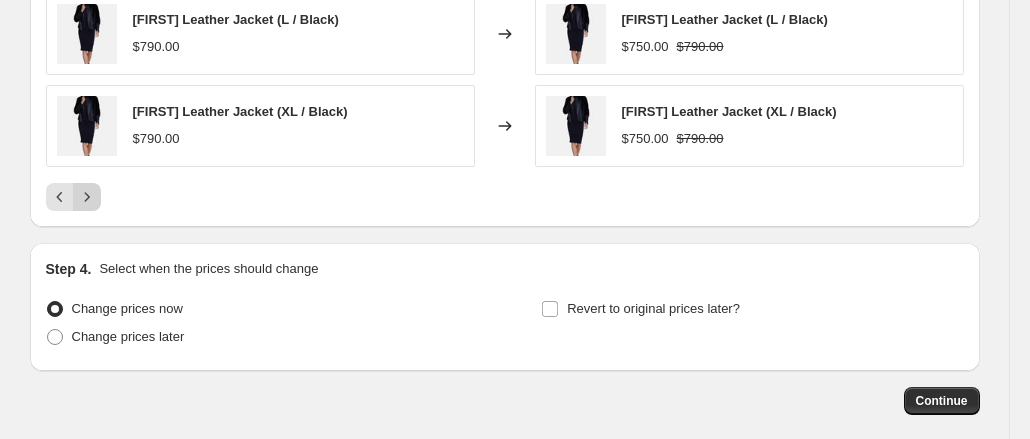click at bounding box center [87, 197] 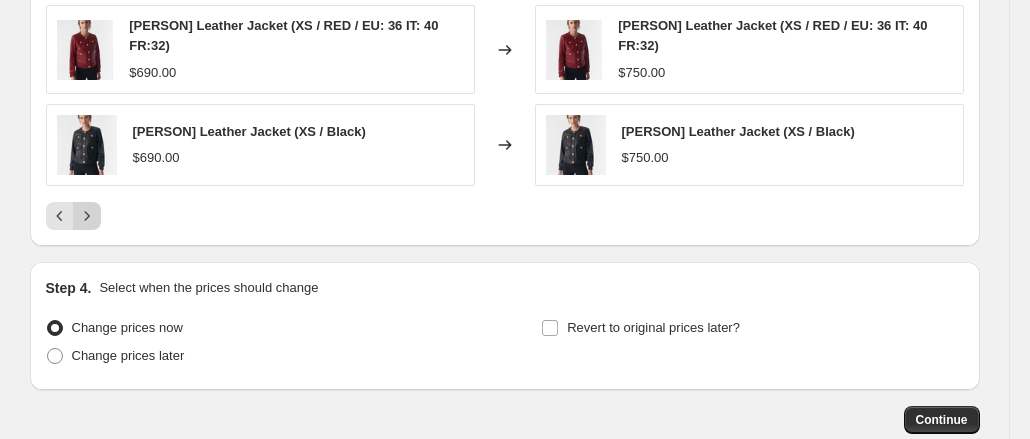 click 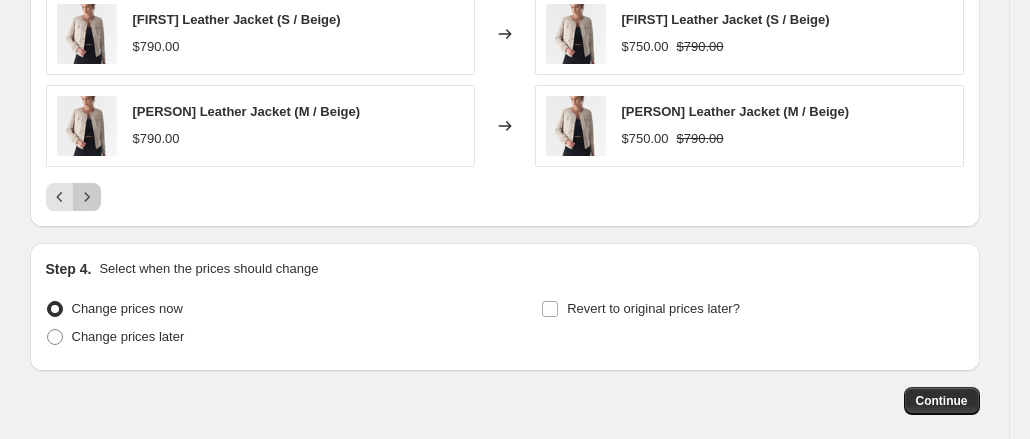click at bounding box center [87, 197] 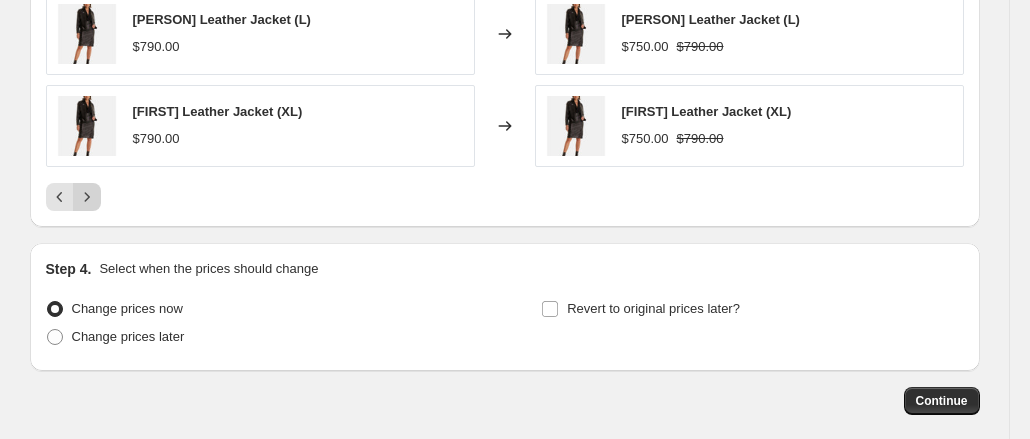 click at bounding box center (87, 197) 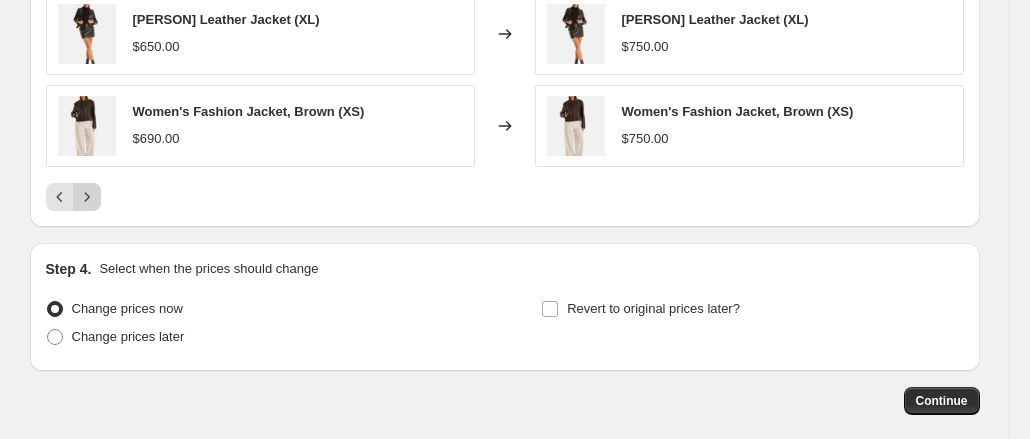 click at bounding box center (87, 197) 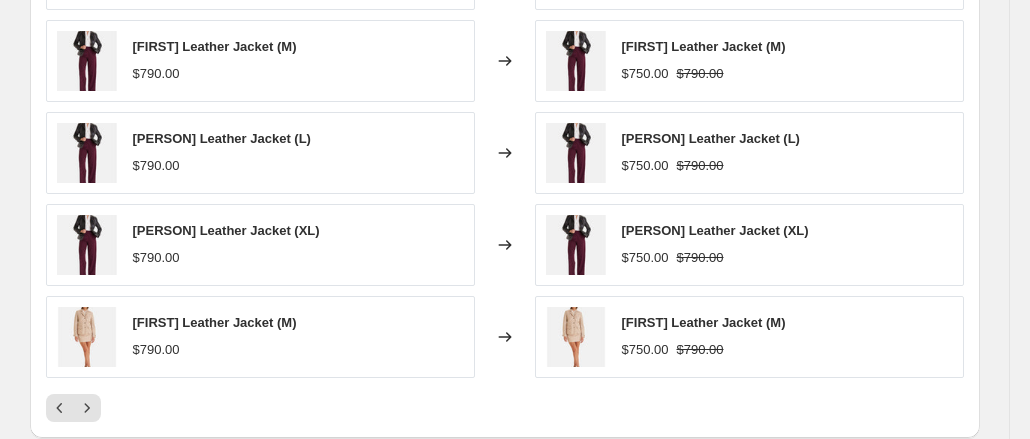 scroll, scrollTop: 1438, scrollLeft: 0, axis: vertical 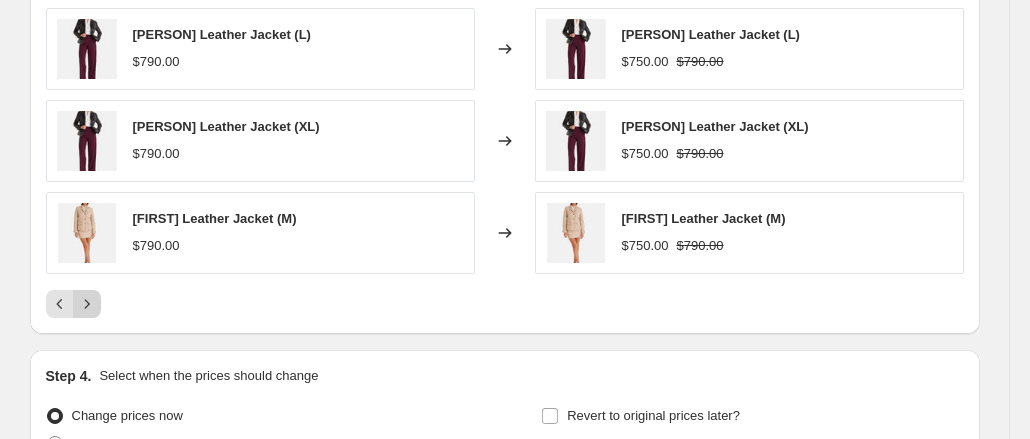 click 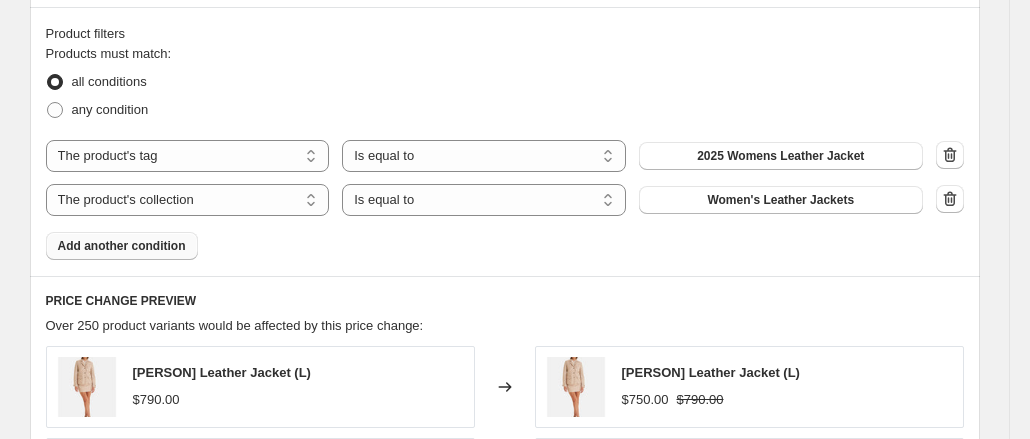 scroll, scrollTop: 915, scrollLeft: 0, axis: vertical 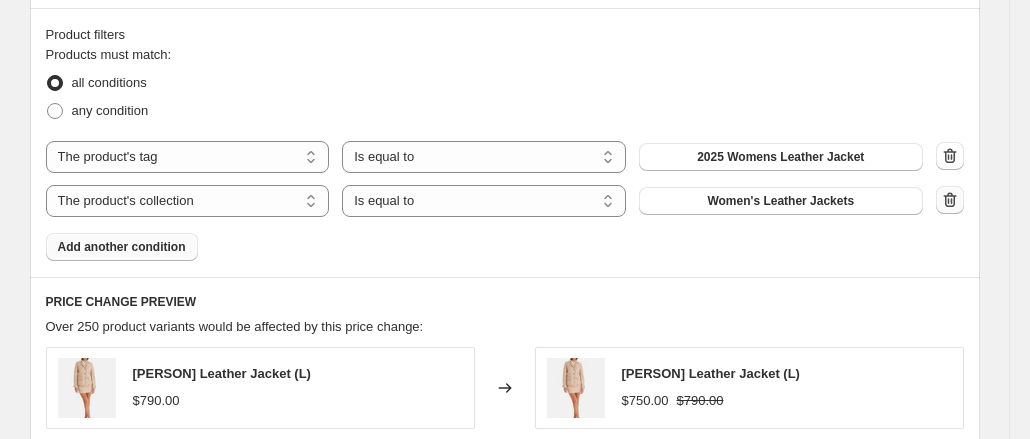 click 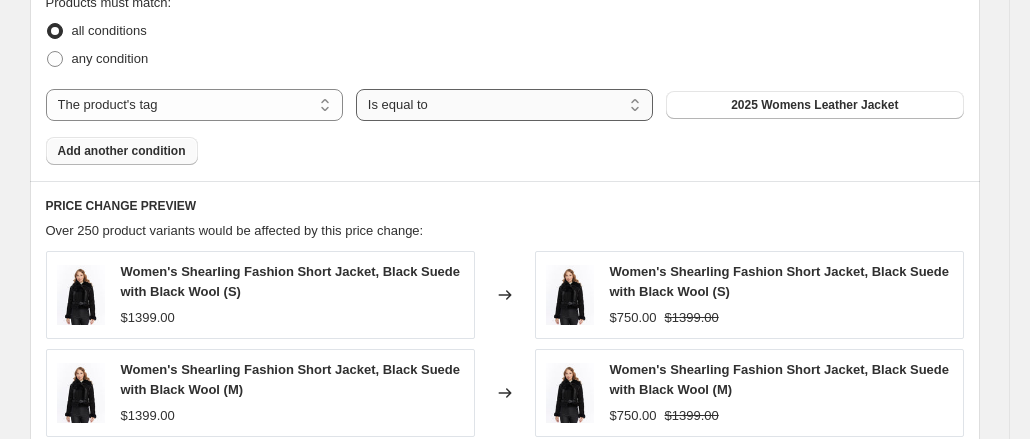 scroll, scrollTop: 962, scrollLeft: 0, axis: vertical 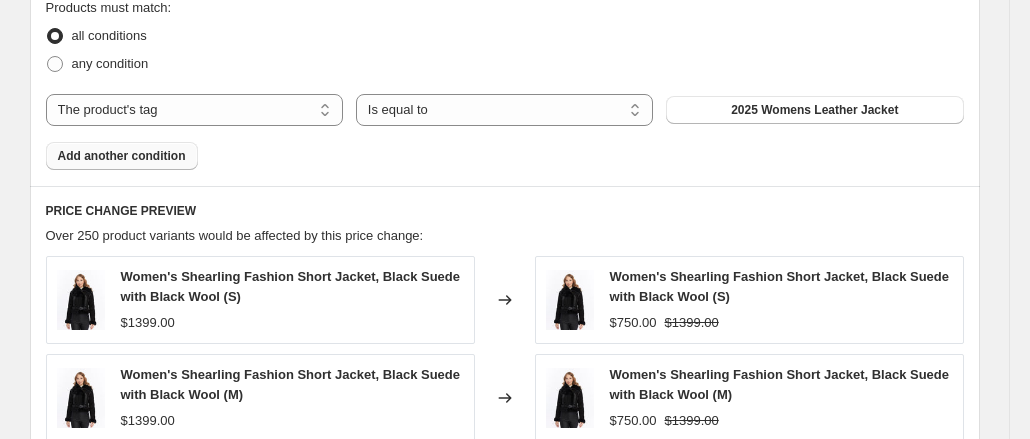 click on "Products must match: all conditions any condition The product The product's collection The product's tag The product's vendor The product's type The product's status The variant's title Inventory quantity The product's tag Is equal to Is not equal to Is equal to 2025 Womens Leather Jacket Add another condition" at bounding box center [505, 84] 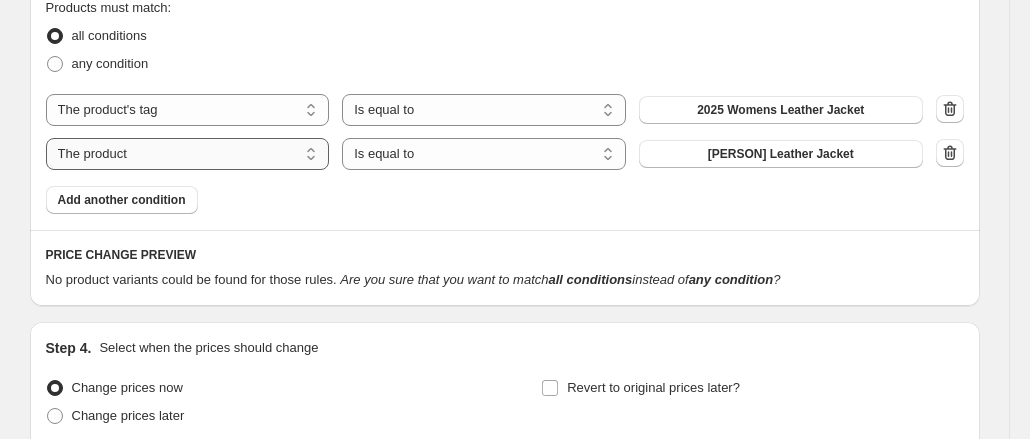 click on "The product The product's collection The product's tag The product's vendor The product's type The product's status The variant's title Inventory quantity" at bounding box center [188, 154] 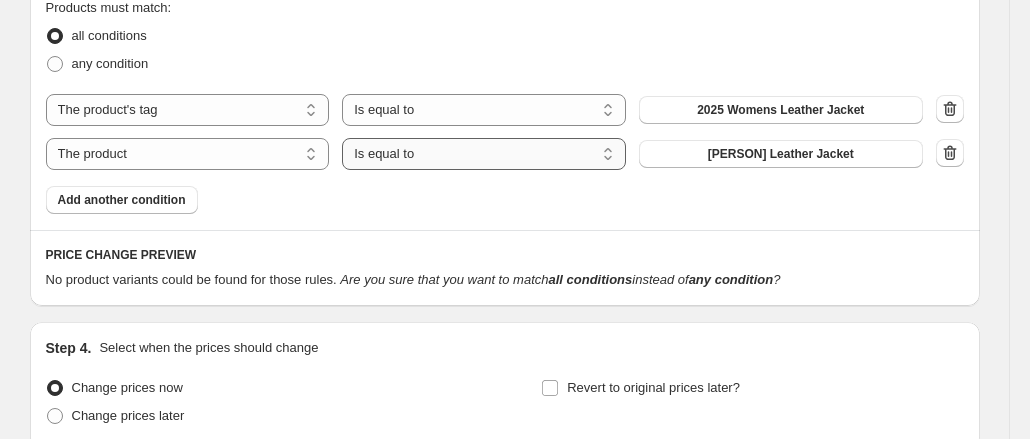 click on "Is equal to Is not equal to" at bounding box center (484, 154) 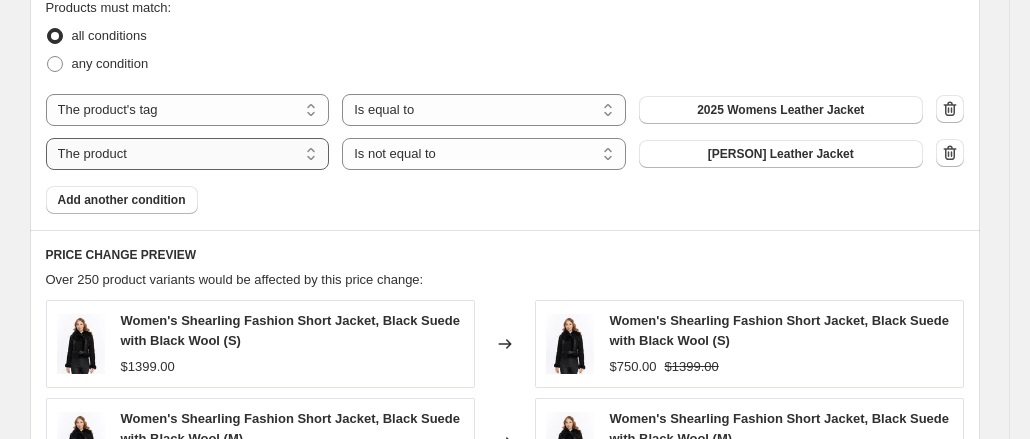 click on "The product The product's collection The product's tag The product's vendor The product's type The product's status The variant's title Inventory quantity" at bounding box center (188, 154) 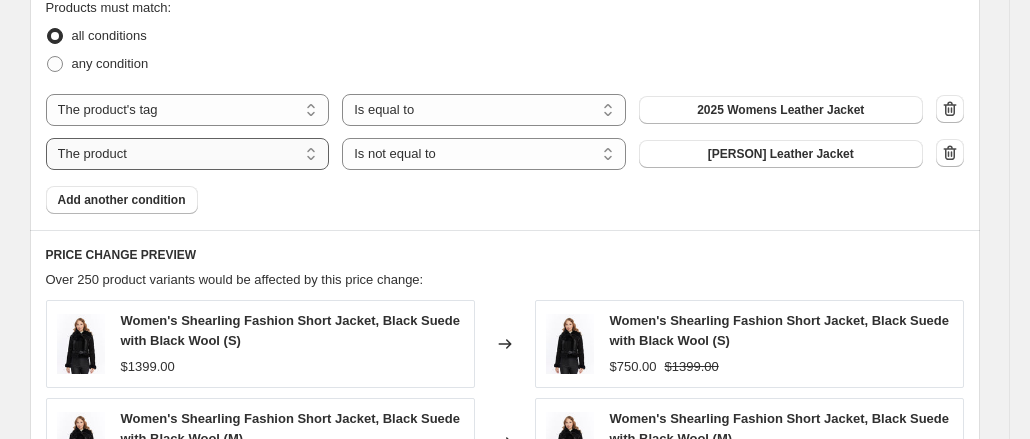 click on "The product The product's collection The product's tag The product's vendor The product's type The product's status The variant's title Inventory quantity" at bounding box center (188, 154) 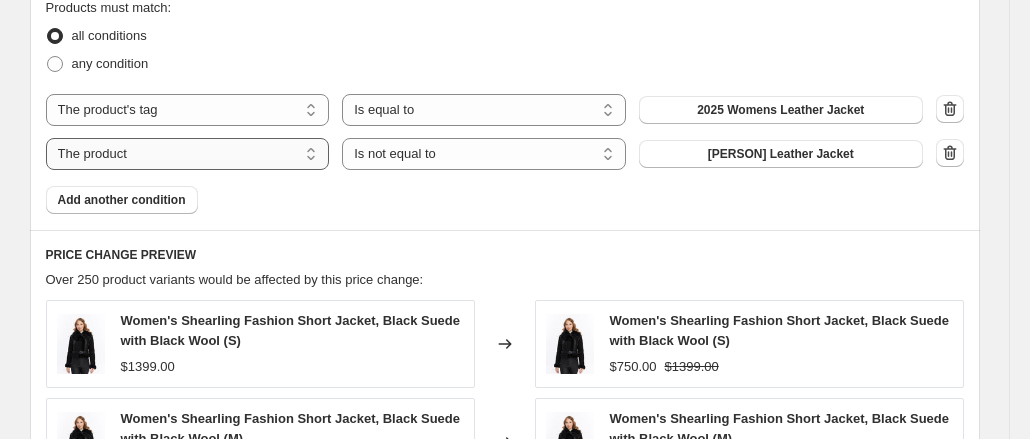 select on "tag" 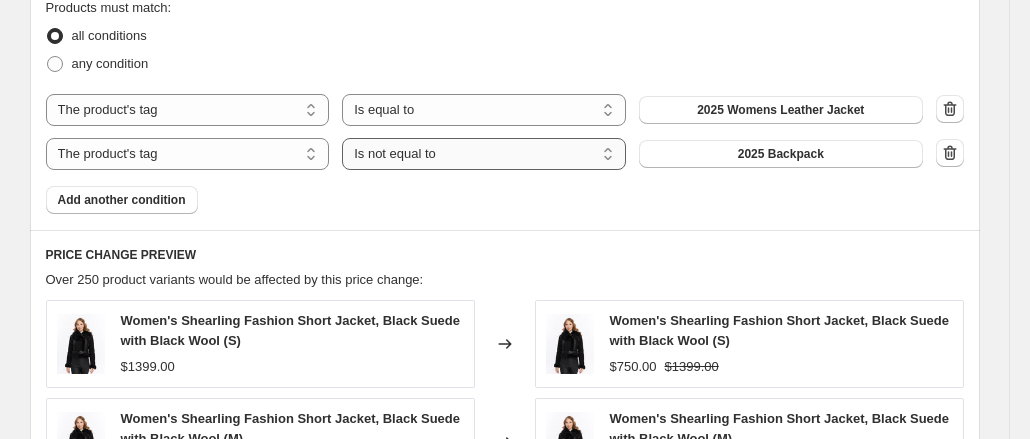 click on "Is equal to Is not equal to" at bounding box center (484, 154) 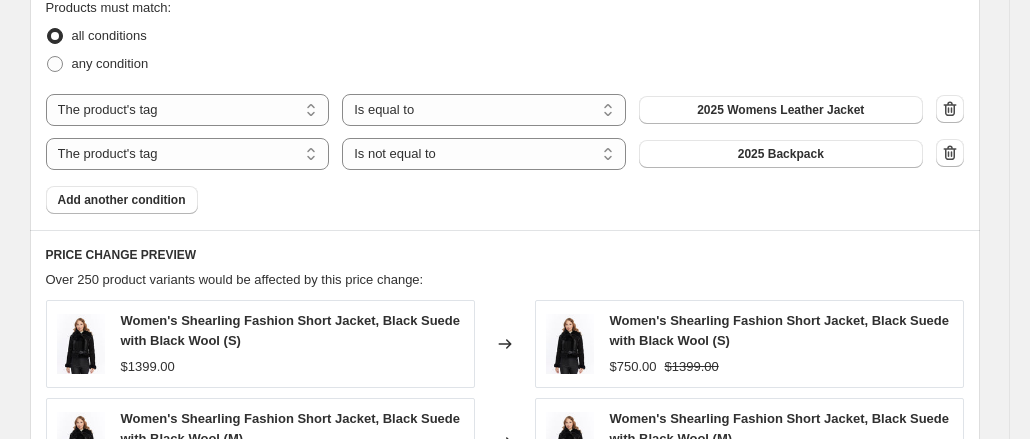click on "Is equal to Is not equal to" at bounding box center (484, 154) 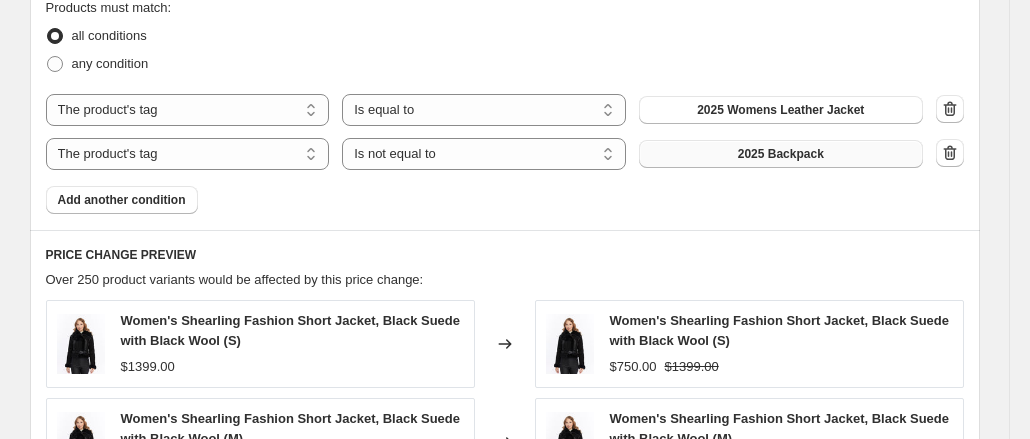 click on "2025 Backpack" at bounding box center (781, 154) 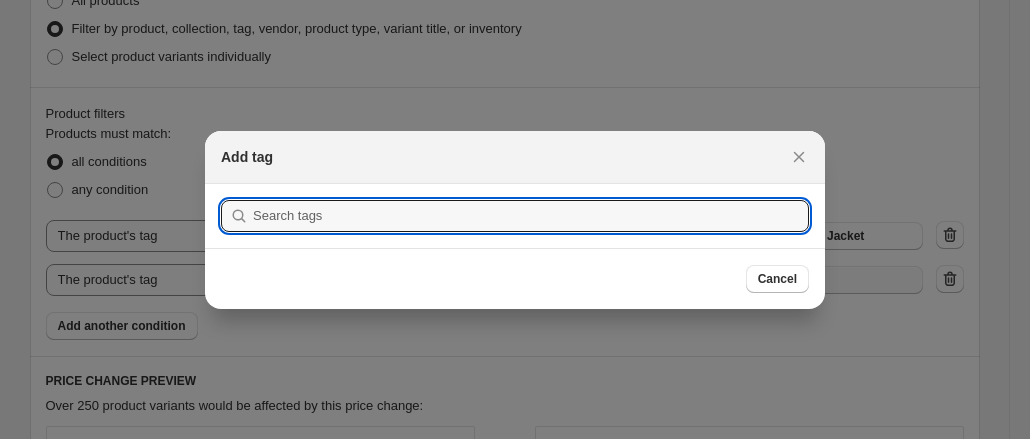 scroll, scrollTop: 0, scrollLeft: 0, axis: both 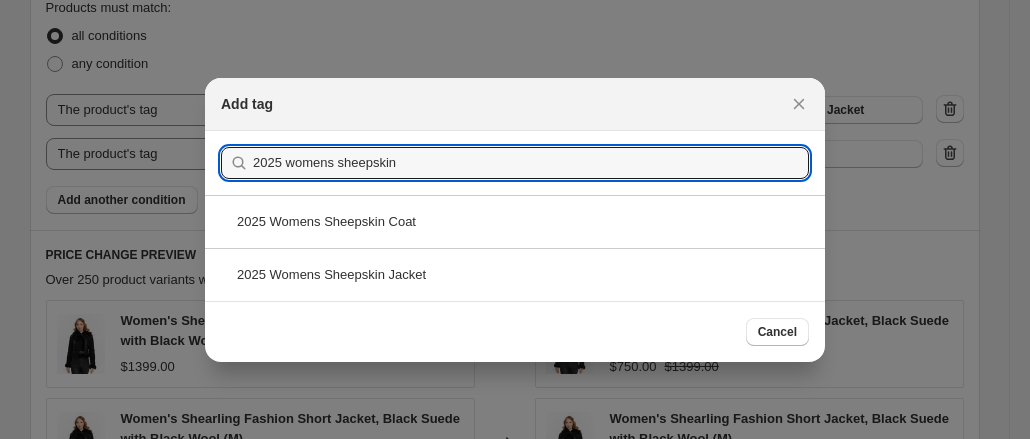 type on "2025 womens sheepskin" 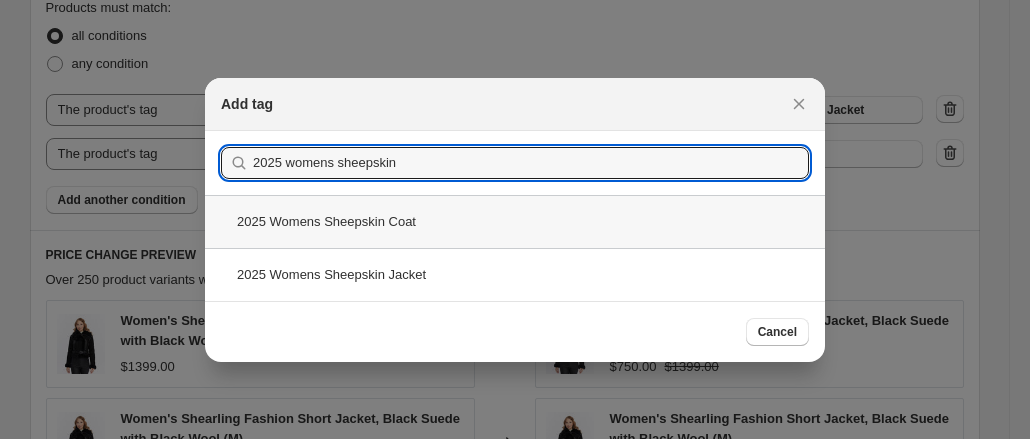 click on "2025 Womens Sheepskin Coat" at bounding box center [515, 221] 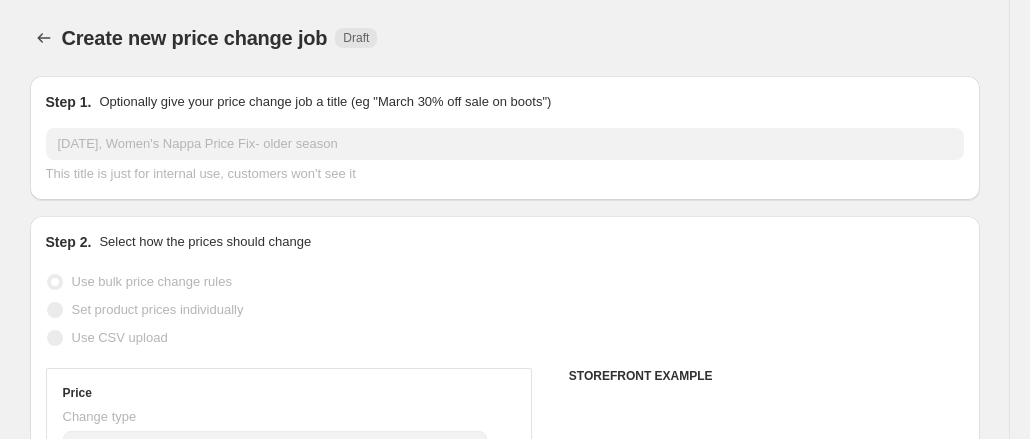 scroll, scrollTop: 962, scrollLeft: 0, axis: vertical 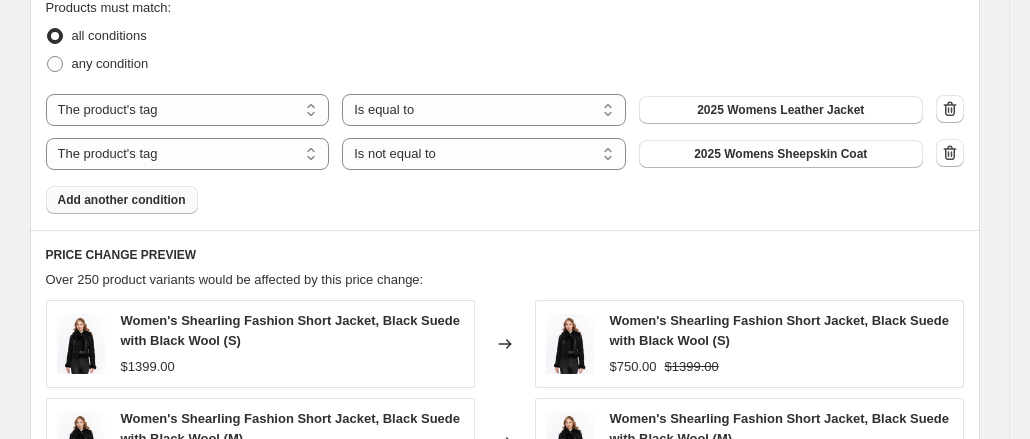 click on "Add another condition" at bounding box center [122, 200] 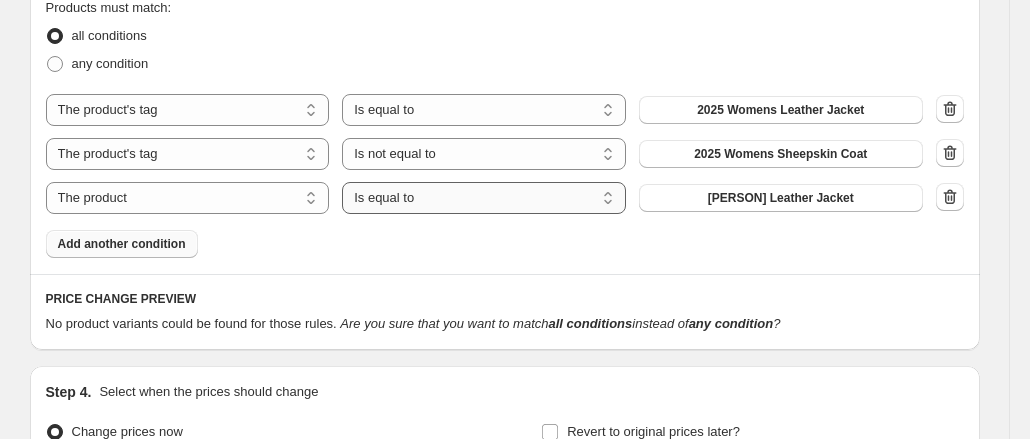 click on "Is equal to Is not equal to" at bounding box center [484, 198] 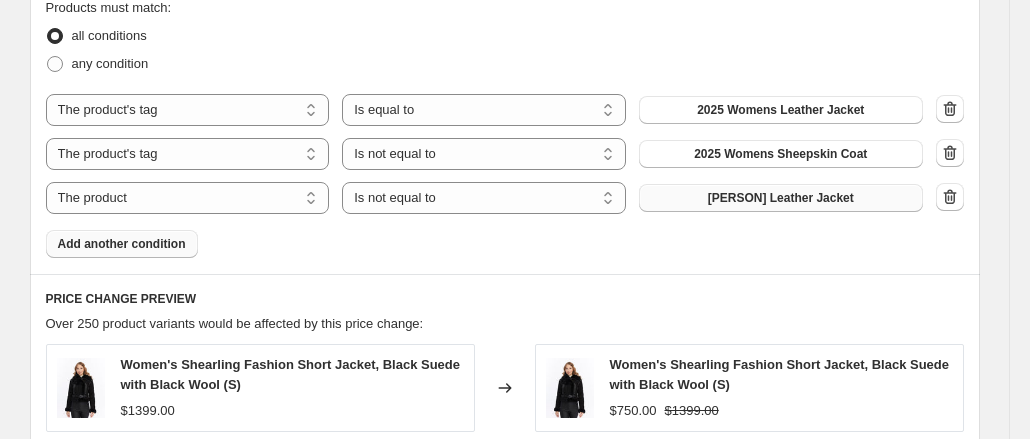 click on "Adrian Leather Jacket" at bounding box center (781, 198) 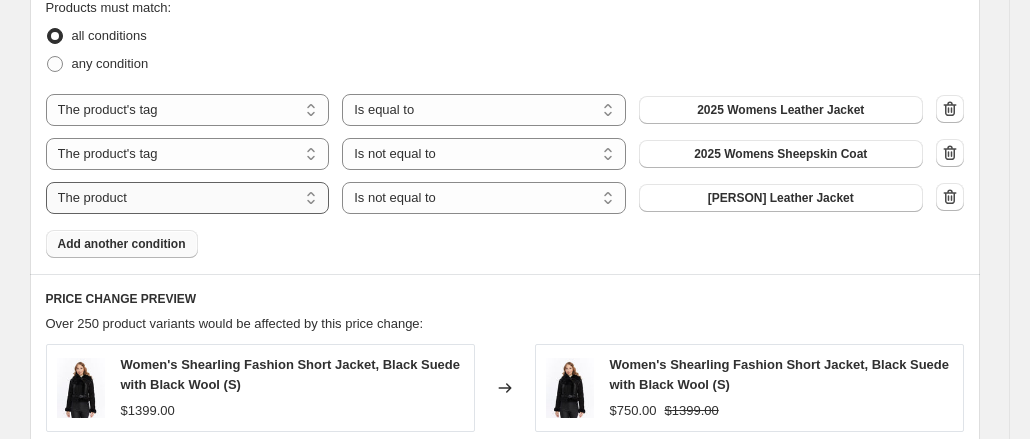 click on "The product The product's collection The product's tag The product's vendor The product's type The product's status The variant's title Inventory quantity" at bounding box center [188, 198] 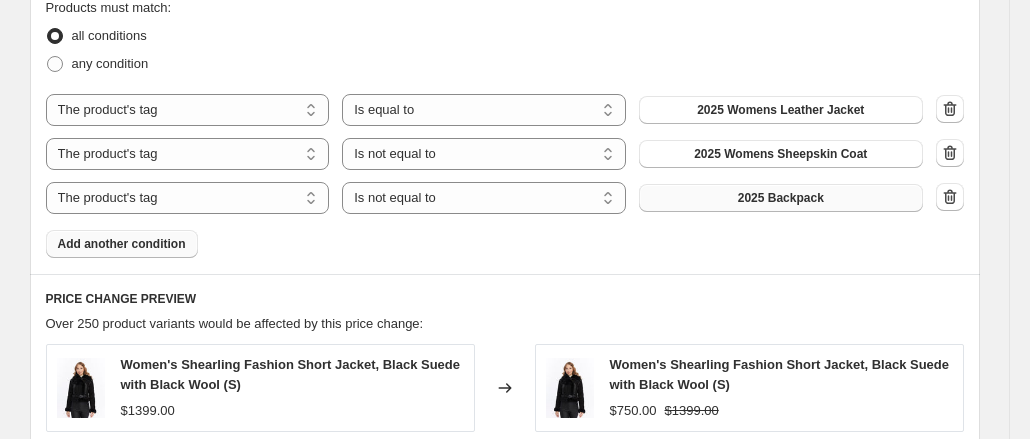 click on "2025 Backpack" at bounding box center (781, 198) 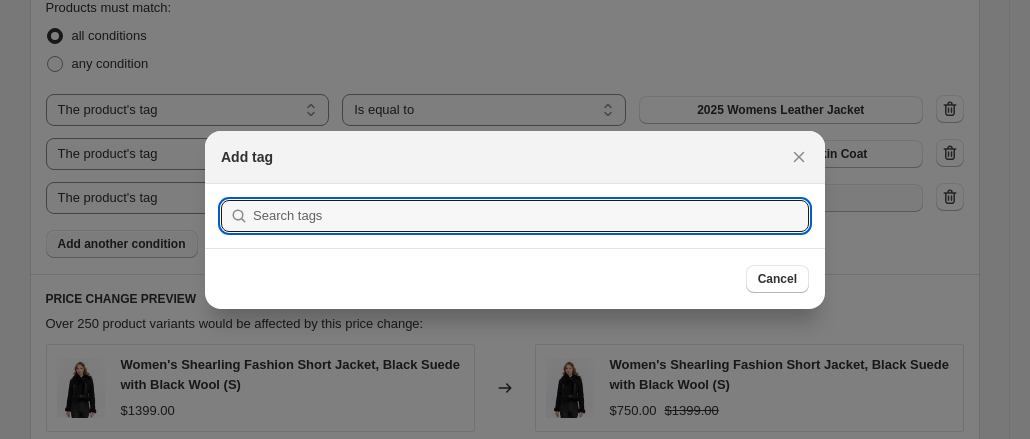 scroll, scrollTop: 0, scrollLeft: 0, axis: both 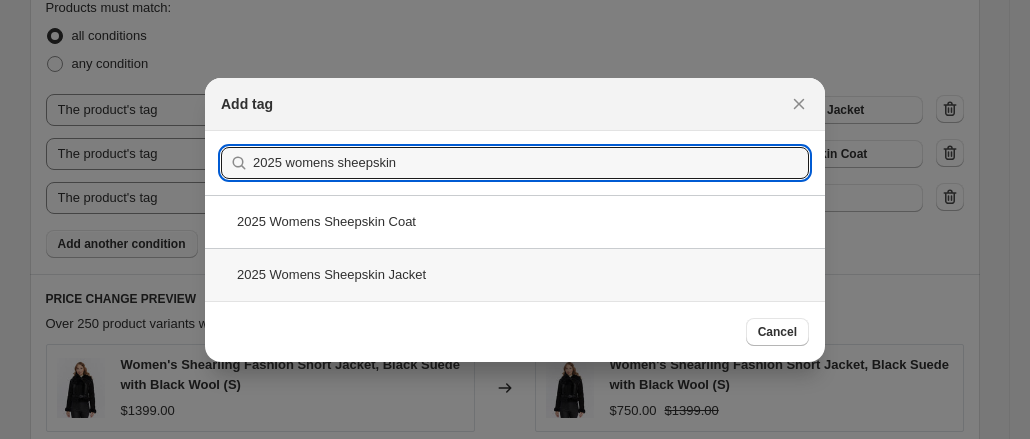 type on "2025 womens sheepskin" 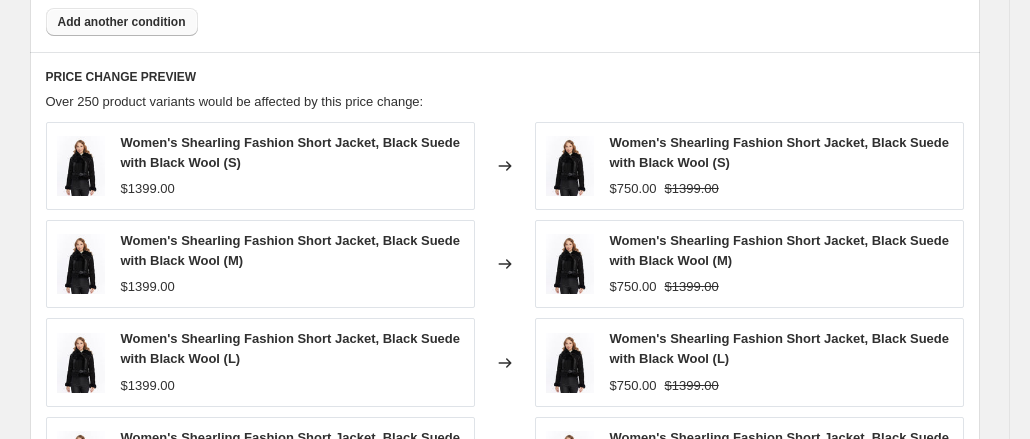 scroll, scrollTop: 1304, scrollLeft: 0, axis: vertical 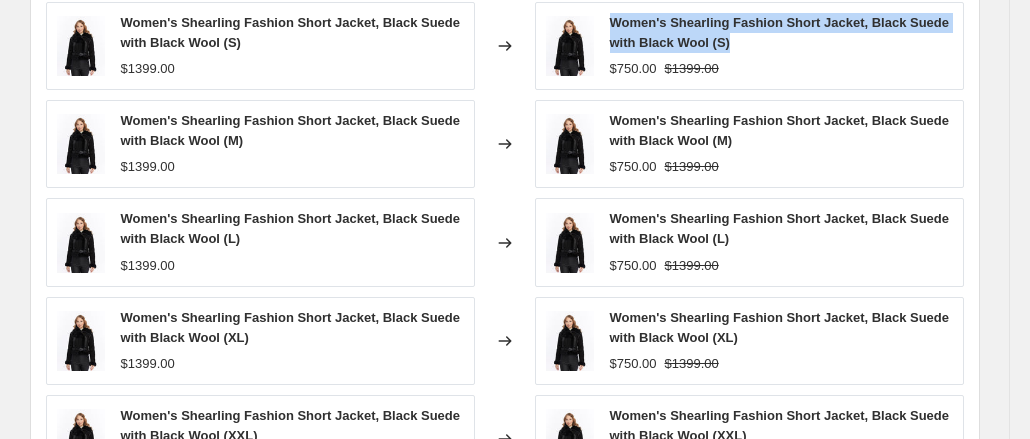 drag, startPoint x: 619, startPoint y: 18, endPoint x: 735, endPoint y: 42, distance: 118.45674 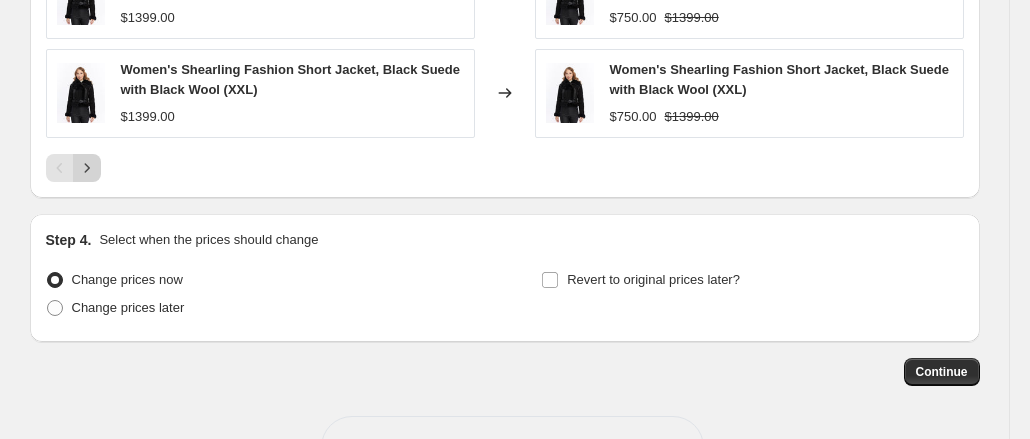 click at bounding box center [87, 168] 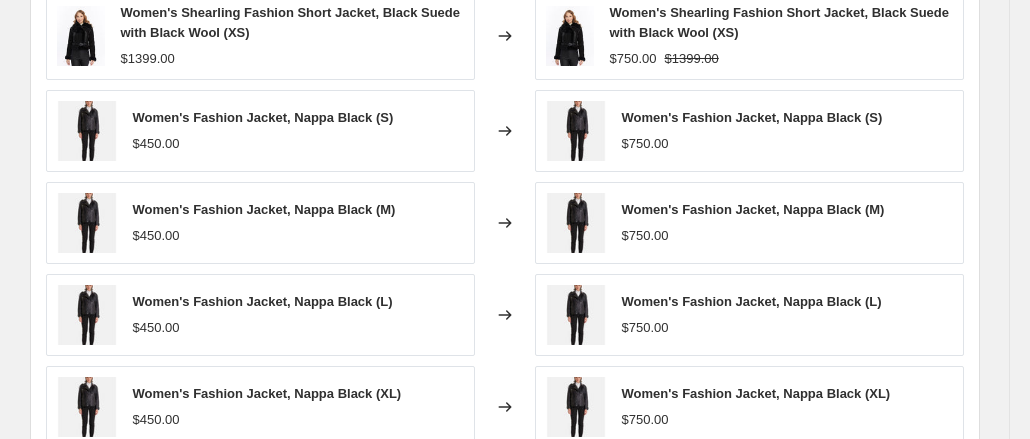 scroll, scrollTop: 1312, scrollLeft: 0, axis: vertical 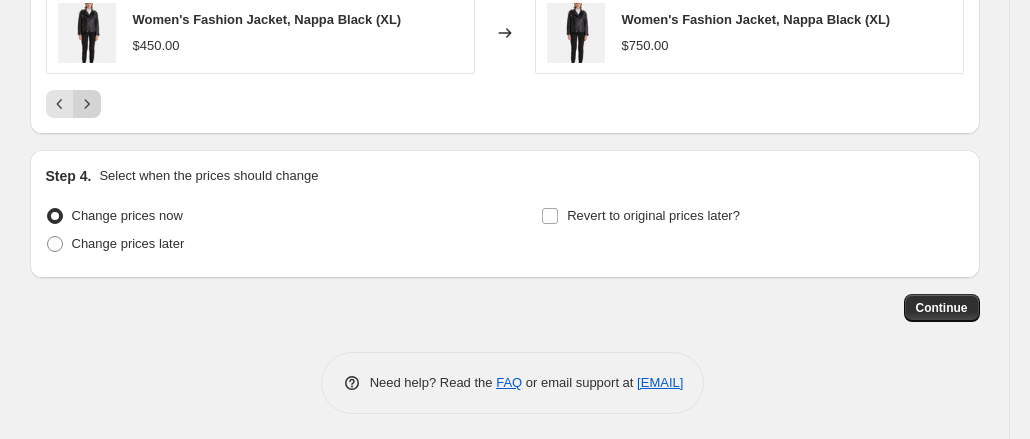click 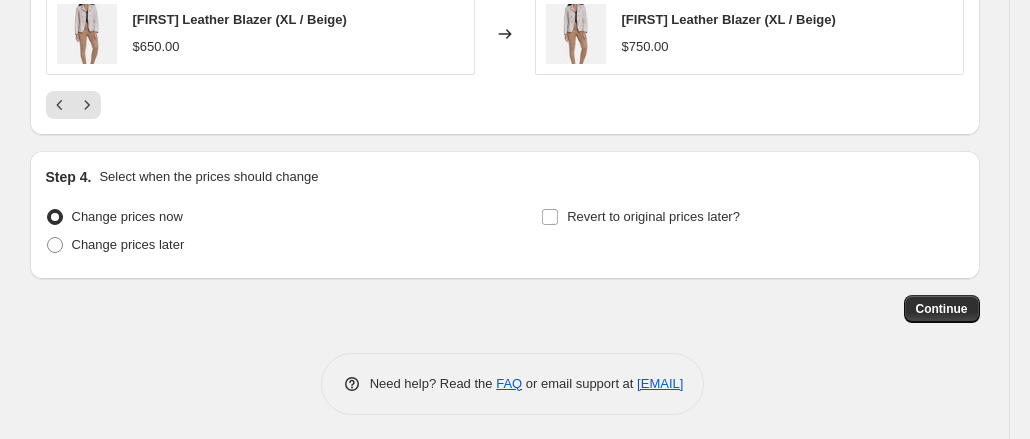 click on "PRICE CHANGE PREVIEW Over 250 product variants would be affected by this price change: Josephine Leather Blazer (XS / Beige) $650.00 Changed to Josephine Leather Blazer (XS / Beige) $750.00 Josephine Leather Blazer (S / Beige) $650.00 Changed to Josephine Leather Blazer (S / Beige) $750.00 Josephine Leather Blazer (M / Beige) $650.00 Changed to Josephine Leather Blazer (M / Beige) $750.00 Josephine Leather Blazer (L / Beige) $650.00 Changed to Josephine Leather Blazer (L / Beige) $750.00 Josephine Leather Blazer (XL / Beige) $650.00 Changed to Josephine Leather Blazer (XL / Beige) $750.00" at bounding box center (505, -156) 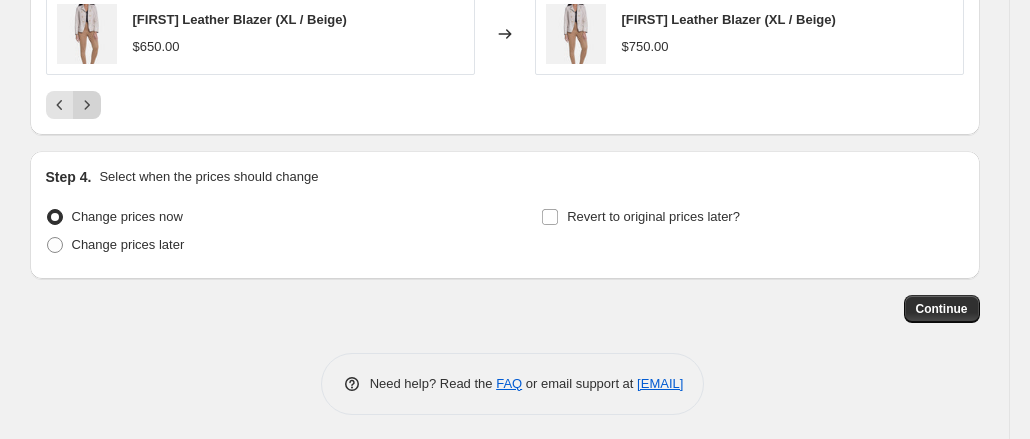 click 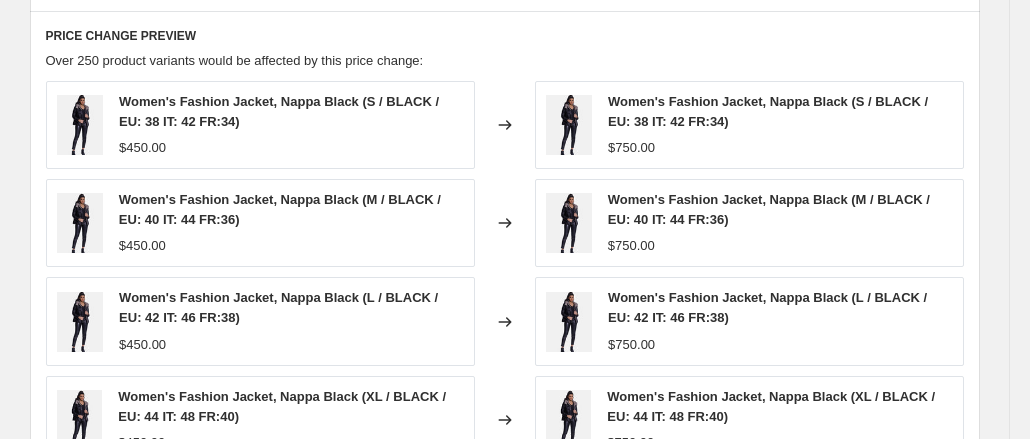 scroll, scrollTop: 1224, scrollLeft: 0, axis: vertical 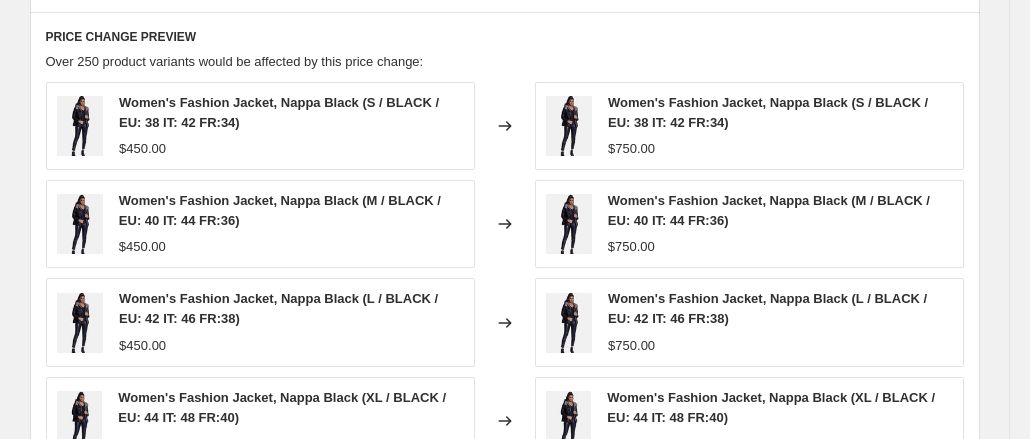 drag, startPoint x: 125, startPoint y: 93, endPoint x: 255, endPoint y: 128, distance: 134.62912 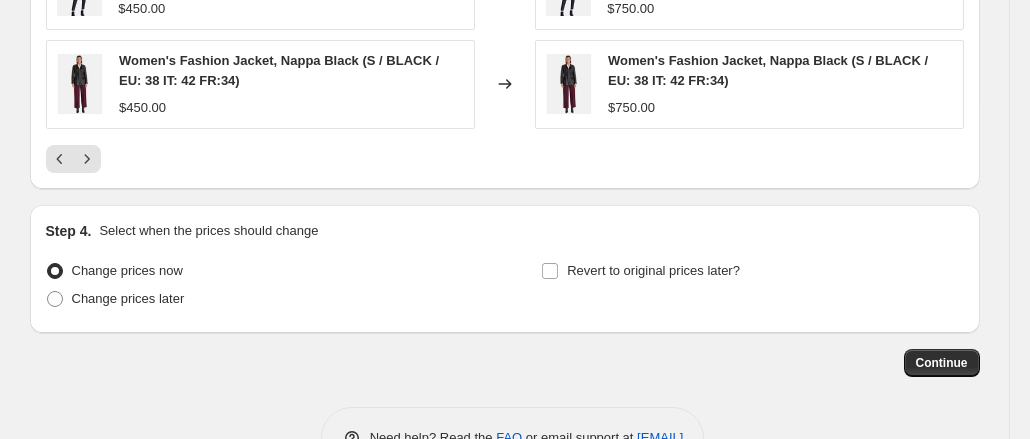scroll, scrollTop: 1703, scrollLeft: 0, axis: vertical 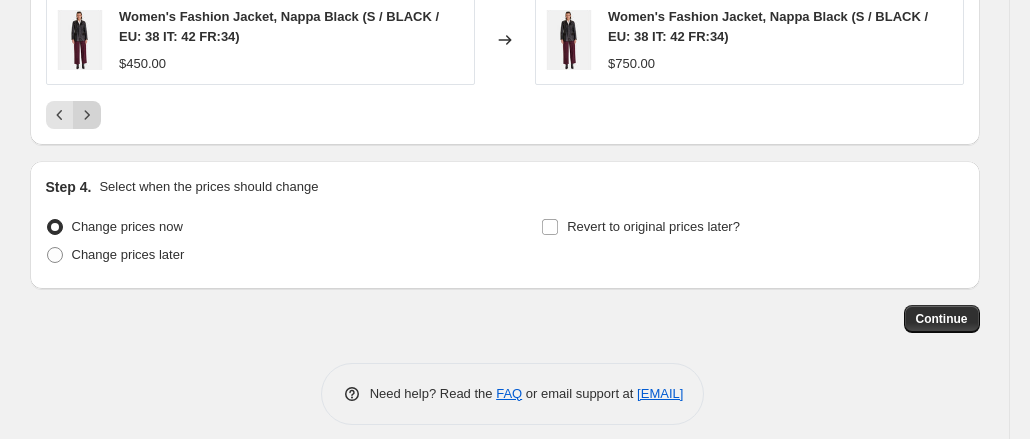 click 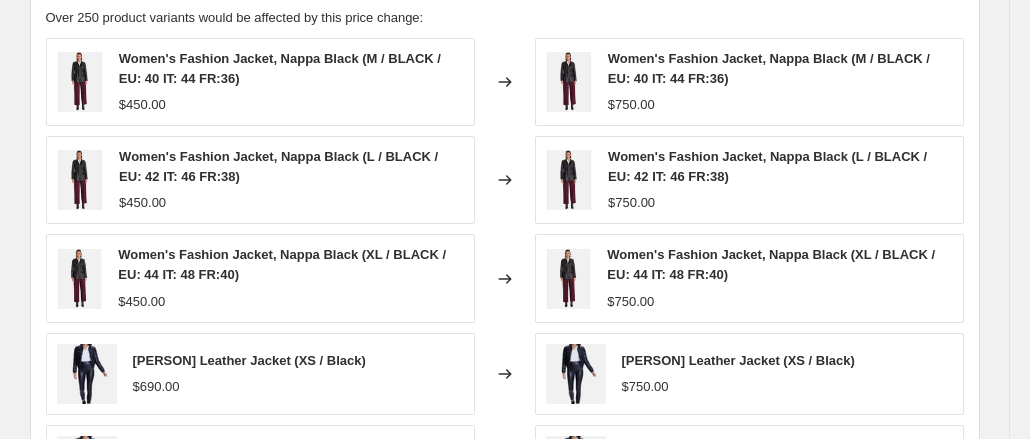 scroll, scrollTop: 1570, scrollLeft: 0, axis: vertical 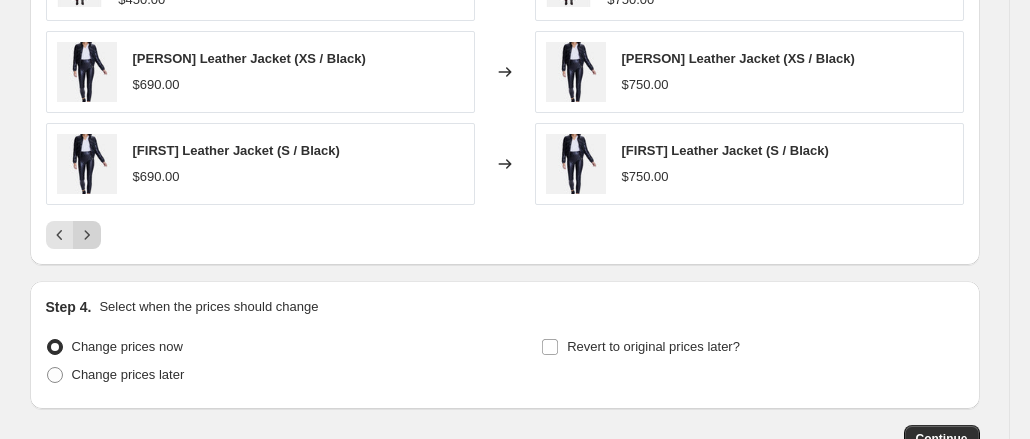 click 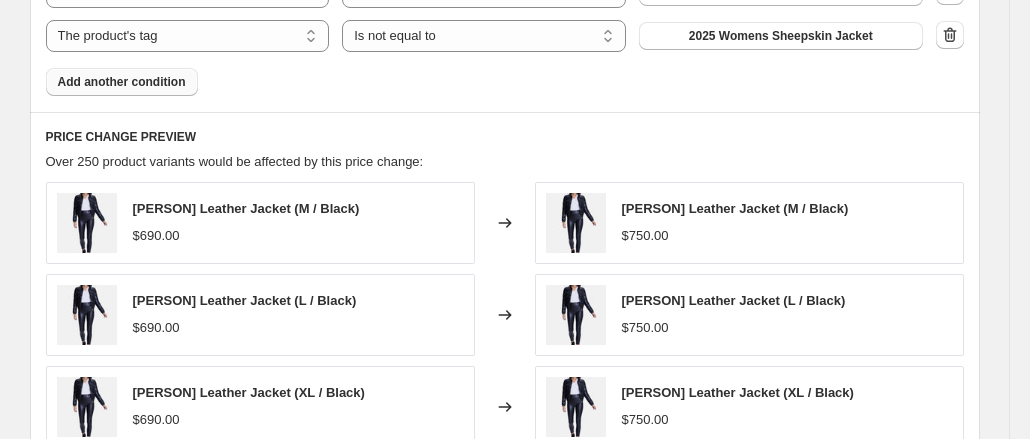 scroll, scrollTop: 1414, scrollLeft: 0, axis: vertical 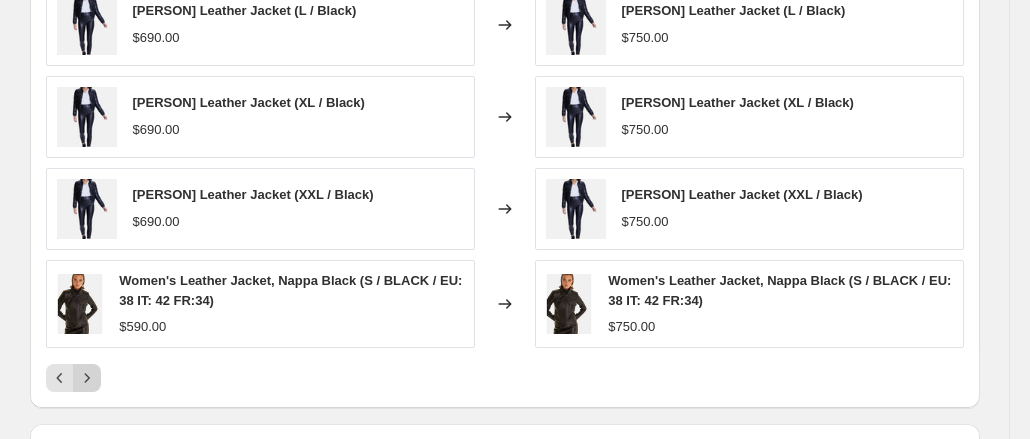 click 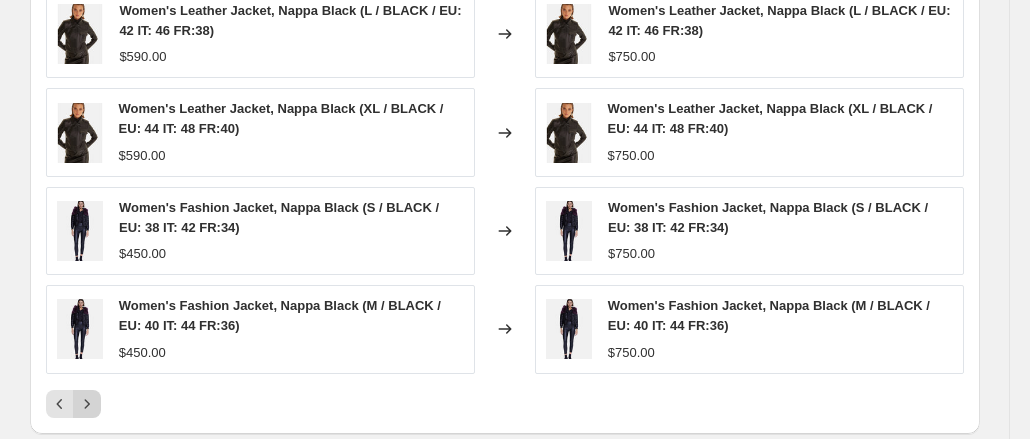 click 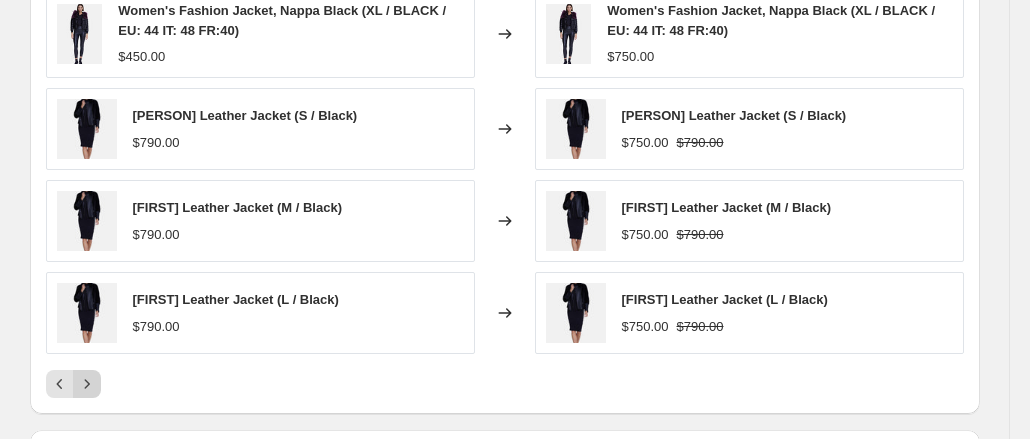 click 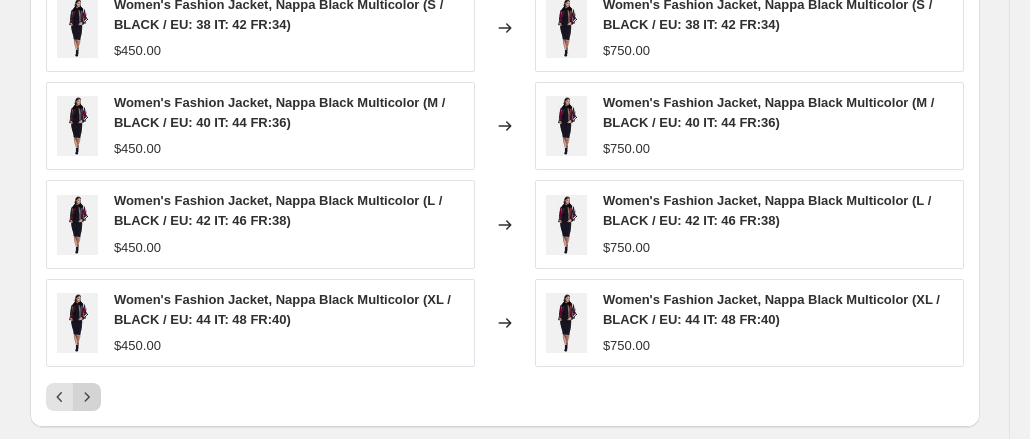 click 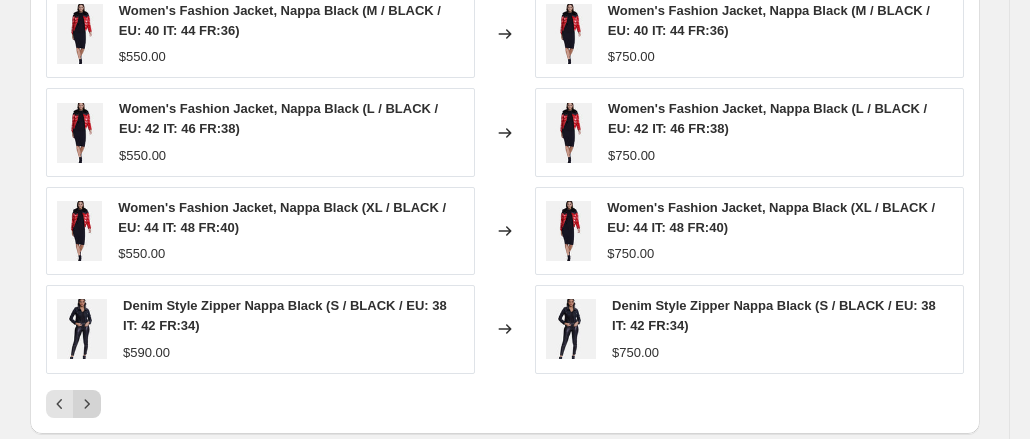 click at bounding box center [87, 404] 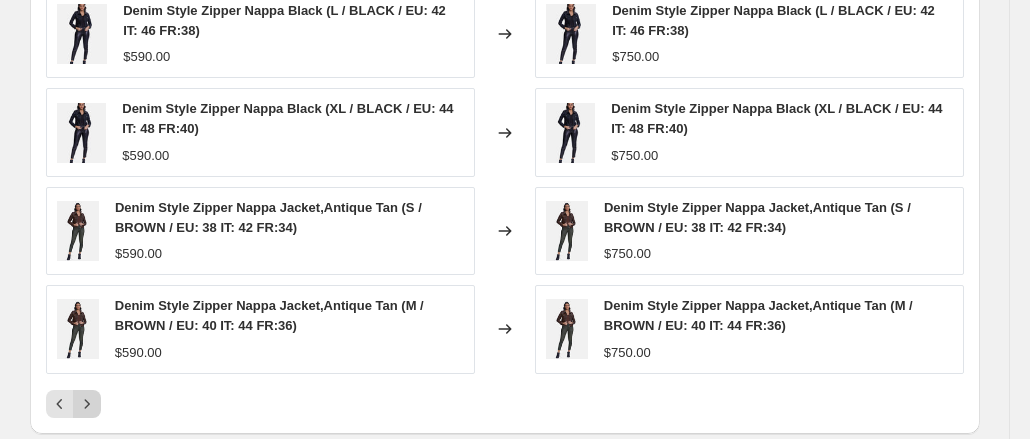 click at bounding box center [87, 404] 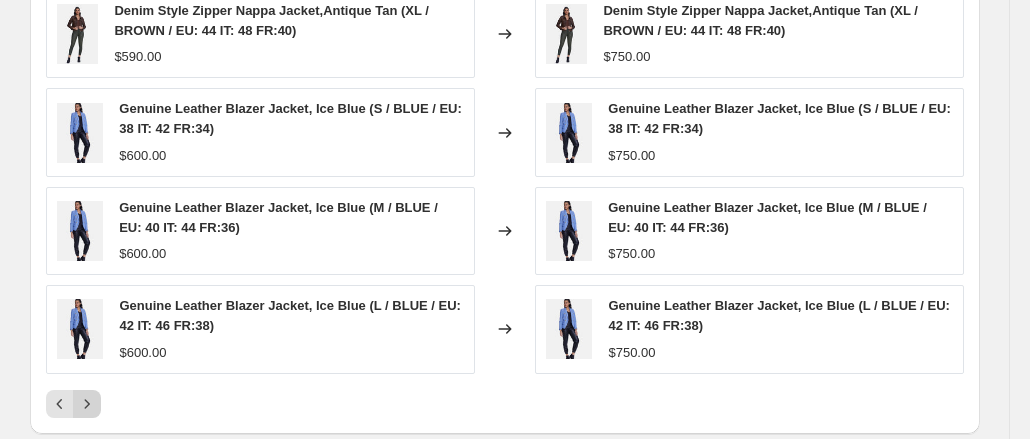 click at bounding box center (87, 404) 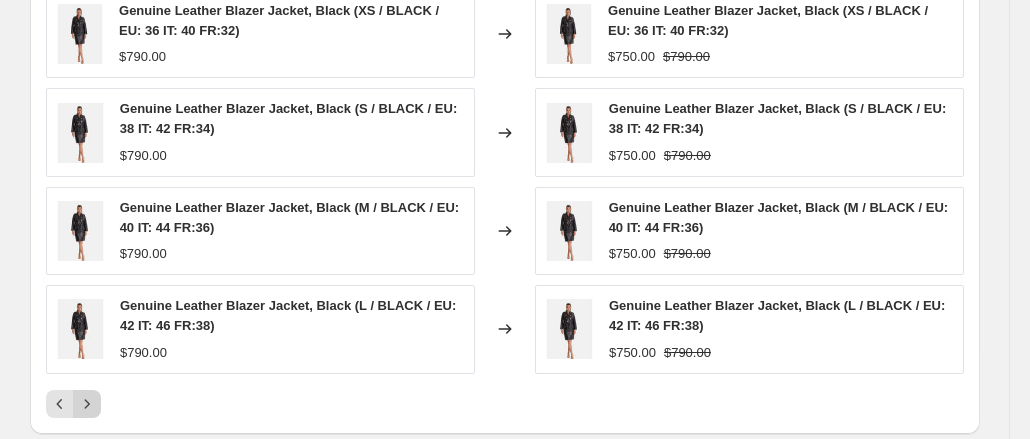 click at bounding box center (87, 404) 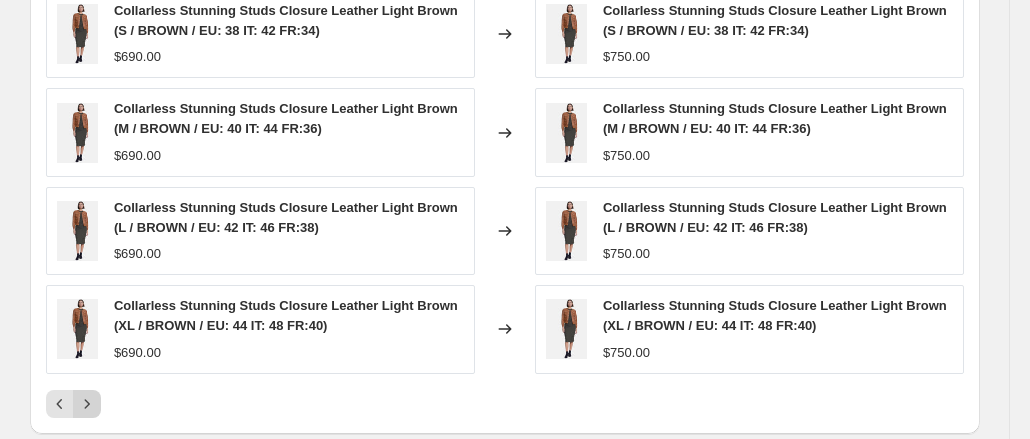 click at bounding box center (87, 404) 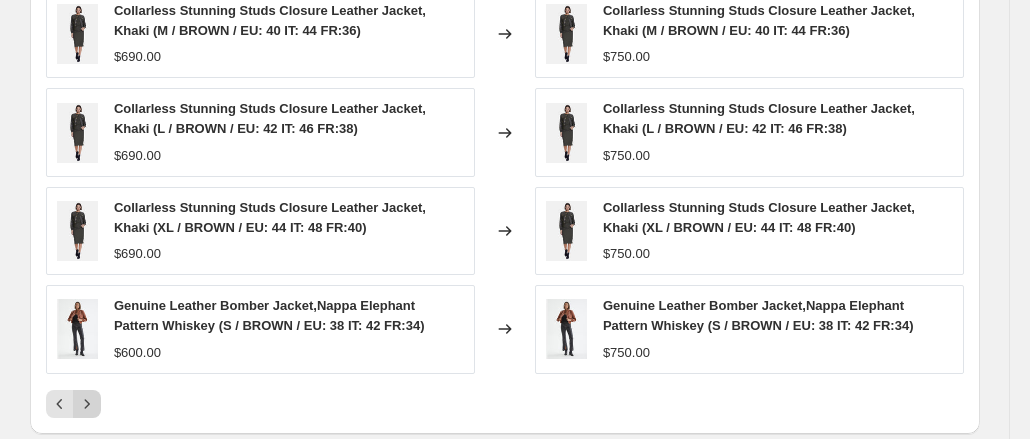 click at bounding box center [87, 404] 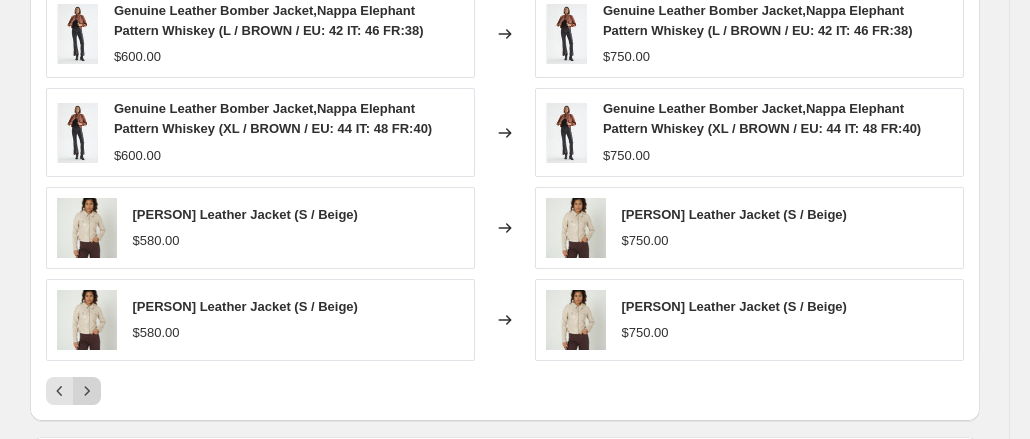 click 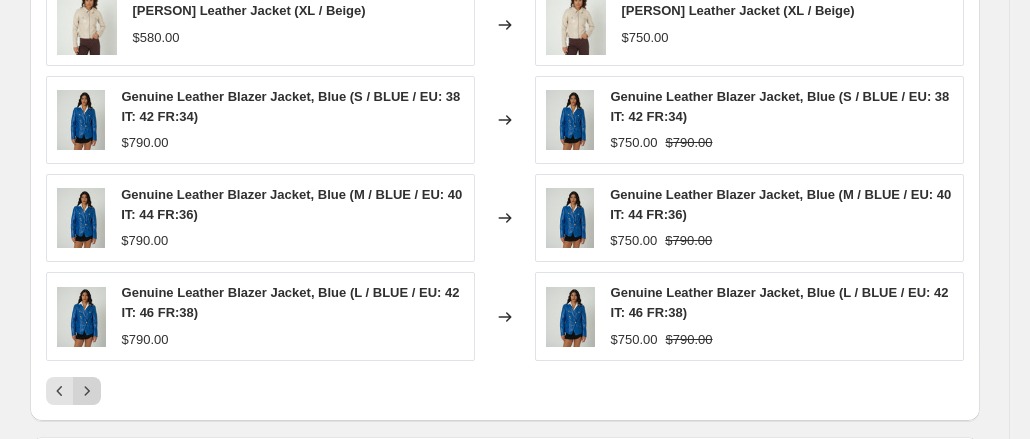 click 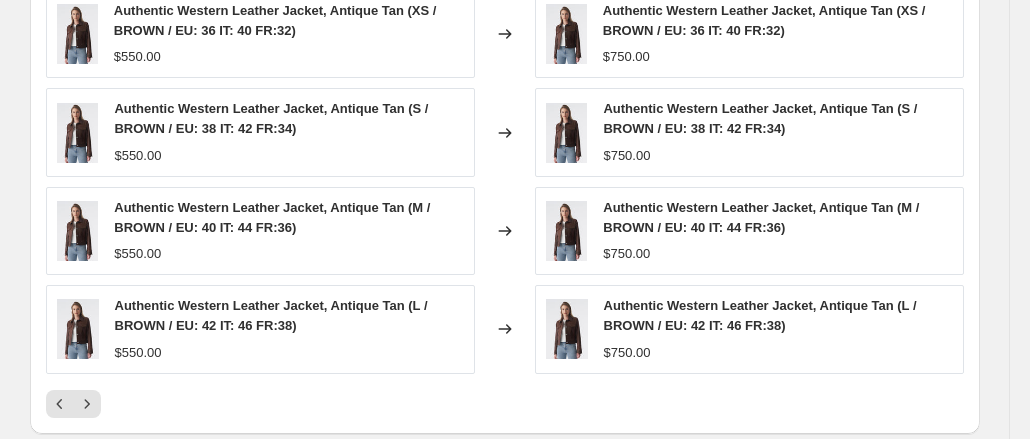 scroll, scrollTop: 1713, scrollLeft: 0, axis: vertical 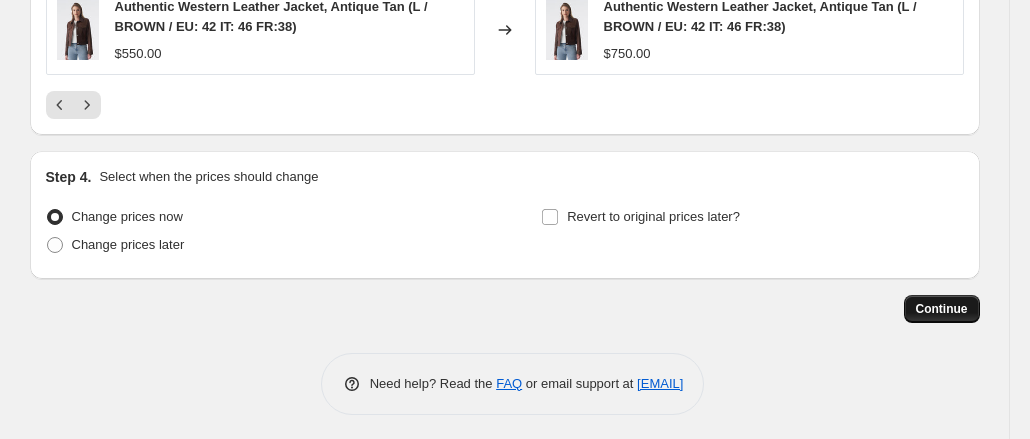 click on "Continue" at bounding box center [942, 309] 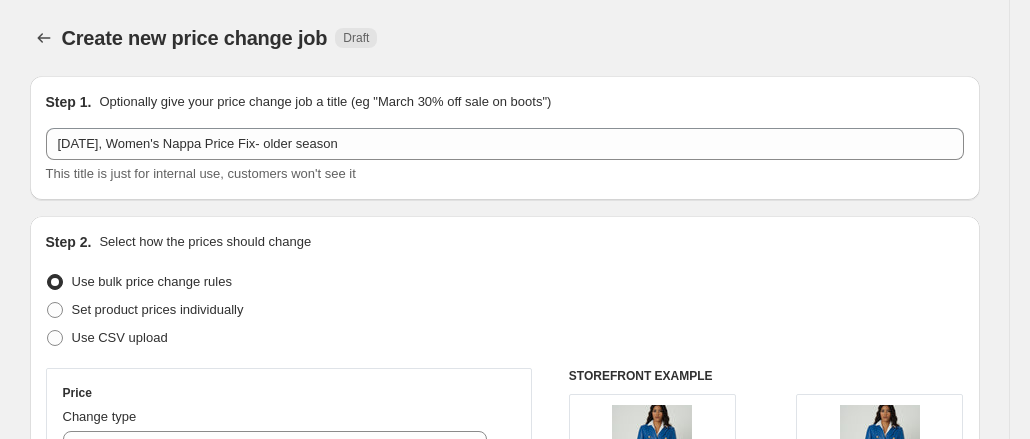 scroll, scrollTop: 1713, scrollLeft: 0, axis: vertical 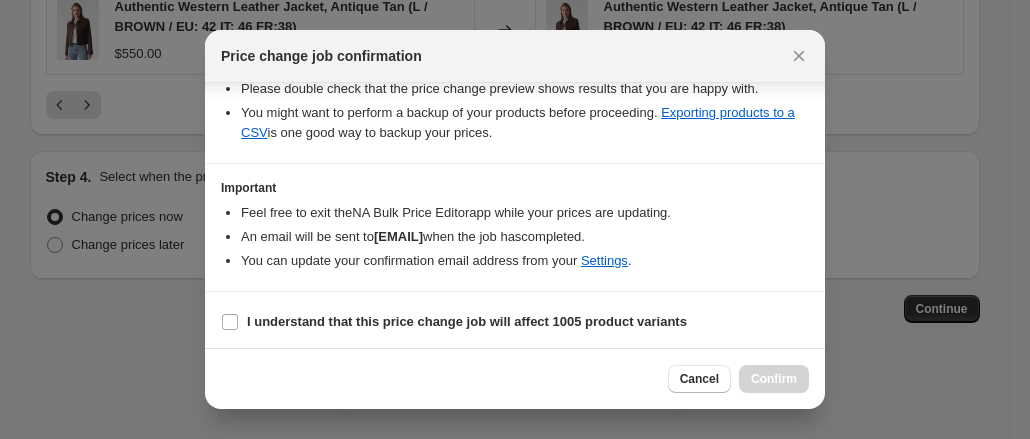click on "I understand that this price change job will affect 1005 product variants" at bounding box center [515, 322] 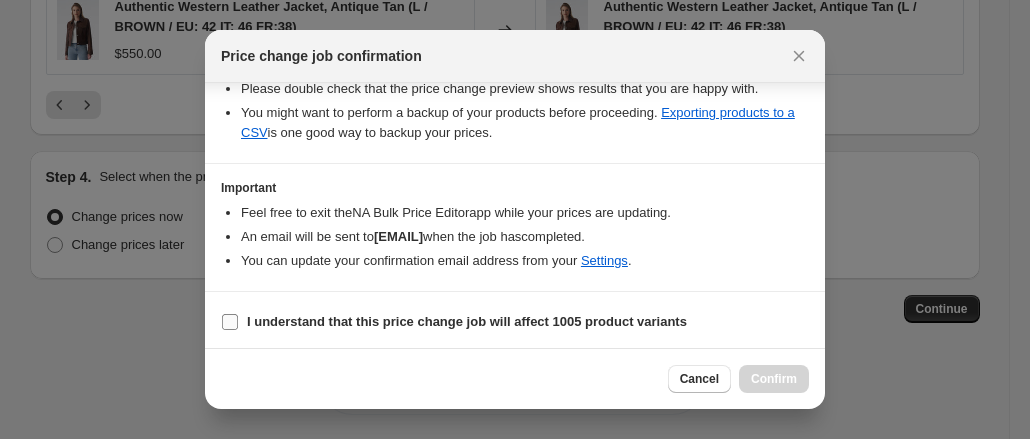 click on "I understand that this price change job will affect 1005 product variants" at bounding box center [467, 321] 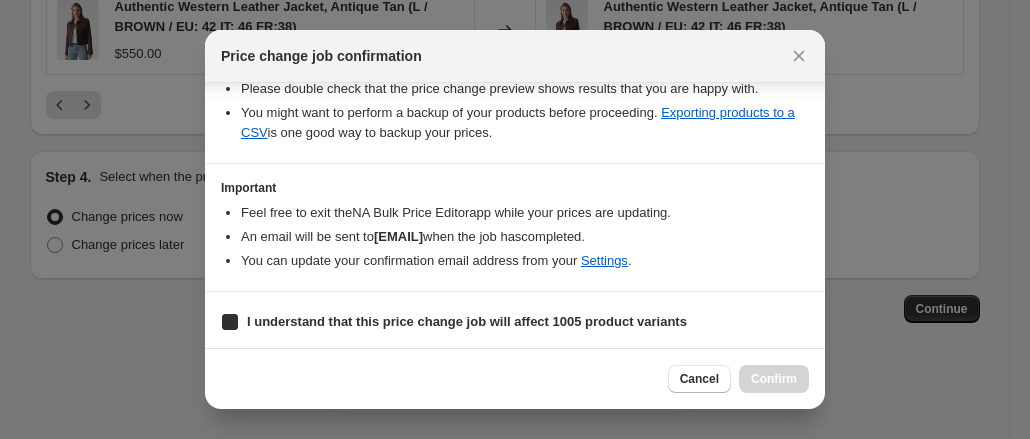 checkbox on "true" 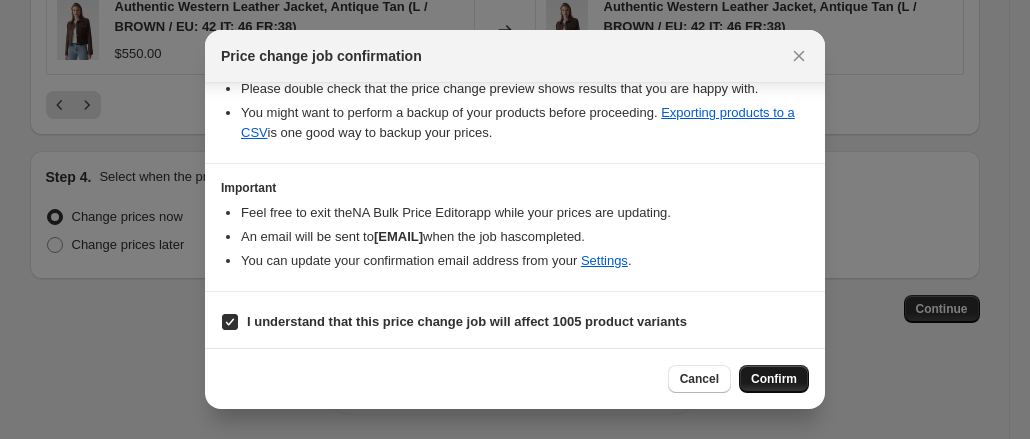 click on "Confirm" at bounding box center (774, 379) 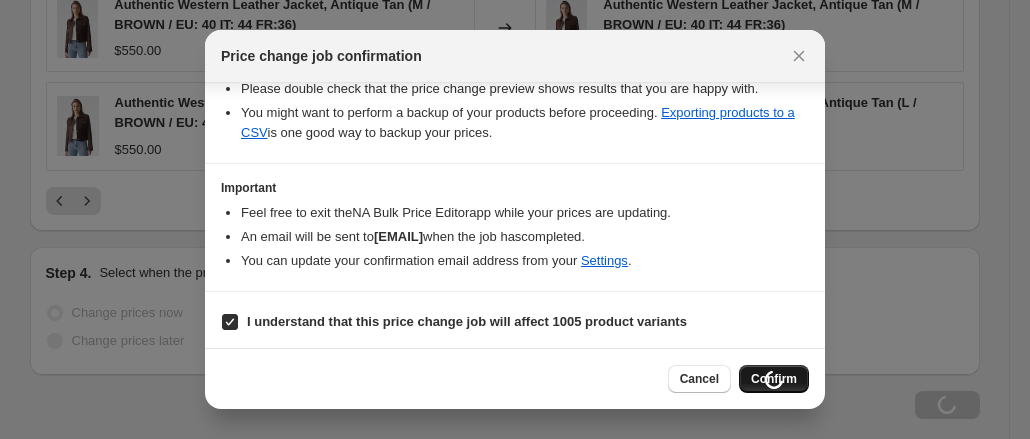 scroll, scrollTop: 1781, scrollLeft: 0, axis: vertical 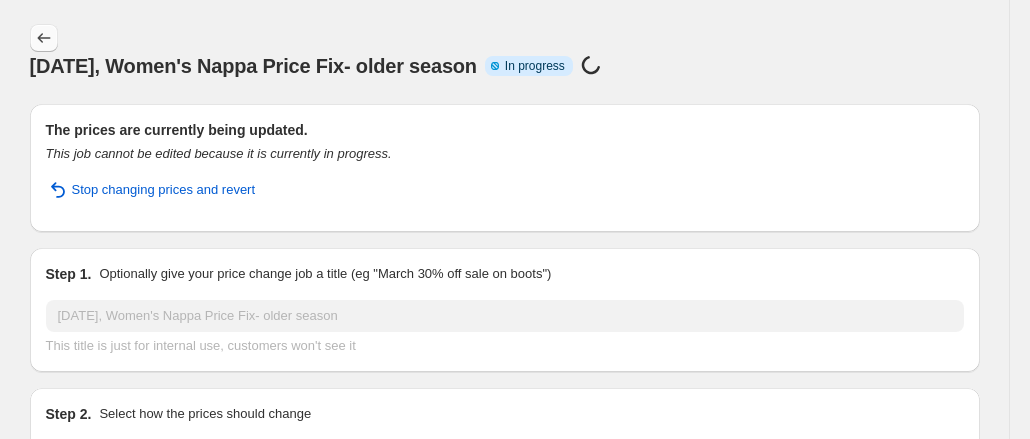 click 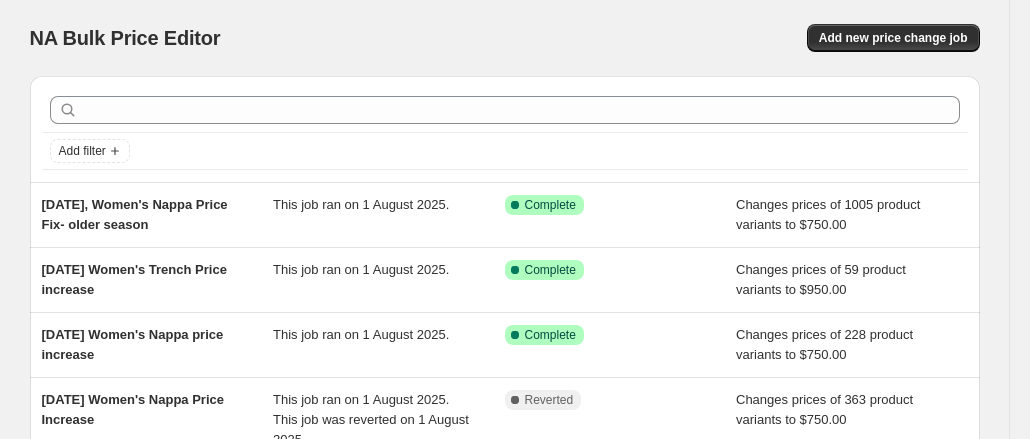 click on "Add new price change job" at bounding box center [751, 38] 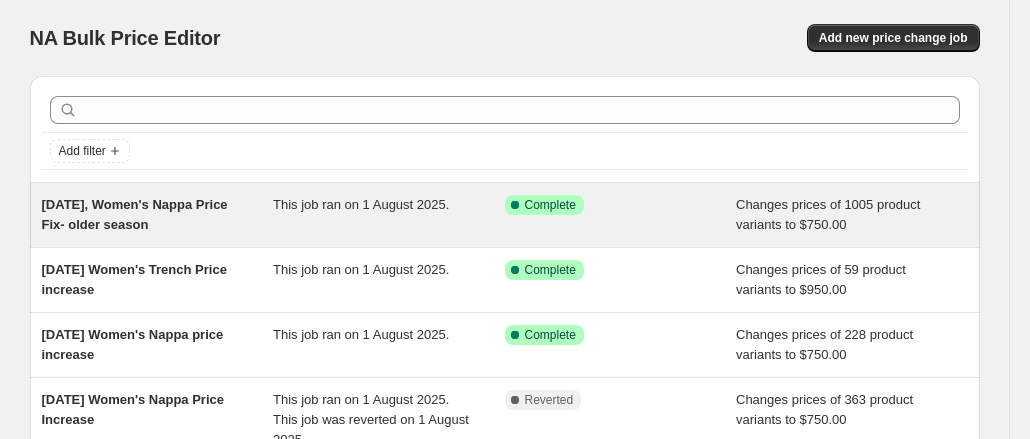 click on "[DATE], Women's Nappa Price Fix- older season" at bounding box center (135, 214) 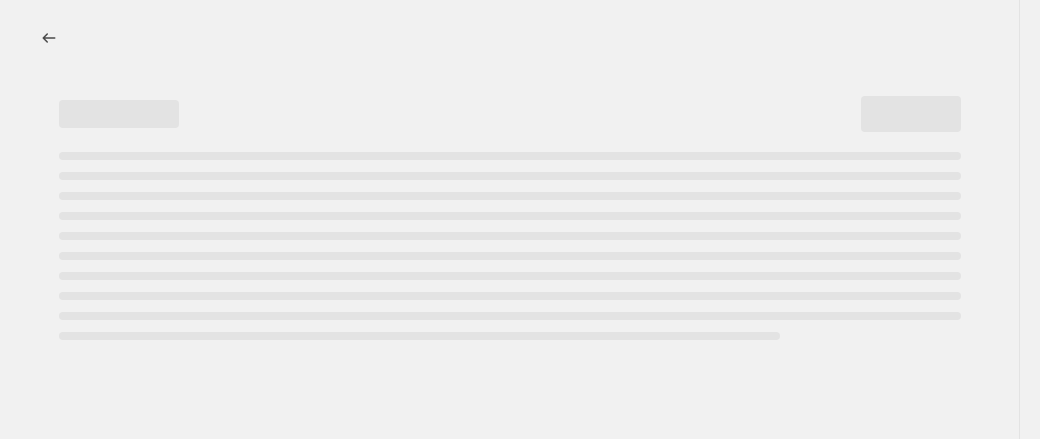 select on "tag" 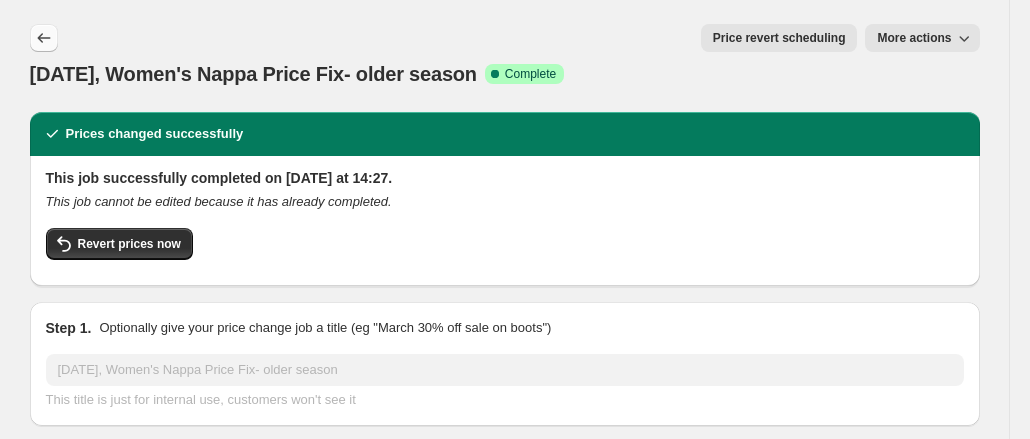click 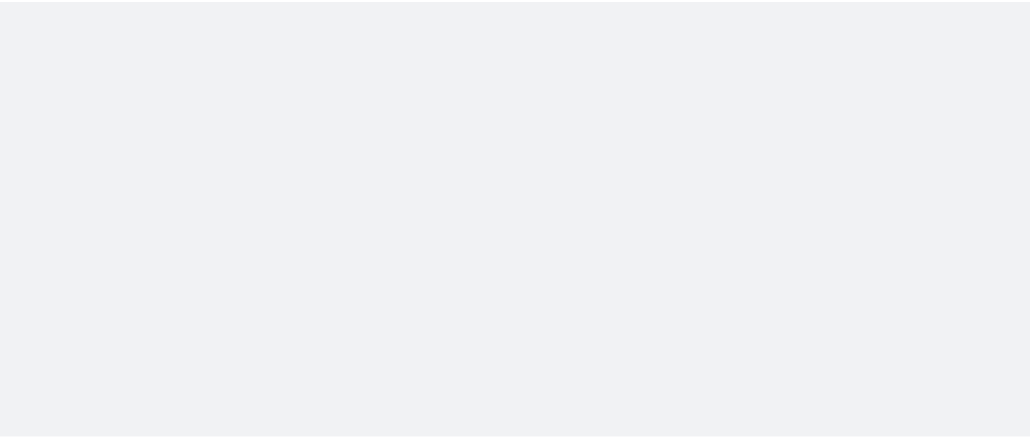 scroll, scrollTop: 0, scrollLeft: 0, axis: both 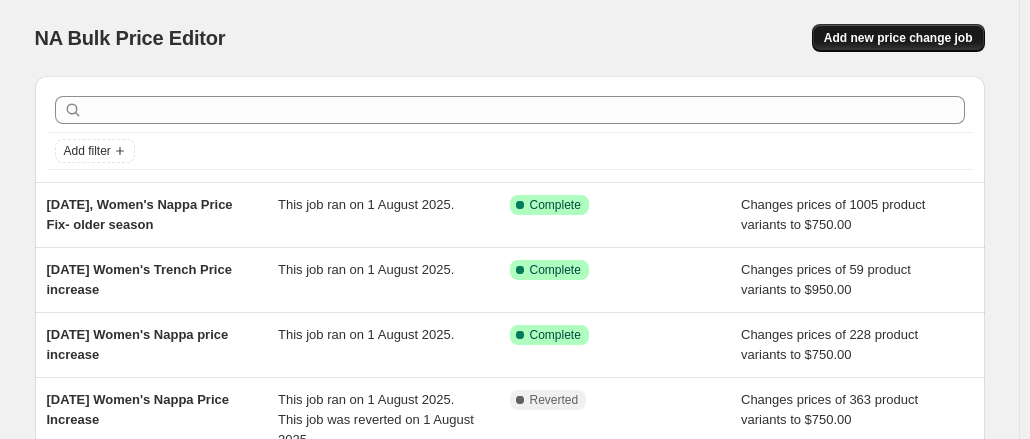 click on "Add new price change job" at bounding box center [898, 38] 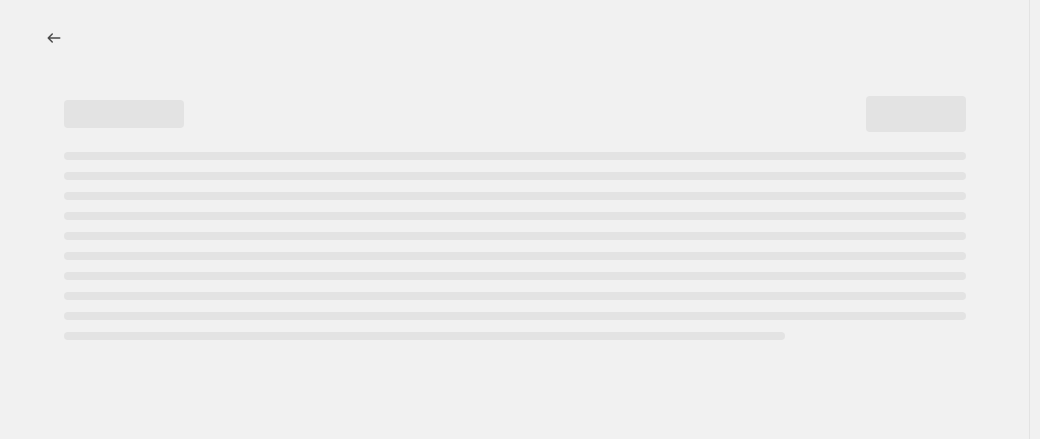 select on "percentage" 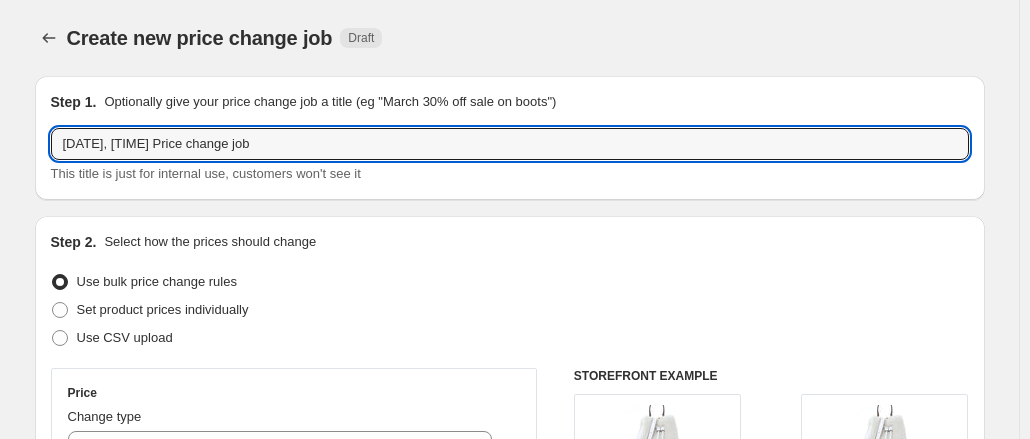 drag, startPoint x: 142, startPoint y: 139, endPoint x: 426, endPoint y: 116, distance: 284.9298 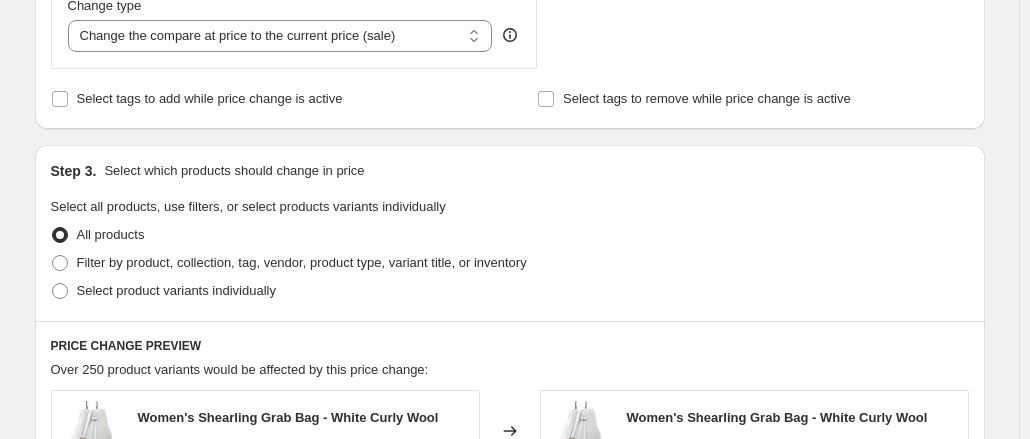 scroll, scrollTop: 790, scrollLeft: 0, axis: vertical 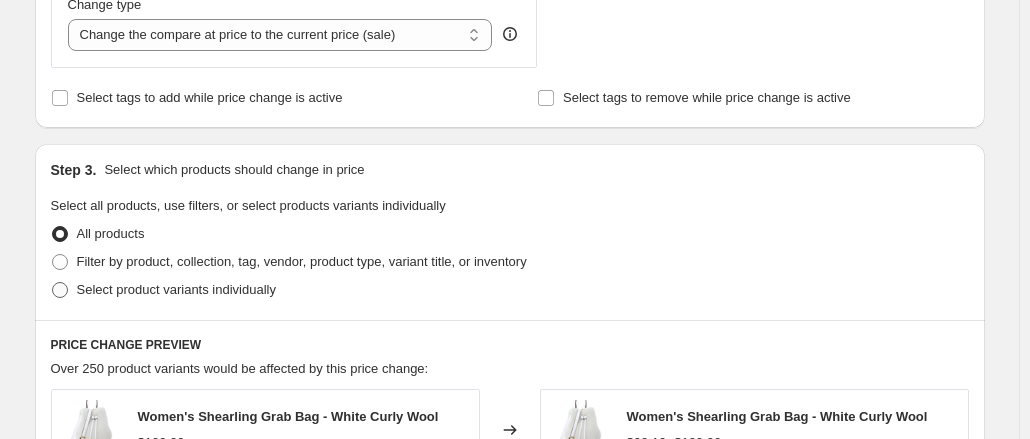 type on "[DATE], [FIRST] fix" 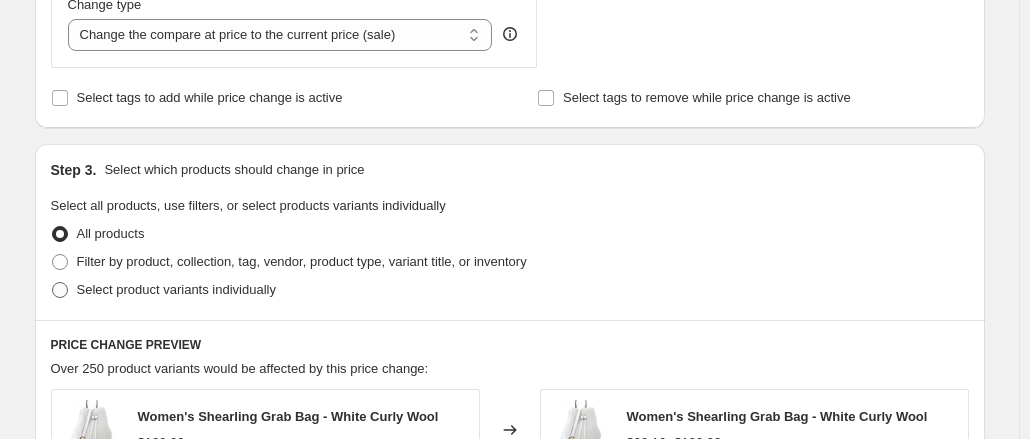 radio on "true" 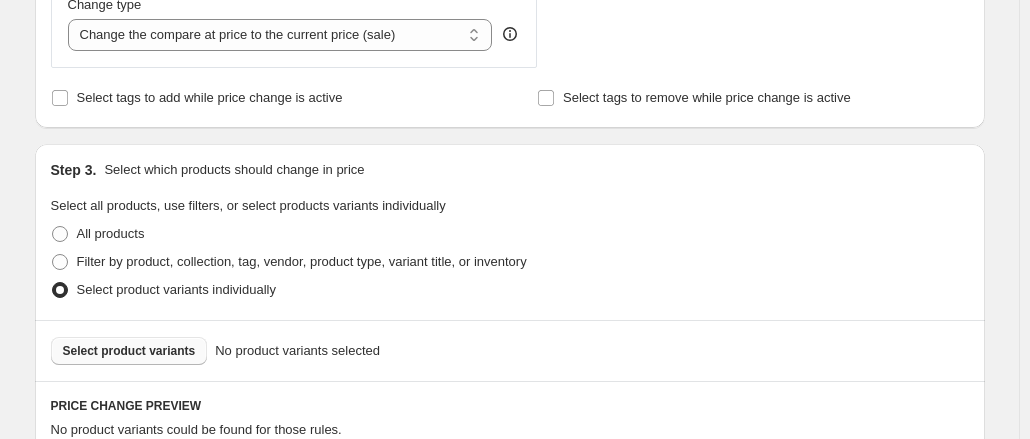 click on "Select product variants" at bounding box center (129, 351) 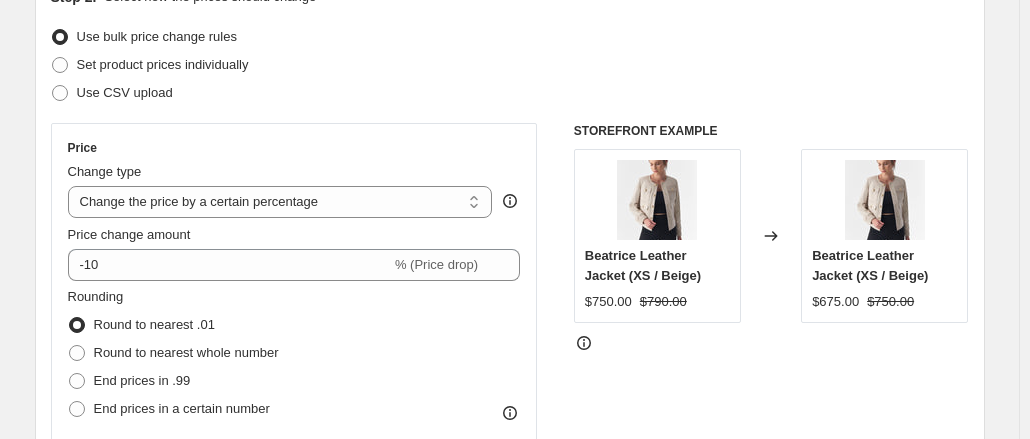 scroll, scrollTop: 270, scrollLeft: 0, axis: vertical 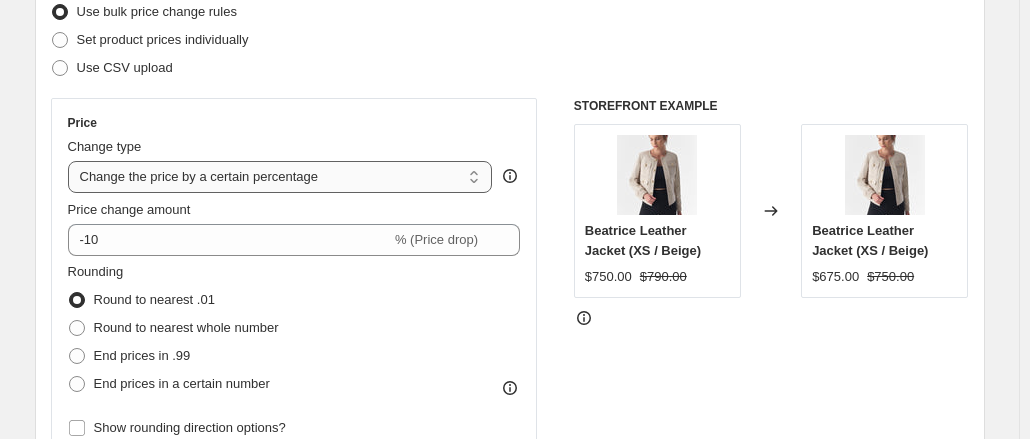 click on "Change the price to a certain amount Change the price by a certain amount Change the price by a certain percentage Change the price to the current compare at price (price before sale) Change the price by a certain amount relative to the compare at price Change the price by a certain percentage relative to the compare at price Don't change the price Change the price by a certain percentage relative to the cost per item Change price to certain cost margin" at bounding box center [280, 177] 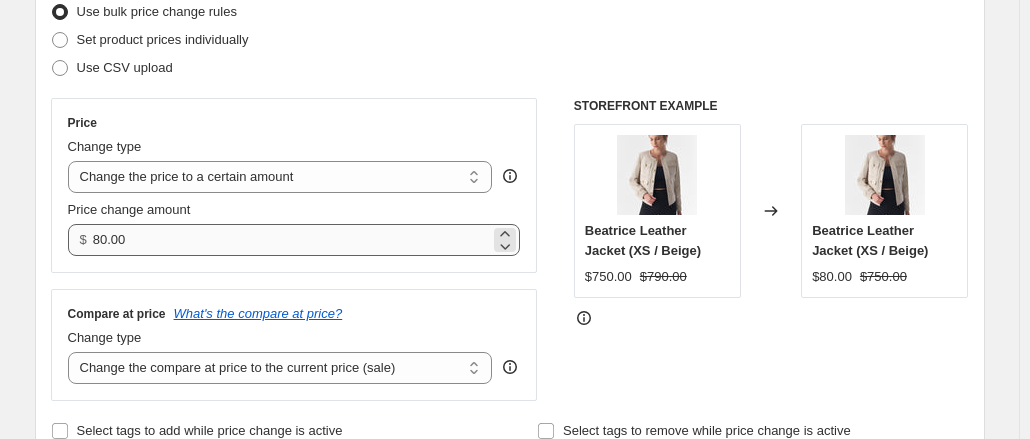 drag, startPoint x: 90, startPoint y: 237, endPoint x: 275, endPoint y: 229, distance: 185.1729 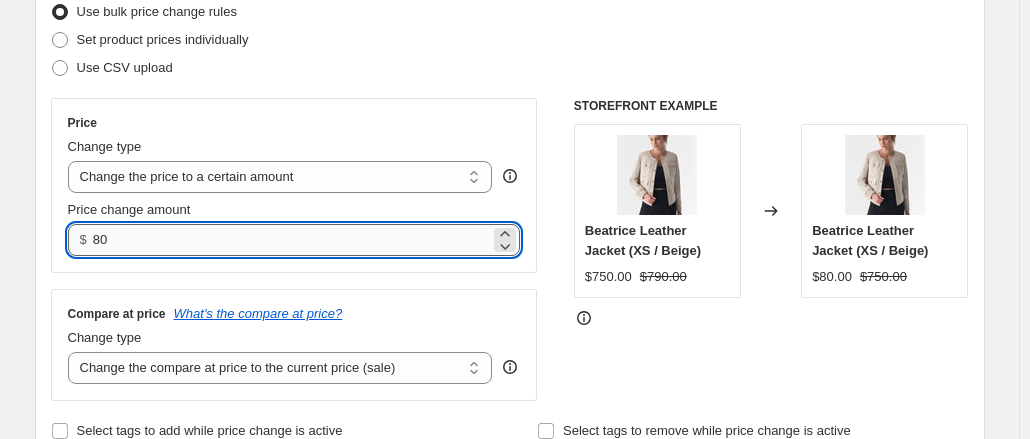 type on "8" 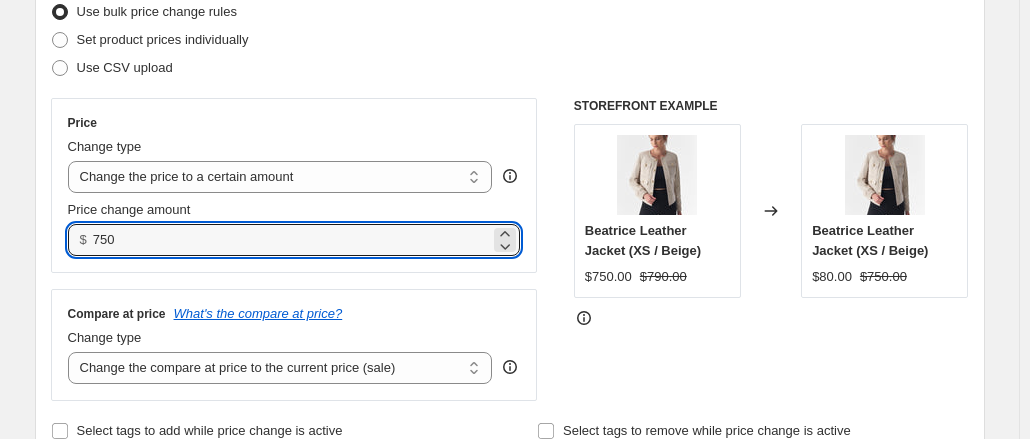 type on "750.00" 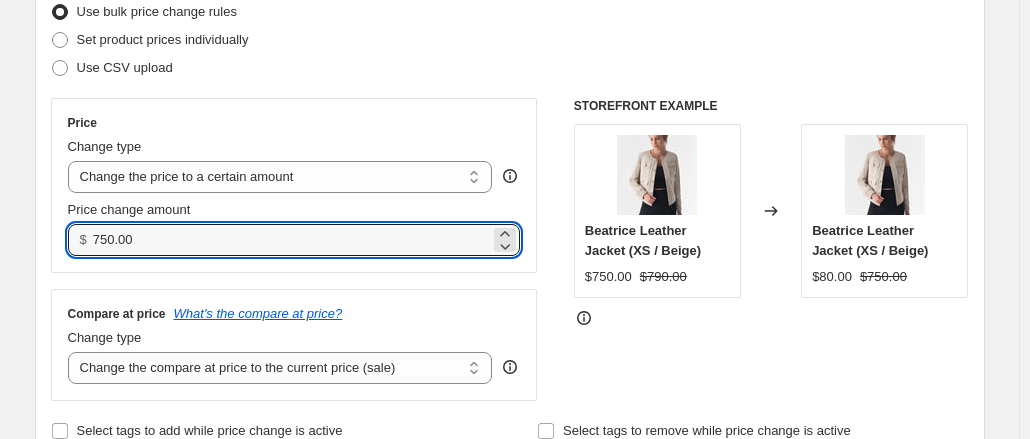 click on "Price" at bounding box center [294, 123] 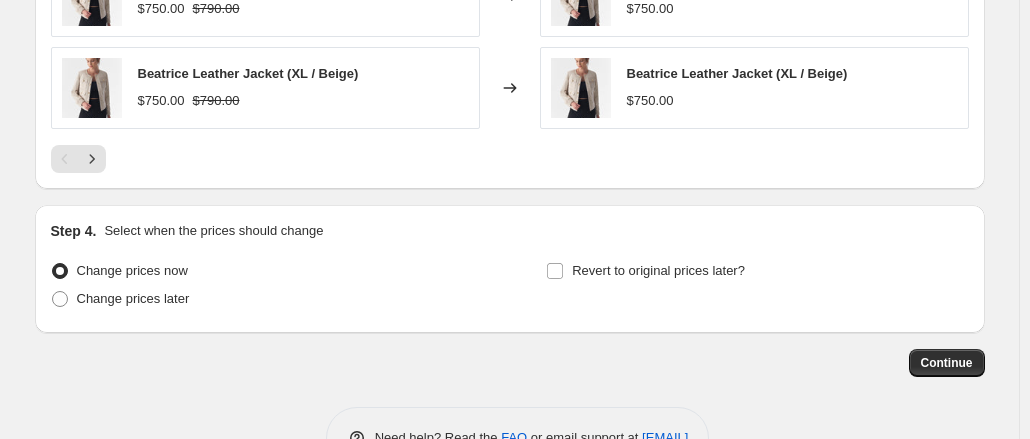 scroll, scrollTop: 1429, scrollLeft: 0, axis: vertical 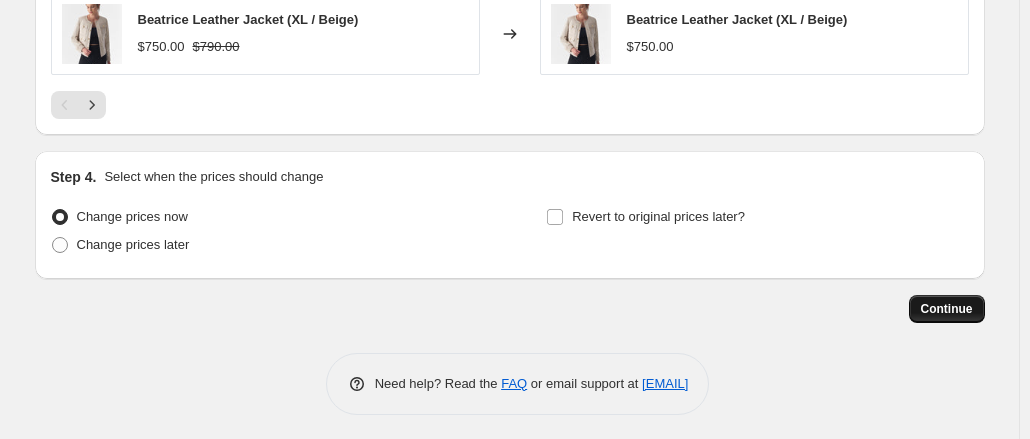 click on "Continue" at bounding box center (947, 309) 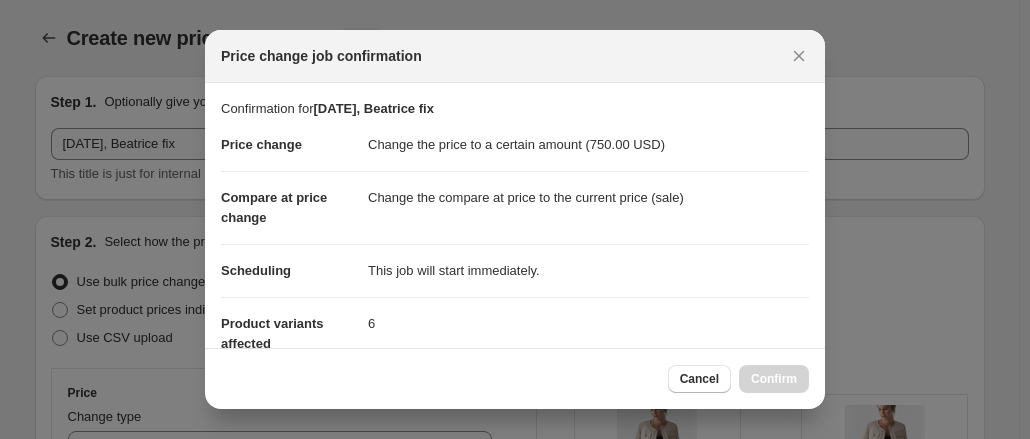 scroll, scrollTop: 0, scrollLeft: 0, axis: both 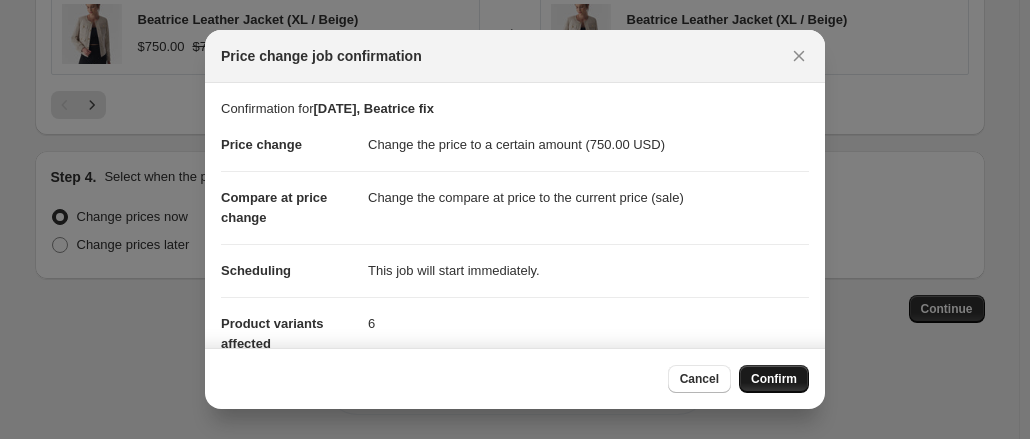 click on "Confirm" at bounding box center (774, 379) 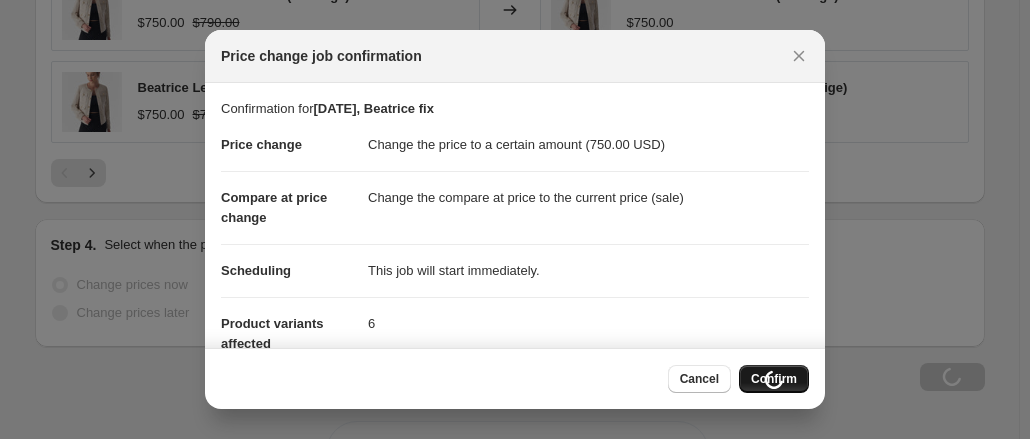 scroll, scrollTop: 1497, scrollLeft: 0, axis: vertical 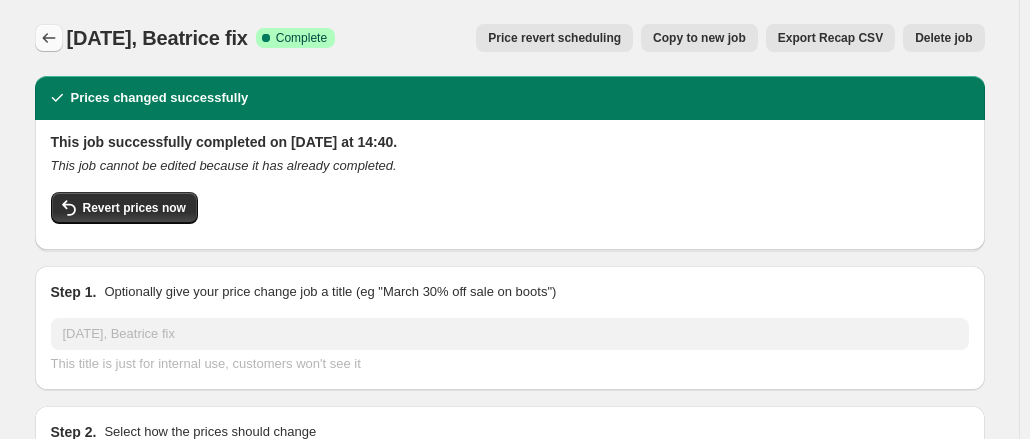 click at bounding box center [49, 38] 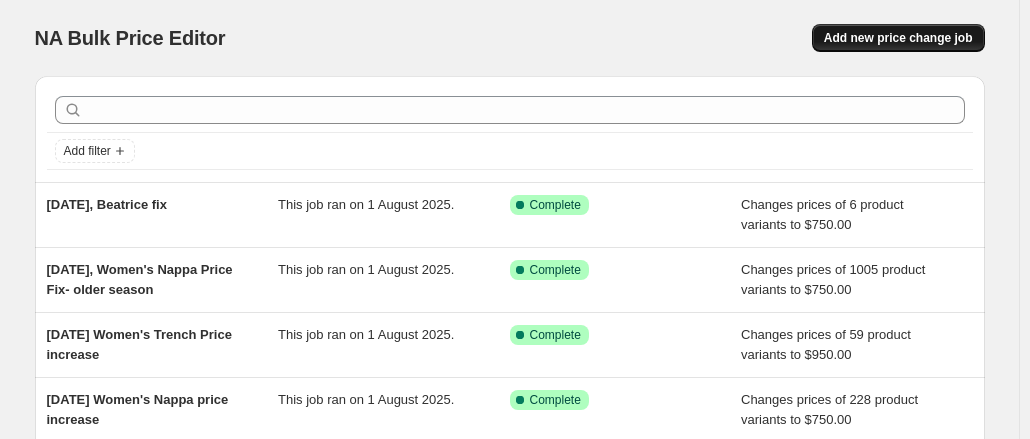 click on "Add new price change job" at bounding box center [898, 38] 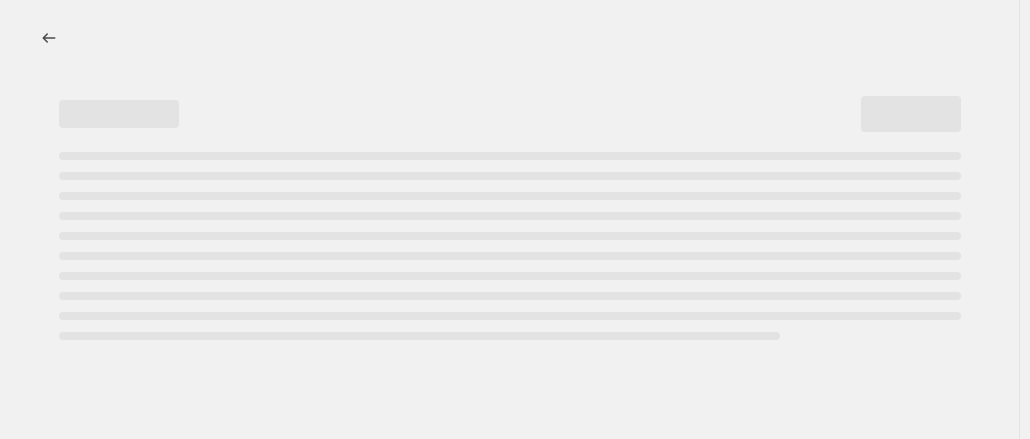 select on "percentage" 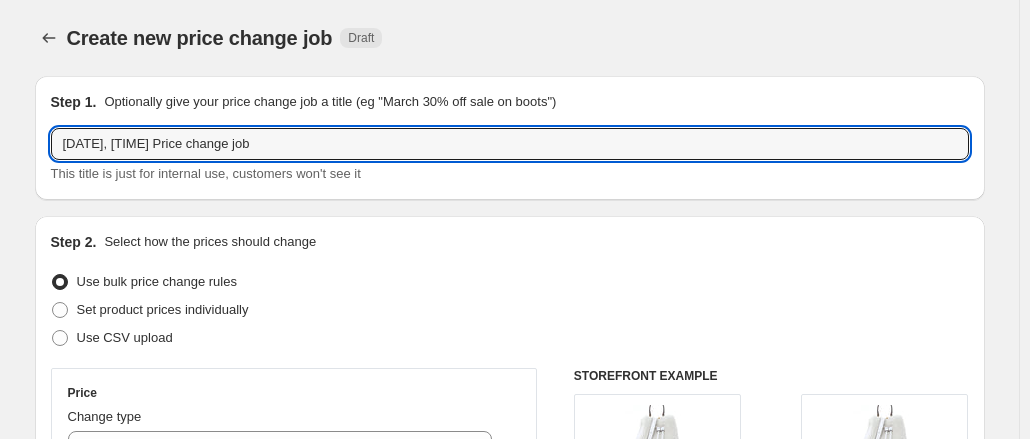 drag, startPoint x: 141, startPoint y: 135, endPoint x: 416, endPoint y: 107, distance: 276.42178 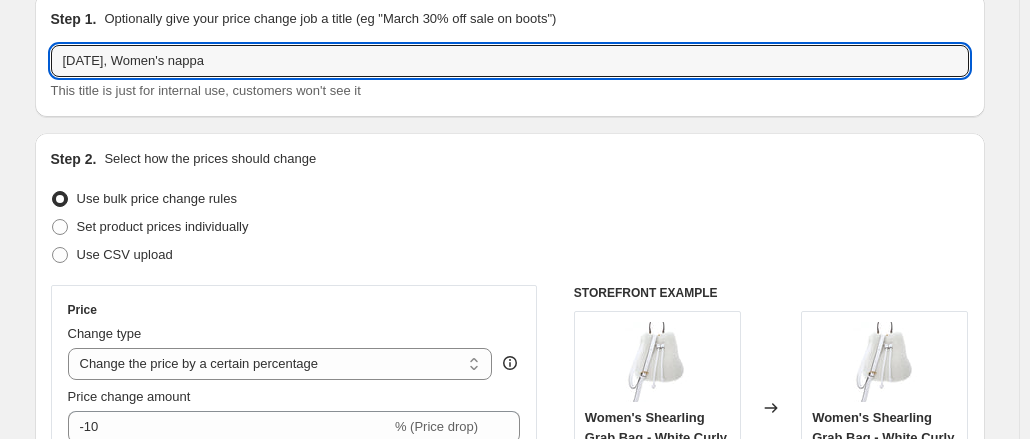 scroll, scrollTop: 85, scrollLeft: 0, axis: vertical 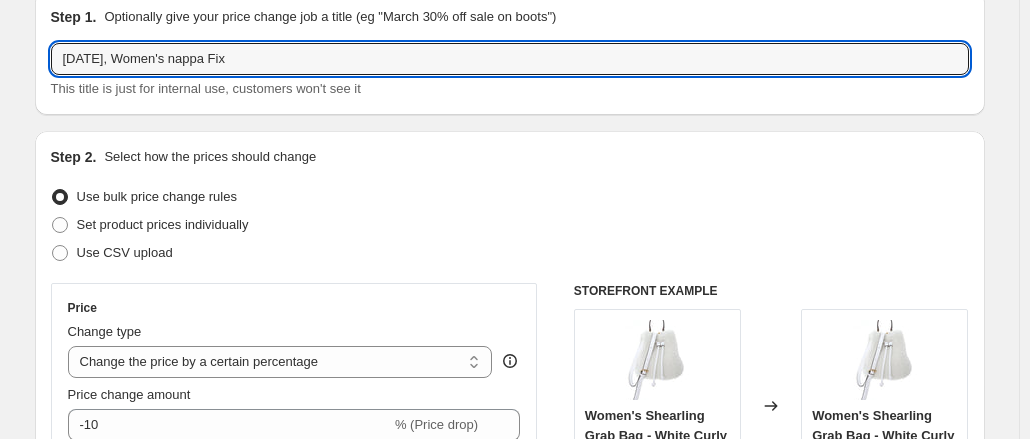 type on "1 Aug 2025, Women's nappa Fix" 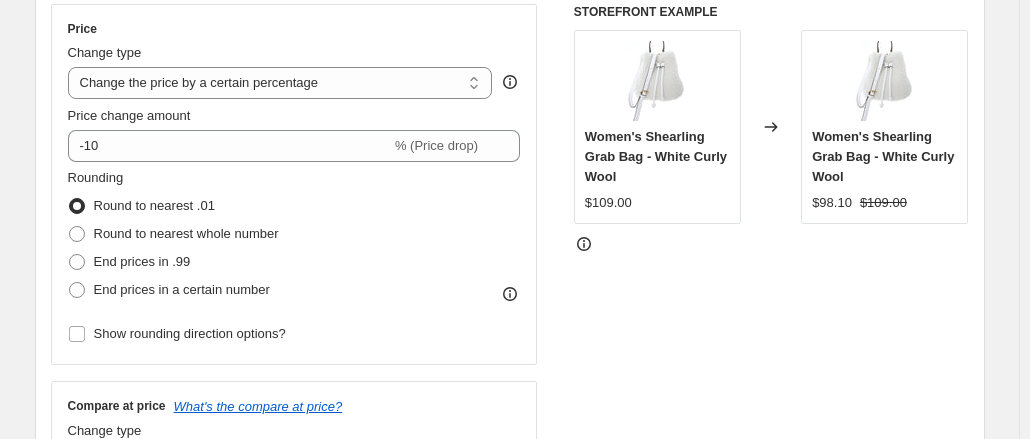 scroll, scrollTop: 819, scrollLeft: 0, axis: vertical 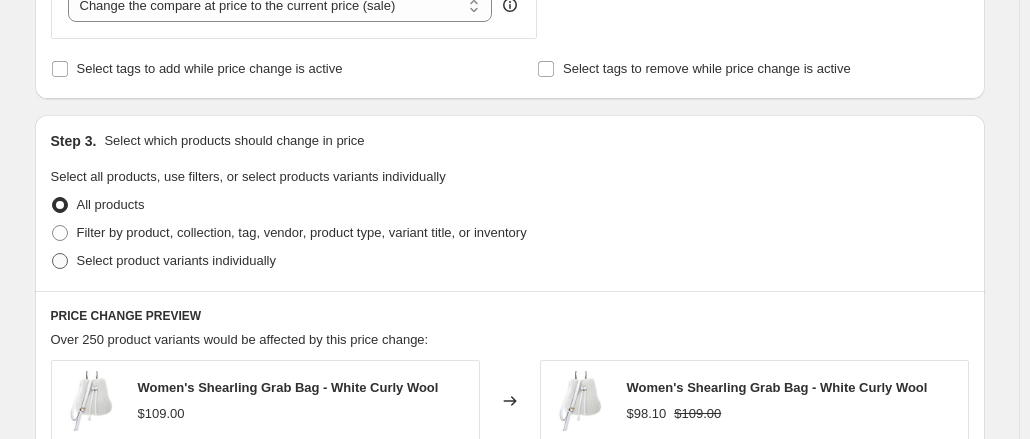 click on "Select product variants individually" at bounding box center (176, 260) 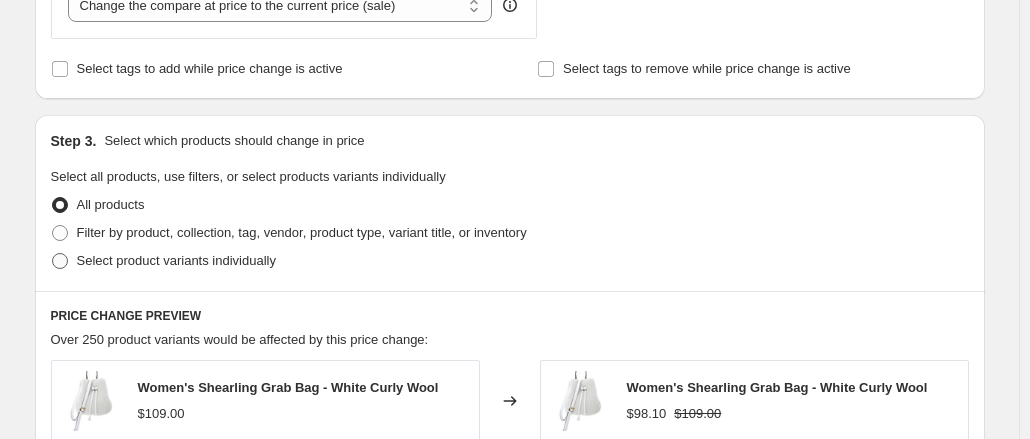 radio on "true" 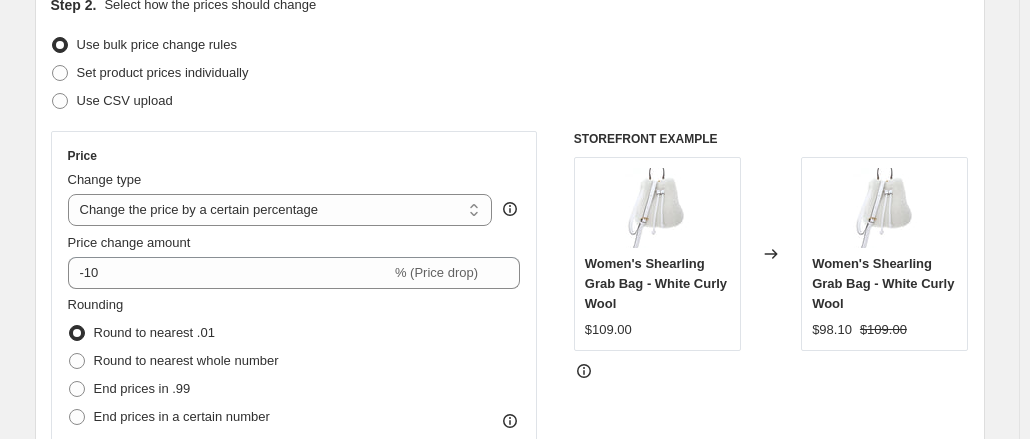 scroll, scrollTop: 236, scrollLeft: 0, axis: vertical 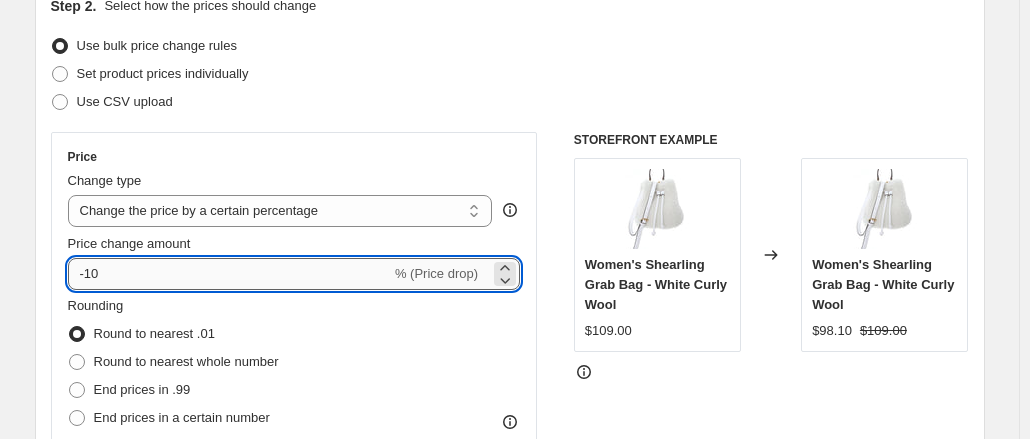 click on "-10" at bounding box center [229, 274] 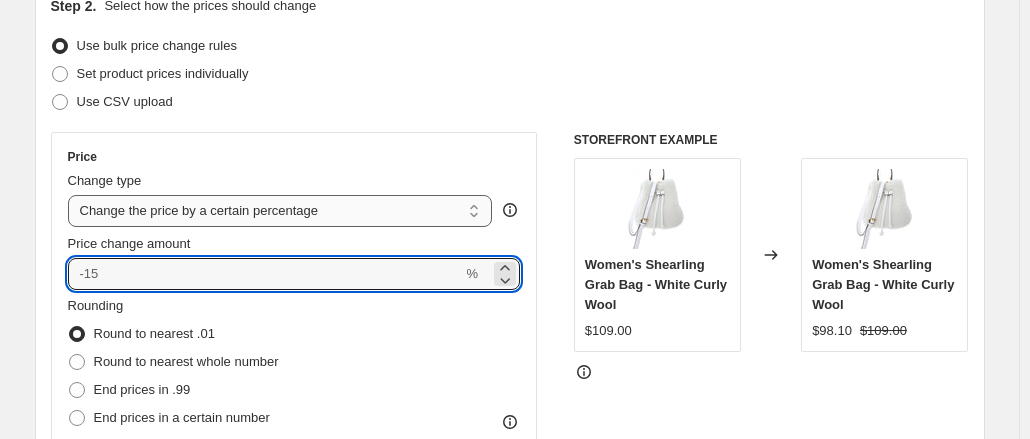 click on "Change the price to a certain amount Change the price by a certain amount Change the price by a certain percentage Change the price to the current compare at price (price before sale) Change the price by a certain amount relative to the compare at price Change the price by a certain percentage relative to the compare at price Don't change the price Change the price by a certain percentage relative to the cost per item Change price to certain cost margin" at bounding box center [280, 211] 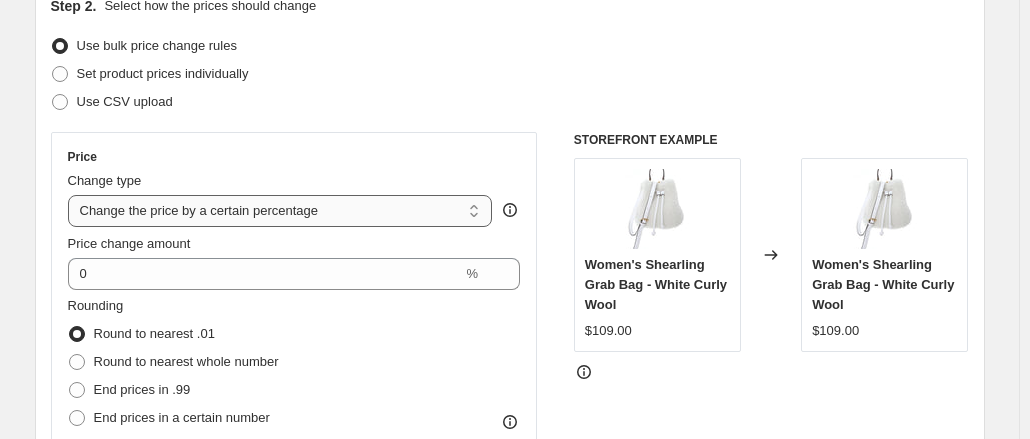 select on "to" 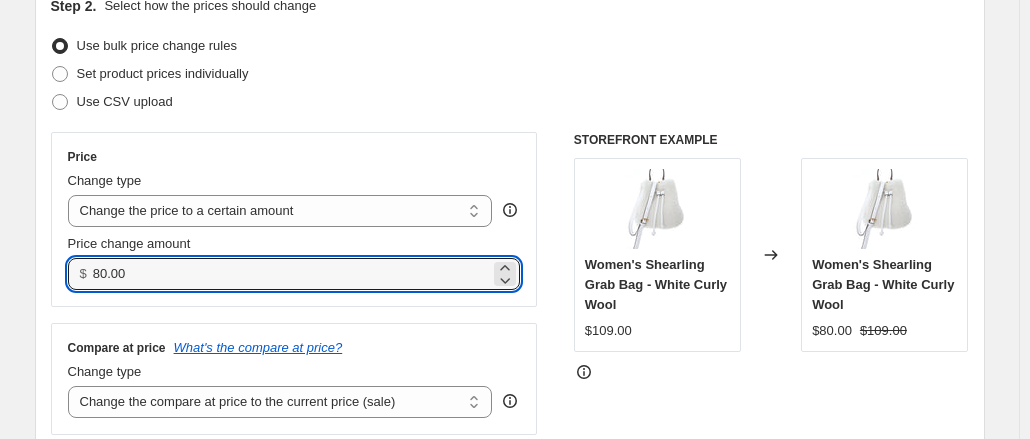 drag, startPoint x: 160, startPoint y: 279, endPoint x: -26, endPoint y: 305, distance: 187.80841 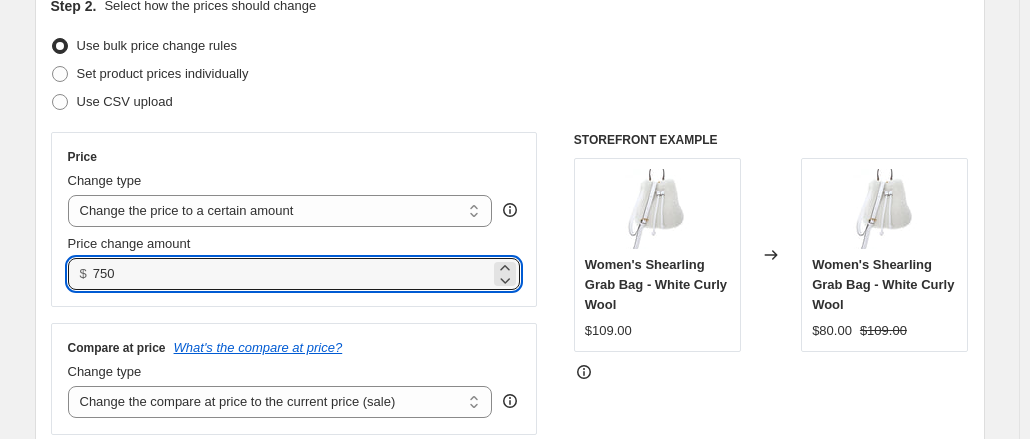 type on "750.00" 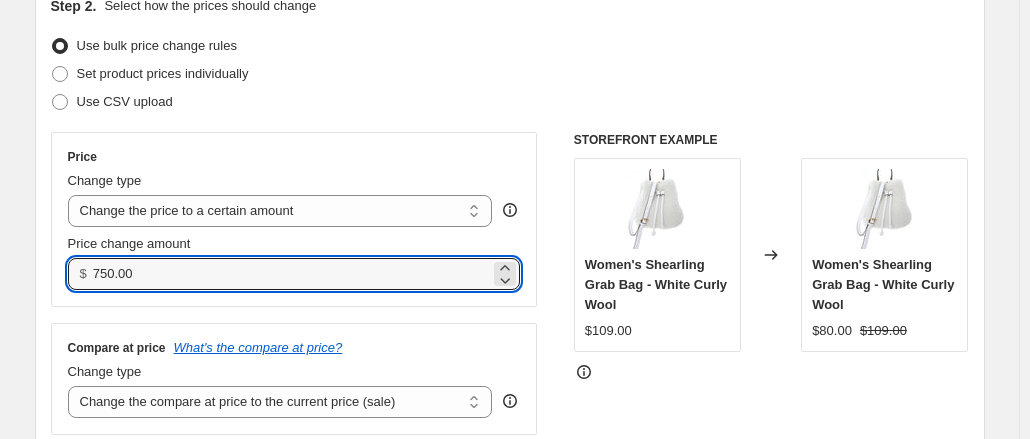 click on "Price Change type Change the price to a certain amount Change the price by a certain amount Change the price by a certain percentage Change the price to the current compare at price (price before sale) Change the price by a certain amount relative to the compare at price Change the price by a certain percentage relative to the compare at price Don't change the price Change the price by a certain percentage relative to the cost per item Change price to certain cost margin Change the price to a certain amount Price change amount $ 750.00" at bounding box center [294, 219] 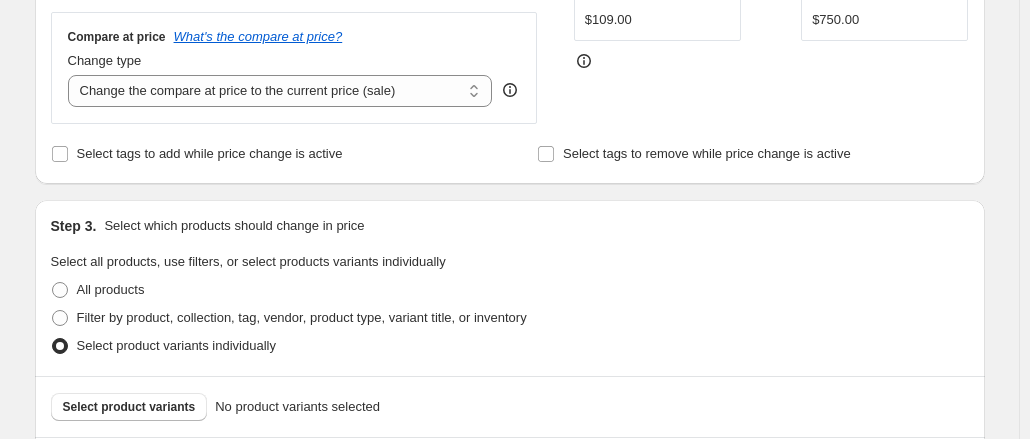 scroll, scrollTop: 638, scrollLeft: 0, axis: vertical 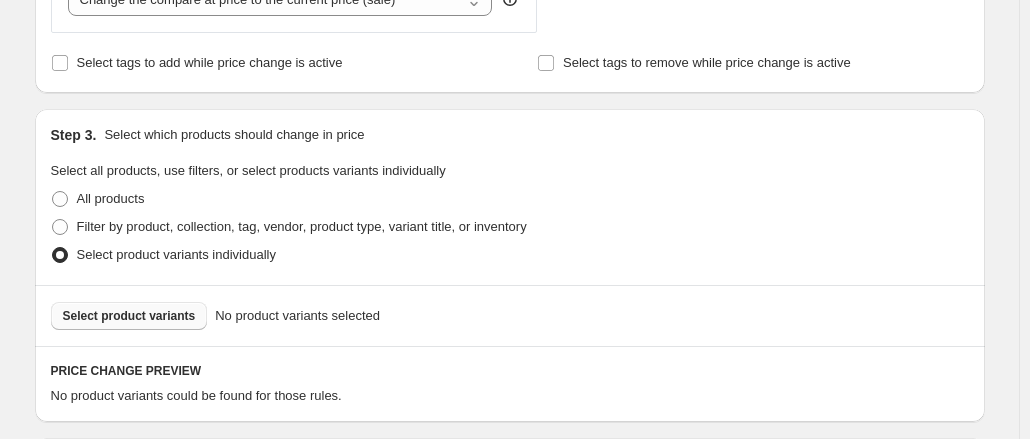 click on "Select product variants" at bounding box center [129, 316] 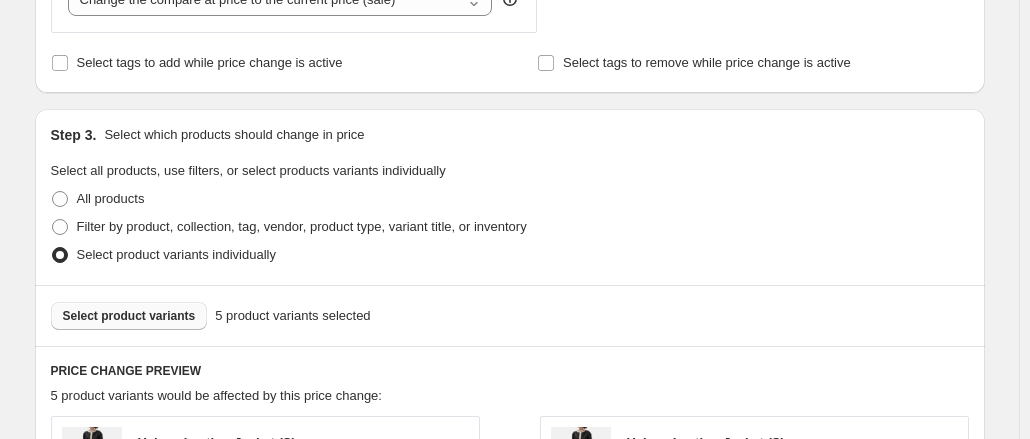 click on "Select product variants" at bounding box center (129, 316) 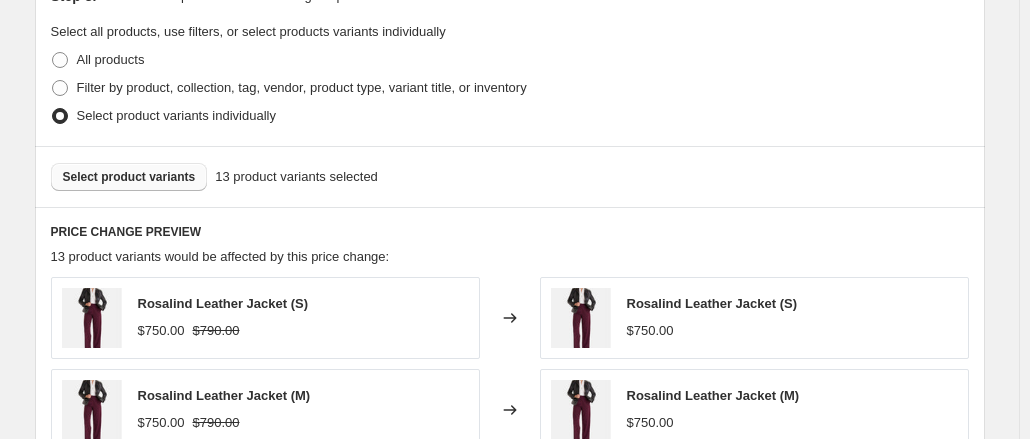 scroll, scrollTop: 776, scrollLeft: 0, axis: vertical 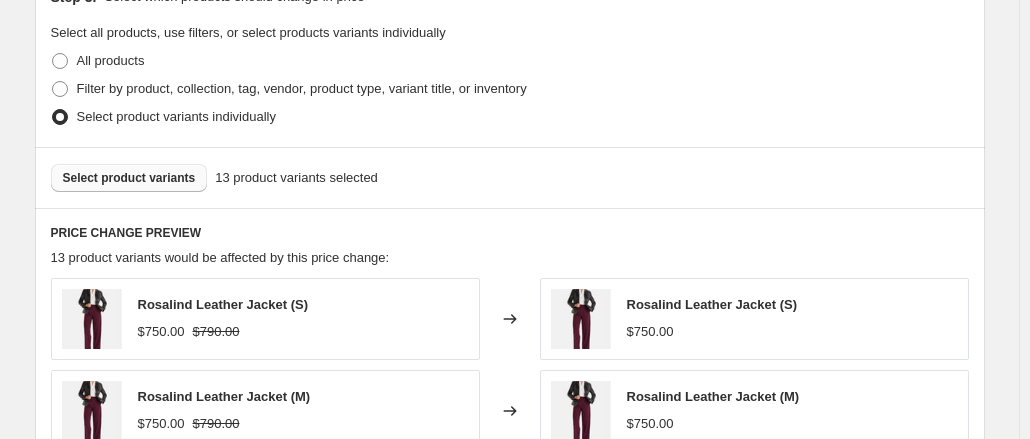 click on "Select product variants" at bounding box center (129, 178) 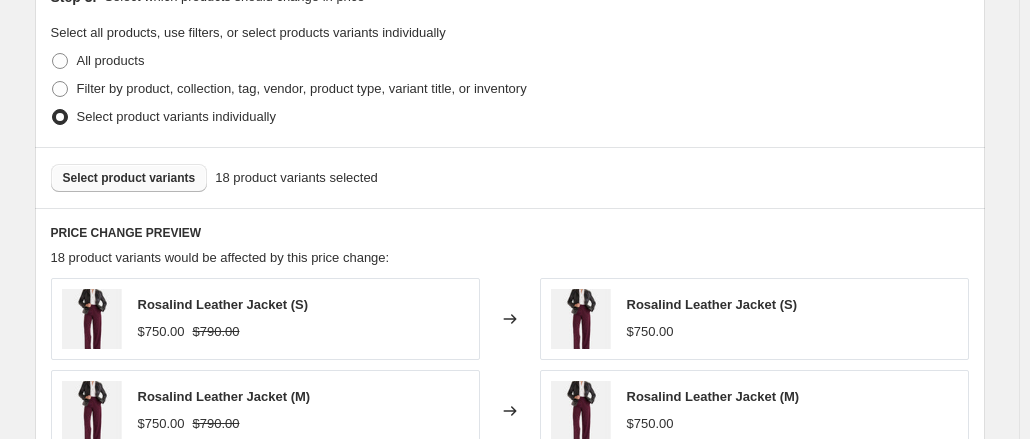 click on "Select product variants 18   product variants selected" at bounding box center [510, 177] 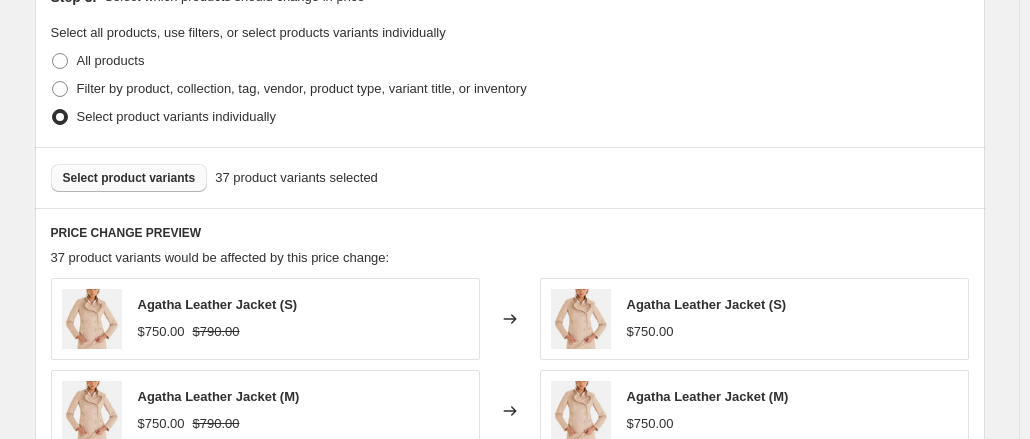 click on "Select product variants" at bounding box center [129, 178] 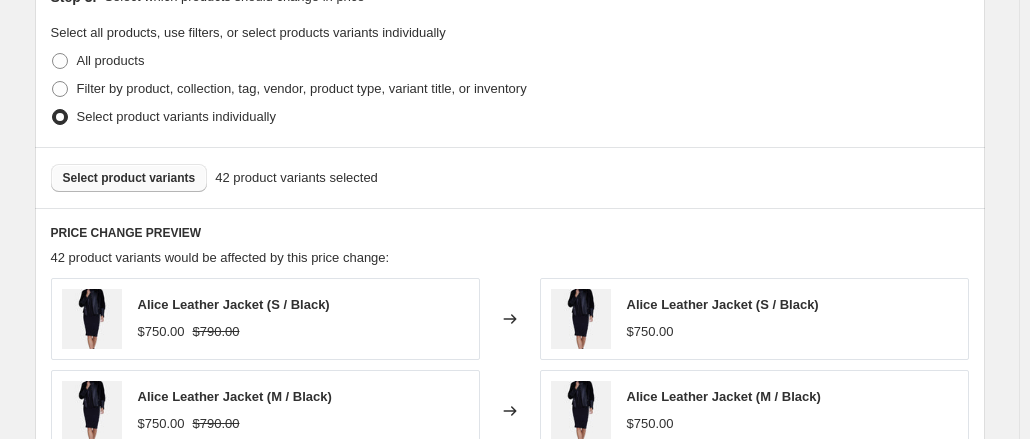 click on "Select product variants 42   product variants selected" at bounding box center (510, 177) 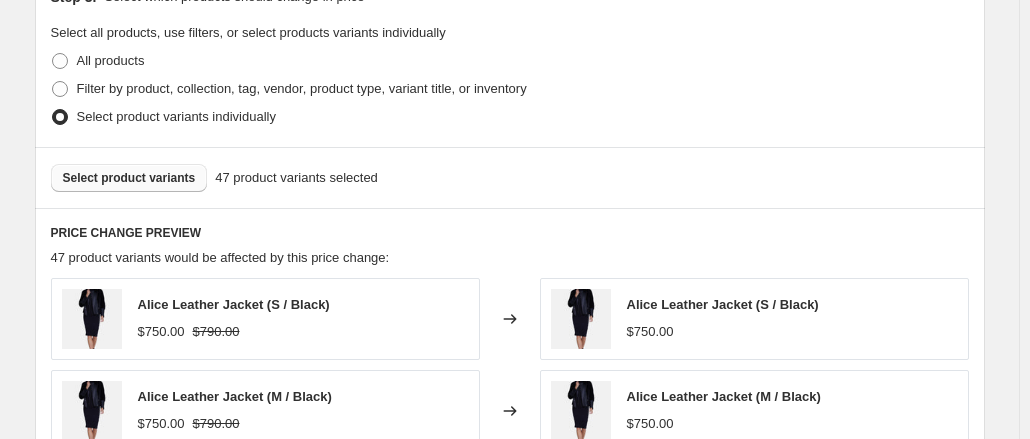 click on "Select product variants" at bounding box center (129, 178) 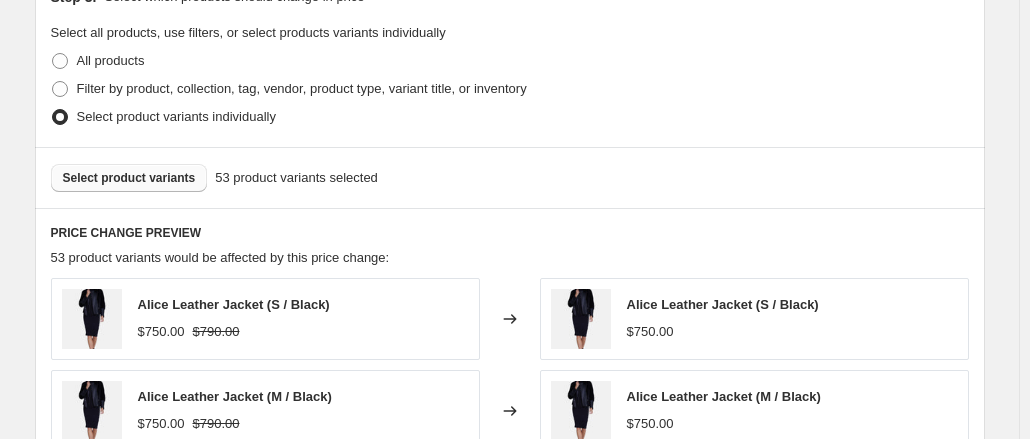 click on "Select product variants" at bounding box center (129, 178) 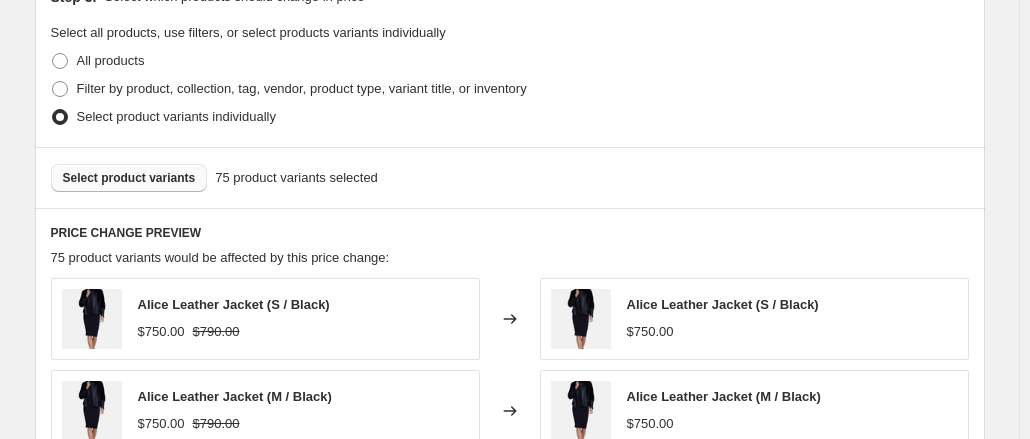 click on "Select product variants" at bounding box center (129, 178) 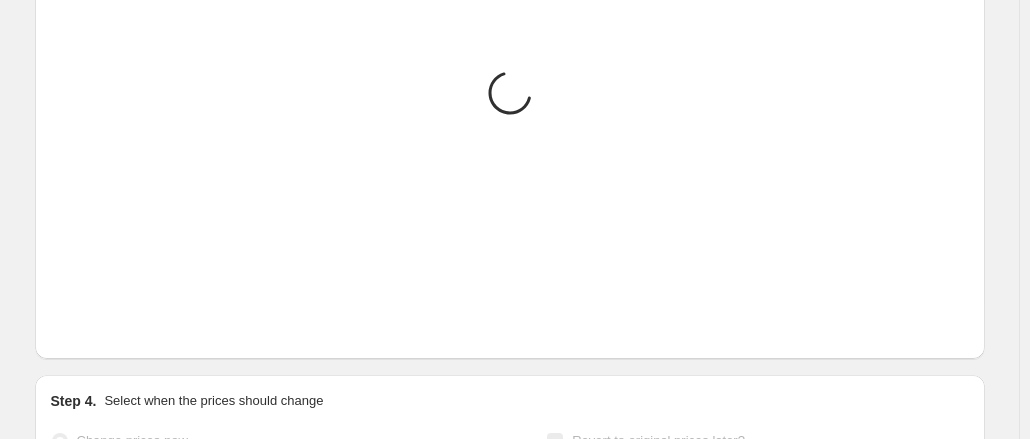 scroll, scrollTop: 1287, scrollLeft: 0, axis: vertical 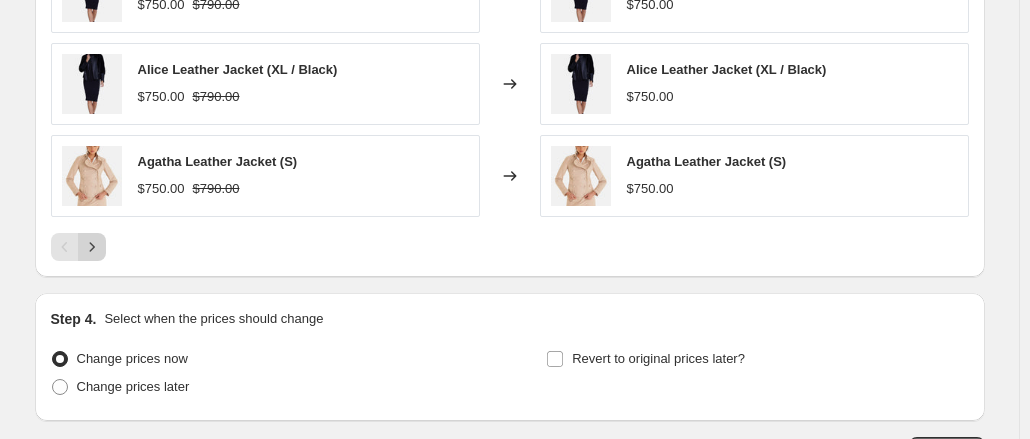 click 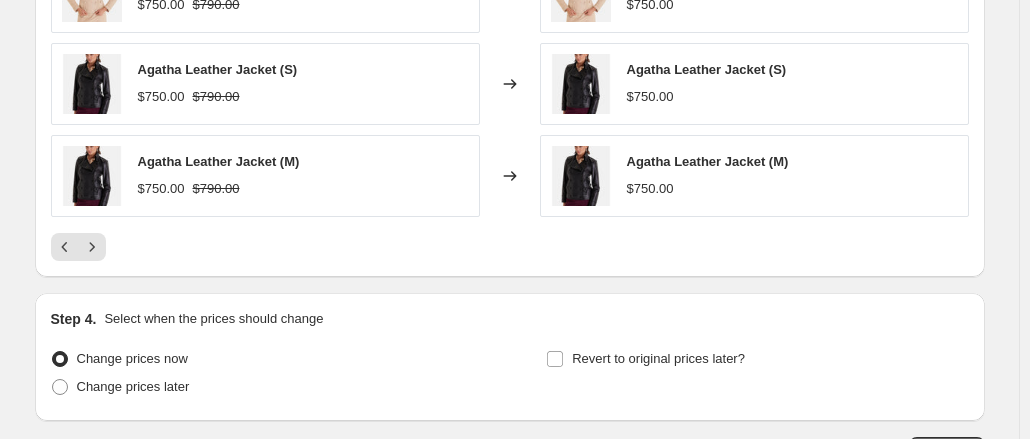 scroll, scrollTop: 1429, scrollLeft: 0, axis: vertical 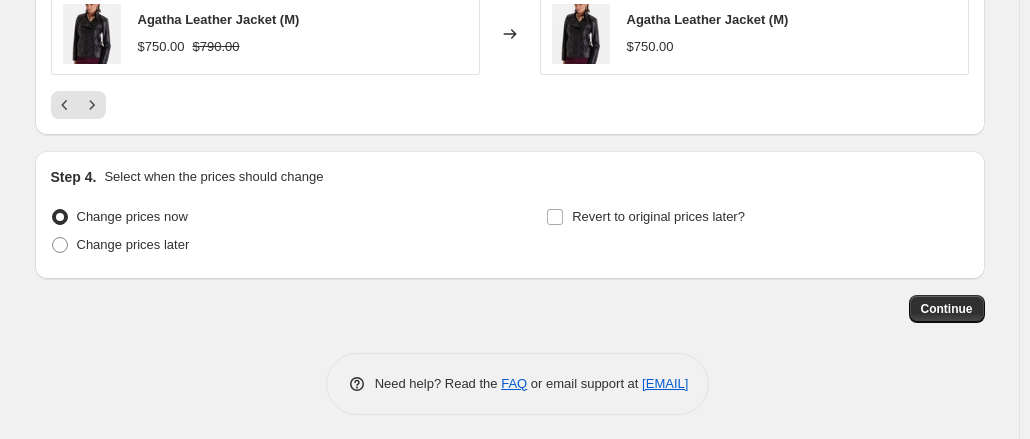 click on "Step 1. Optionally give your price change job a title (eg "March 30% off sale on boots") 1 Aug 2025, Women's nappa Fix This title is just for internal use, customers won't see it Step 2. Select how the prices should change Use bulk price change rules Set product prices individually Use CSV upload Price Change type Change the price to a certain amount Change the price by a certain amount Change the price by a certain percentage Change the price to the current compare at price (price before sale) Change the price by a certain amount relative to the compare at price Change the price by a certain percentage relative to the compare at price Don't change the price Change the price by a certain percentage relative to the cost per item Change price to certain cost margin Change the price to a certain amount Price change amount $ 750.00 Compare at price What's the compare at price? Change type Change the compare at price to the current price (sale) Change the compare at price to a certain amount STOREFRONT EXAMPLE 80" at bounding box center [510, -477] 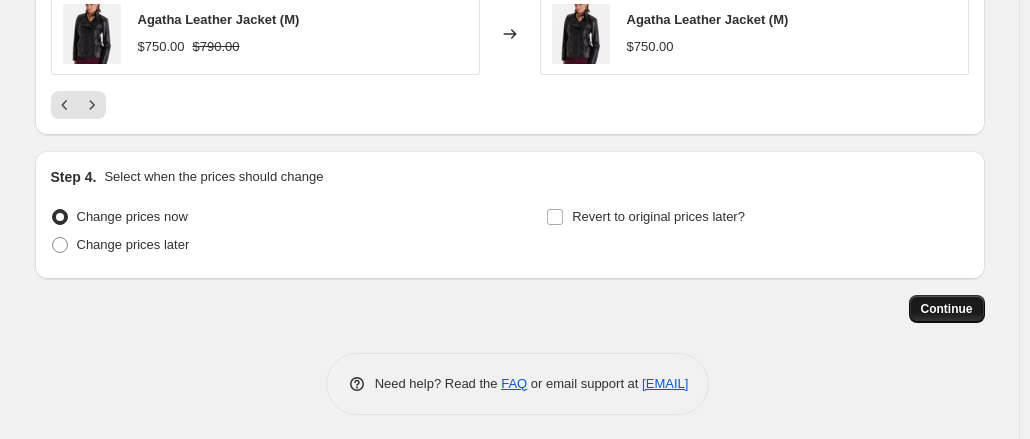 click on "Continue" at bounding box center [947, 309] 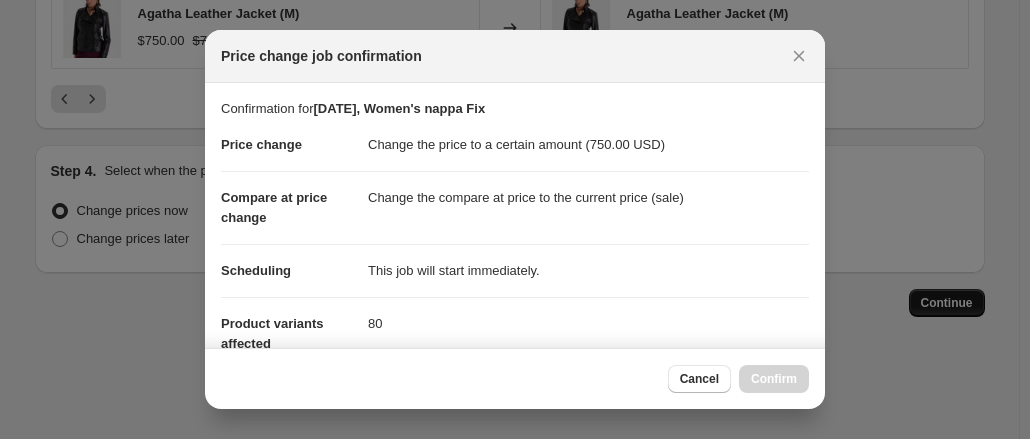 scroll, scrollTop: 0, scrollLeft: 0, axis: both 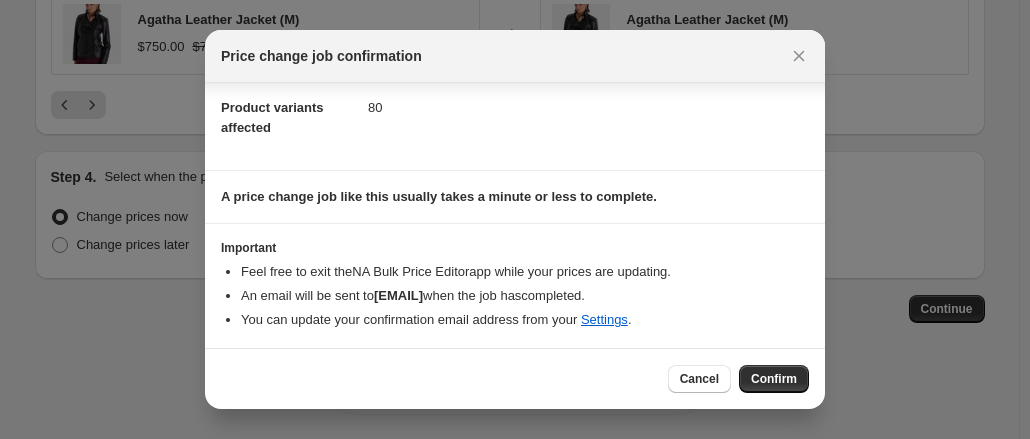 click on "Cancel Confirm" at bounding box center (515, 378) 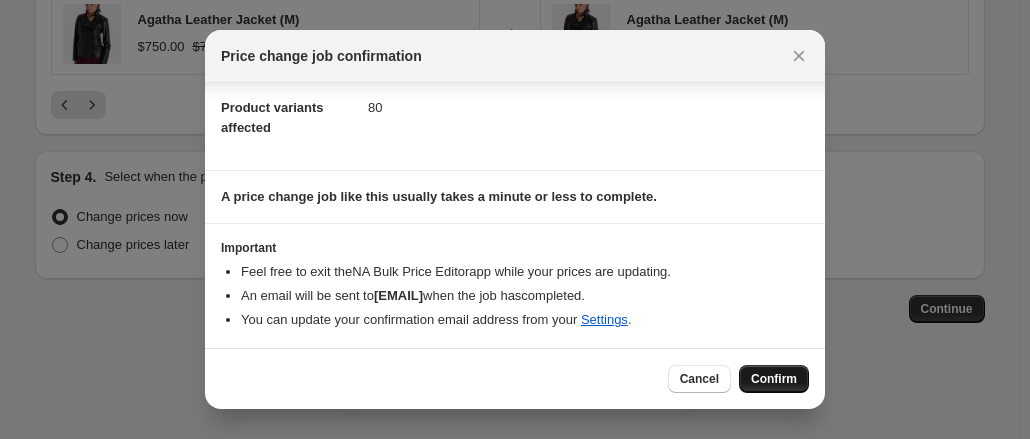 click on "Confirm" at bounding box center (774, 379) 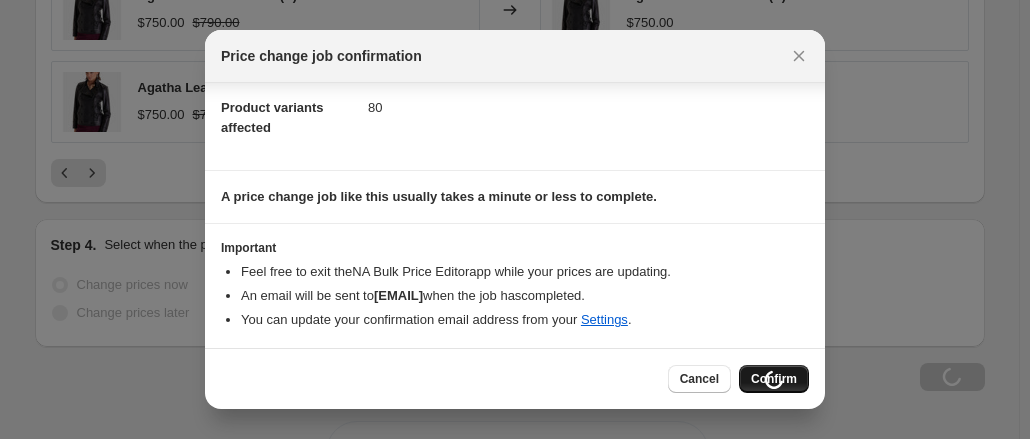 scroll, scrollTop: 1497, scrollLeft: 0, axis: vertical 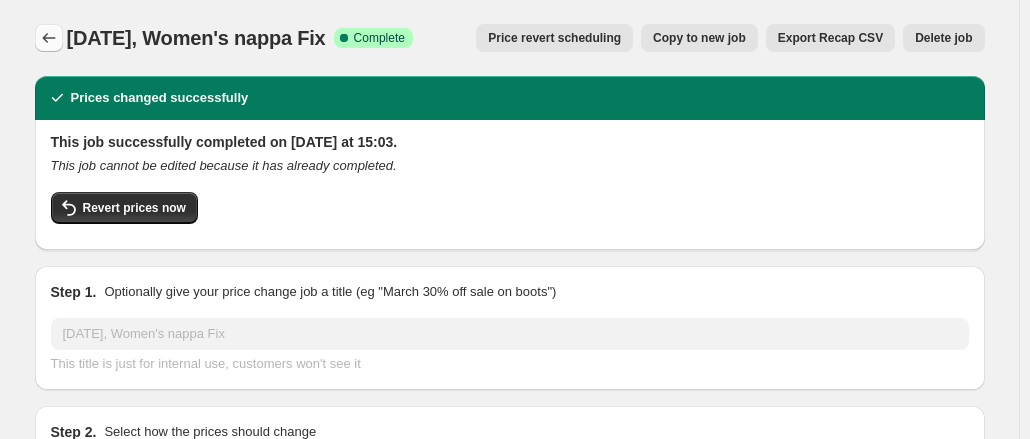 click 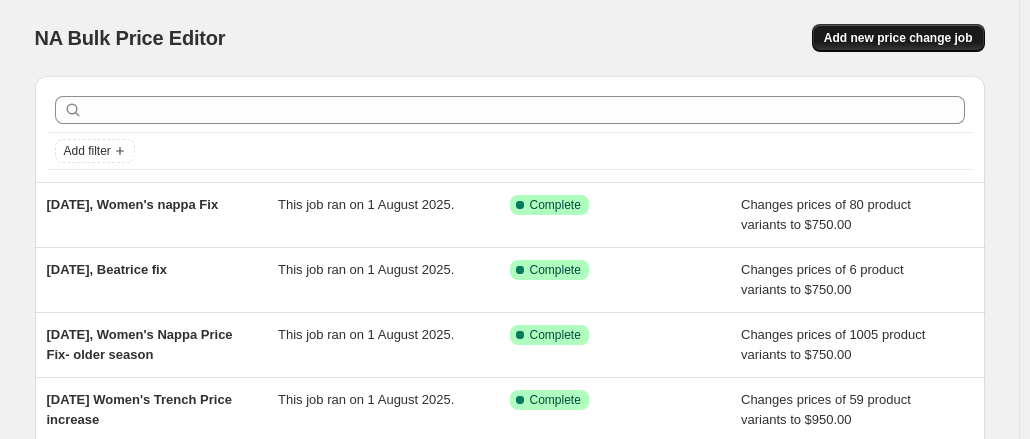 click on "Add new price change job" at bounding box center [898, 38] 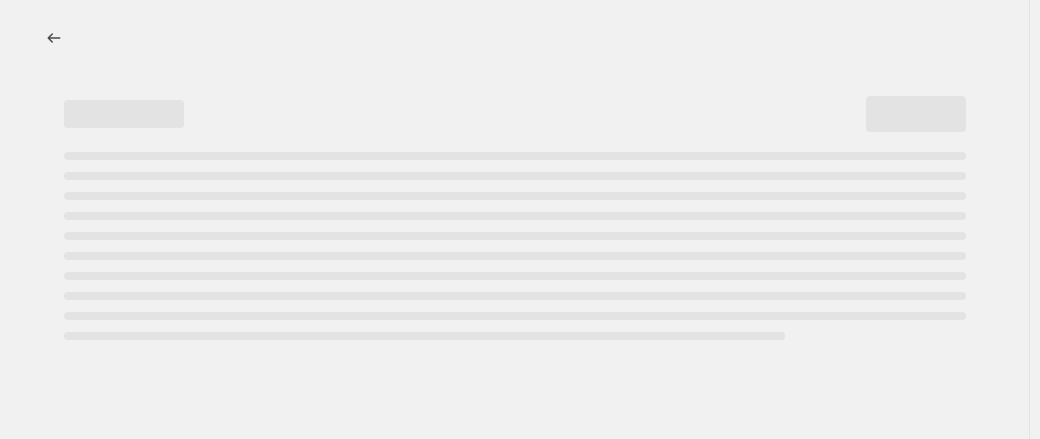 select on "percentage" 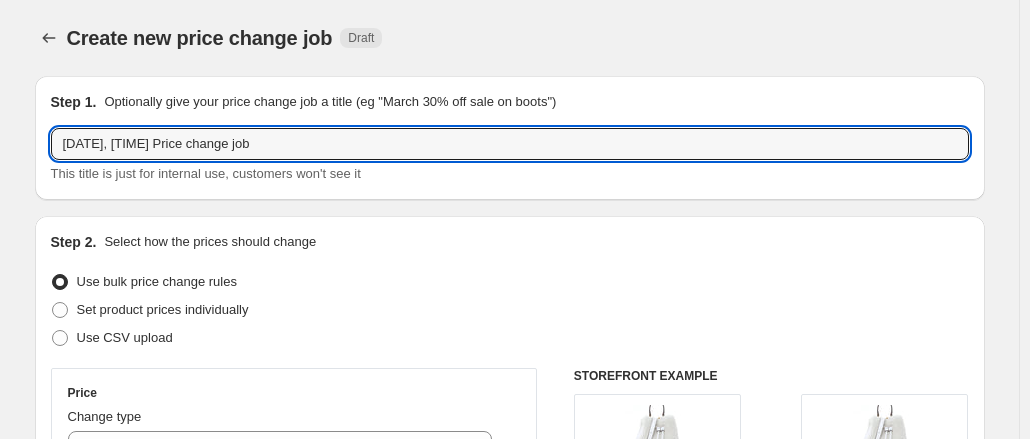 drag, startPoint x: 134, startPoint y: 145, endPoint x: 498, endPoint y: 111, distance: 365.58447 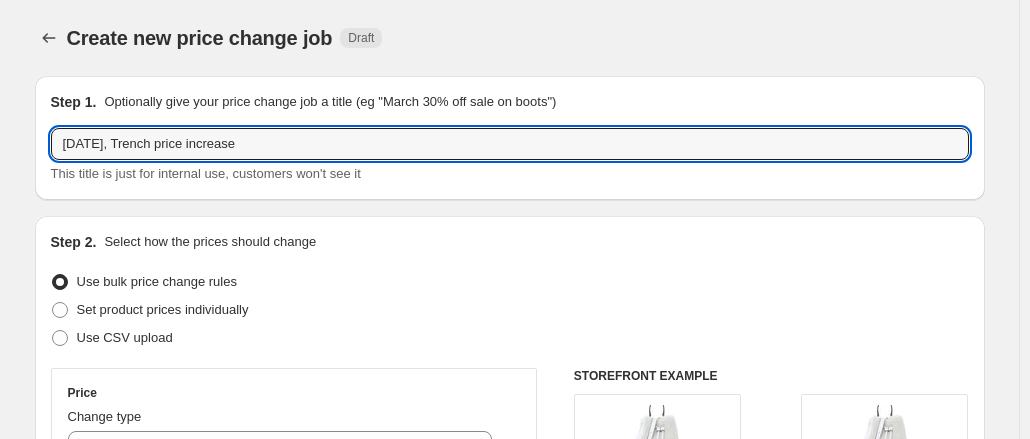 scroll, scrollTop: 173, scrollLeft: 0, axis: vertical 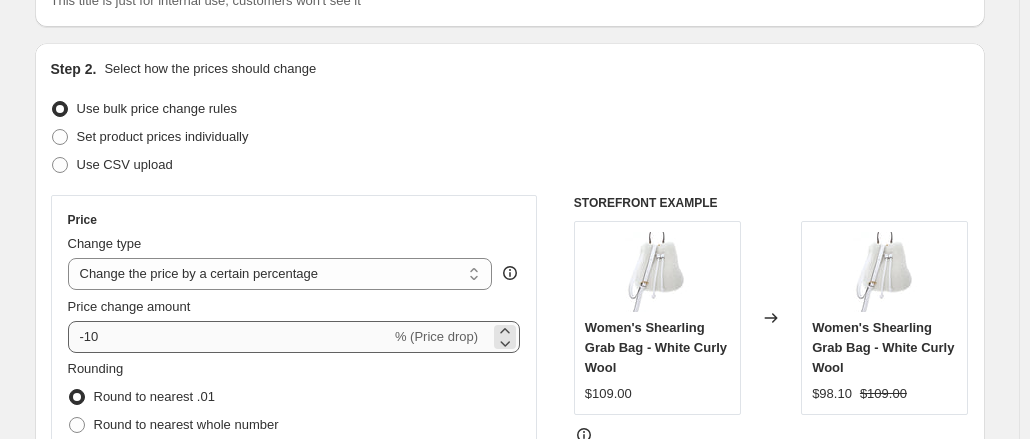 type on "[DATE], Trench price increase" 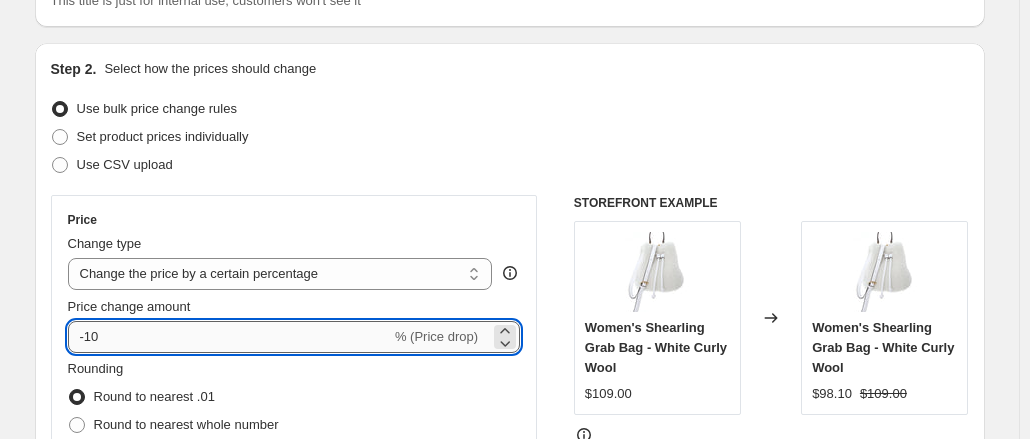 click on "-10" at bounding box center [229, 337] 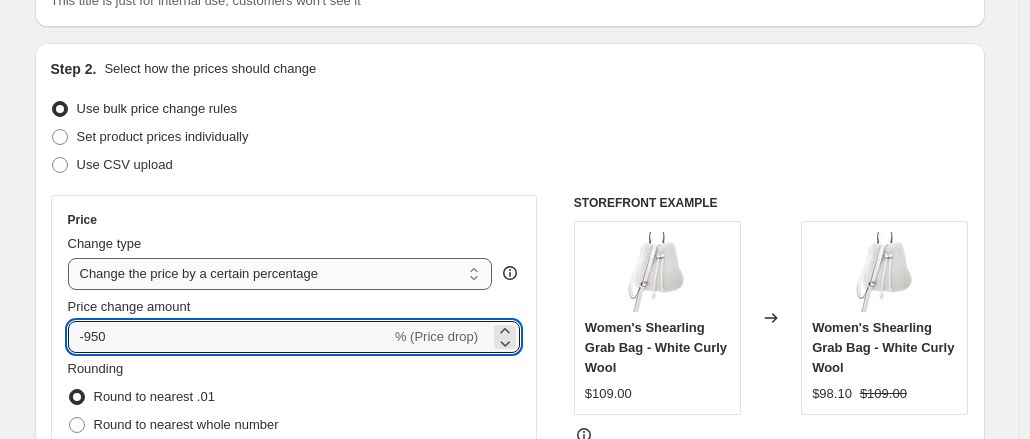 type on "-100" 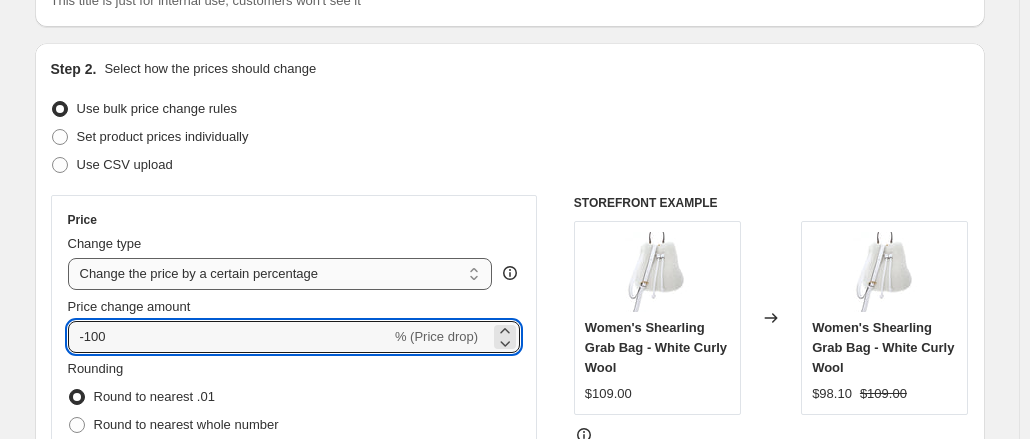 click on "Change the price to a certain amount Change the price by a certain amount Change the price by a certain percentage Change the price to the current compare at price (price before sale) Change the price by a certain amount relative to the compare at price Change the price by a certain percentage relative to the compare at price Don't change the price Change the price by a certain percentage relative to the cost per item Change price to certain cost margin" at bounding box center (280, 274) 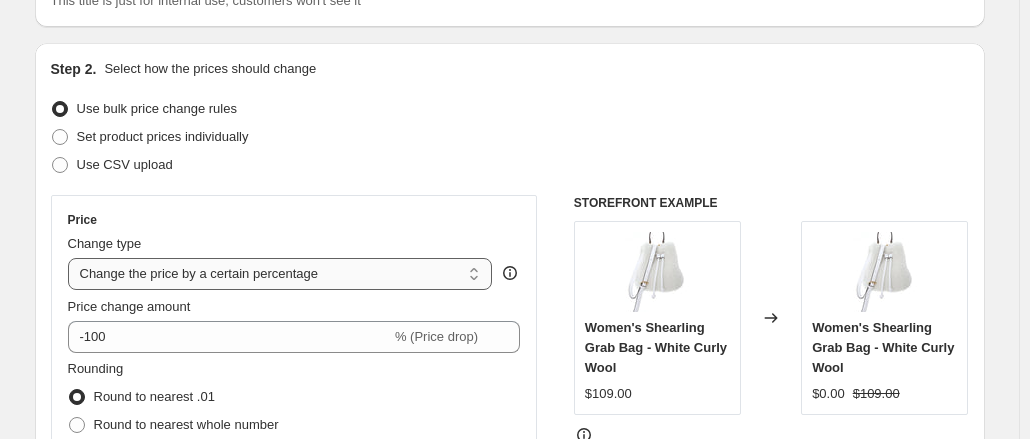 select on "to" 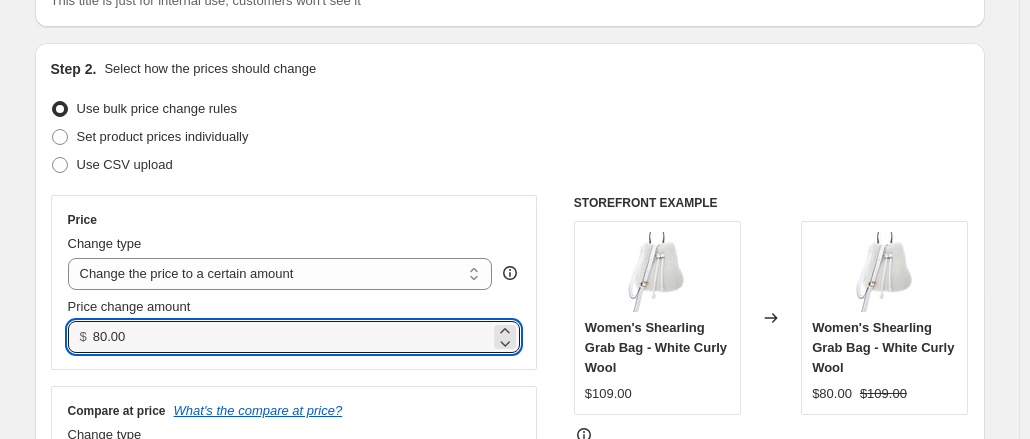 drag, startPoint x: 162, startPoint y: 348, endPoint x: -120, endPoint y: 371, distance: 282.9364 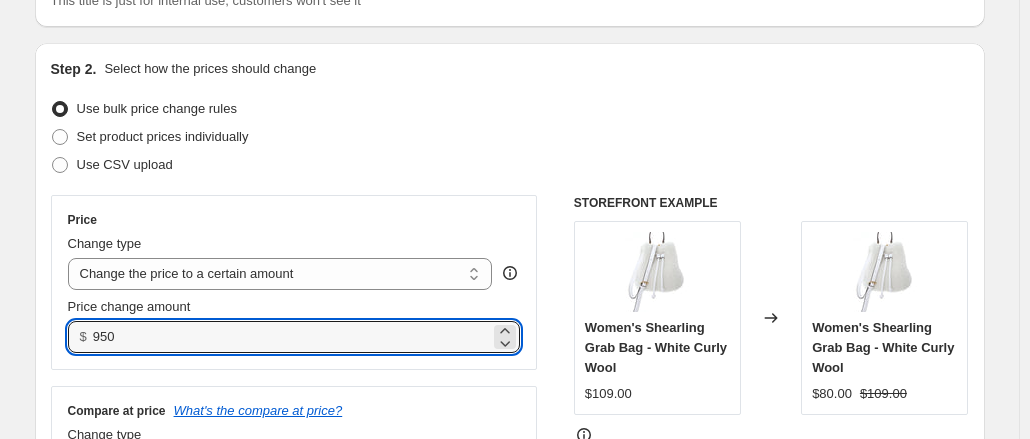 type on "950.00" 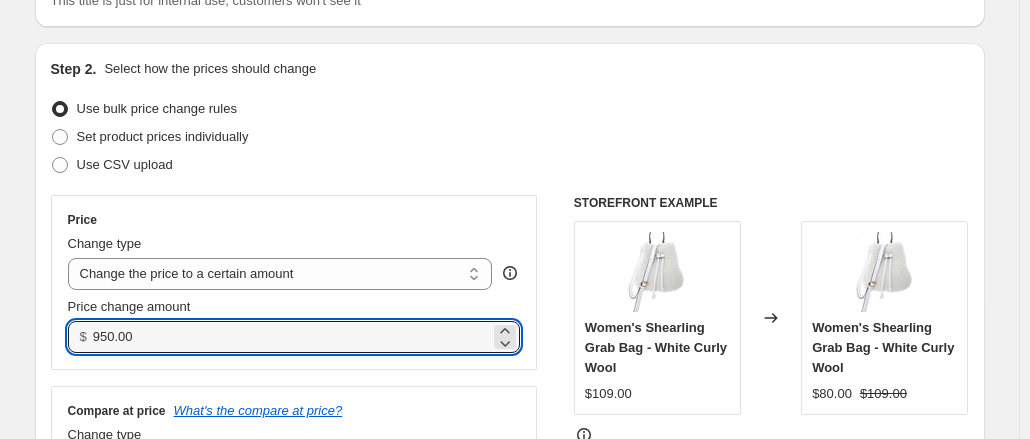 click on "Change type" at bounding box center (280, 244) 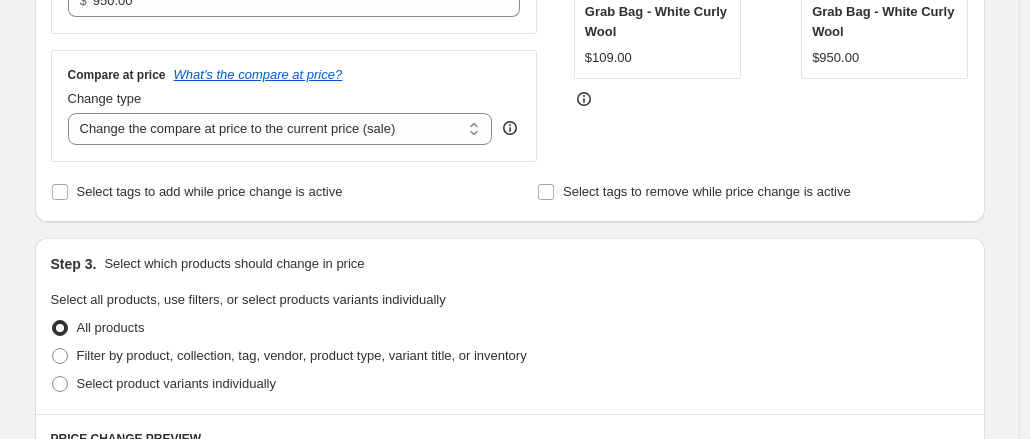 scroll, scrollTop: 510, scrollLeft: 0, axis: vertical 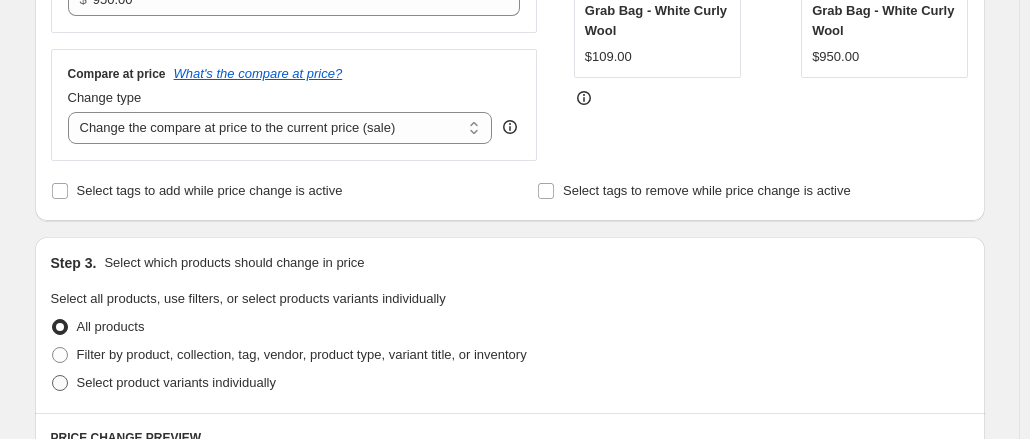 click on "Select product variants individually" at bounding box center (163, 383) 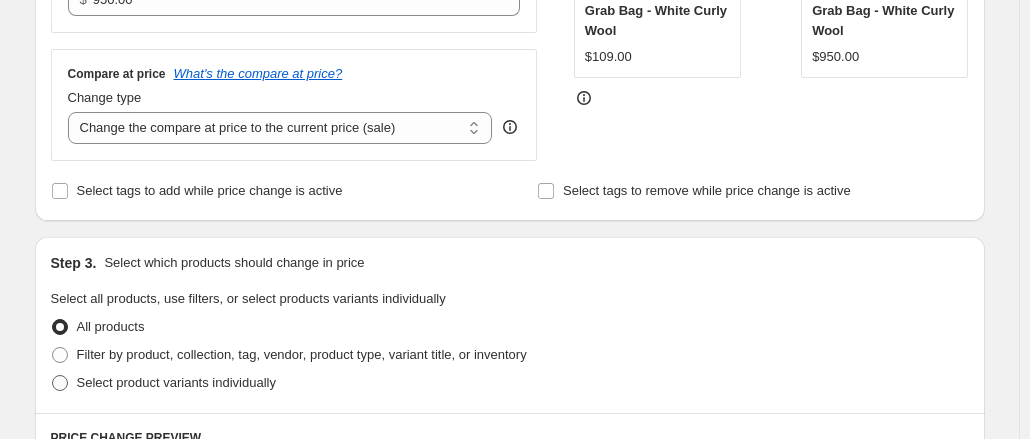 radio on "true" 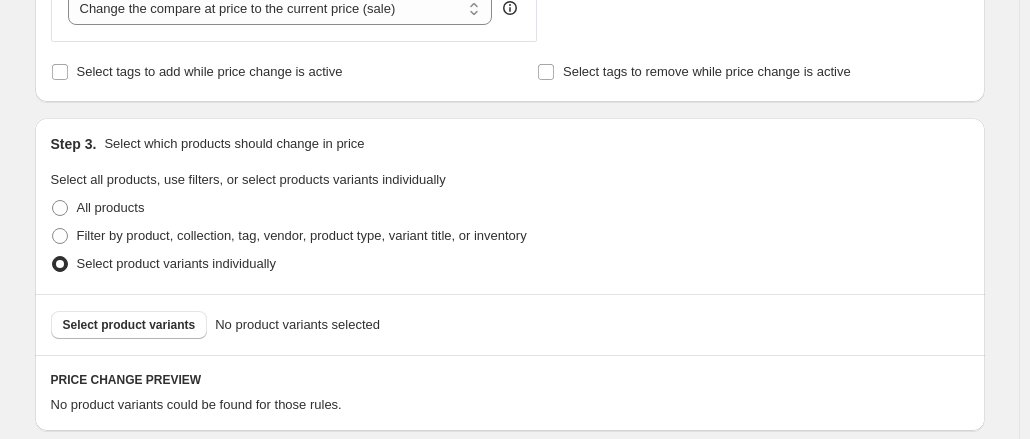 scroll, scrollTop: 630, scrollLeft: 0, axis: vertical 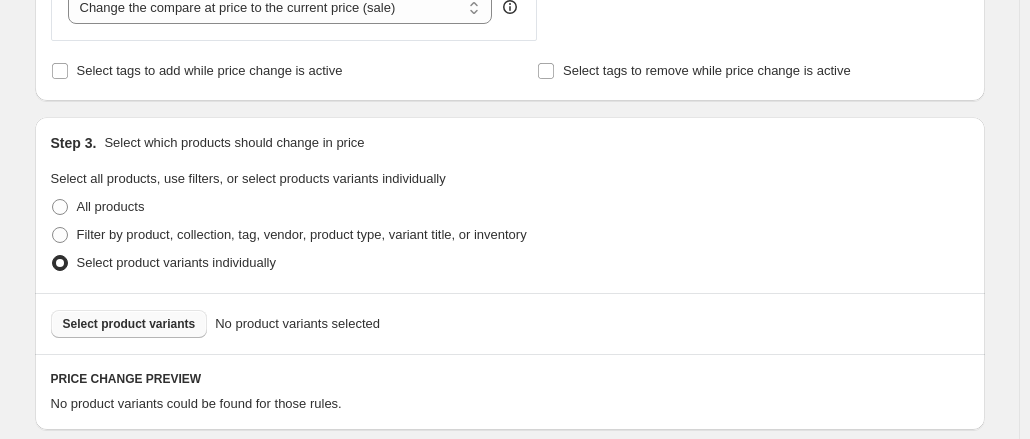 click on "Select product variants" at bounding box center (129, 324) 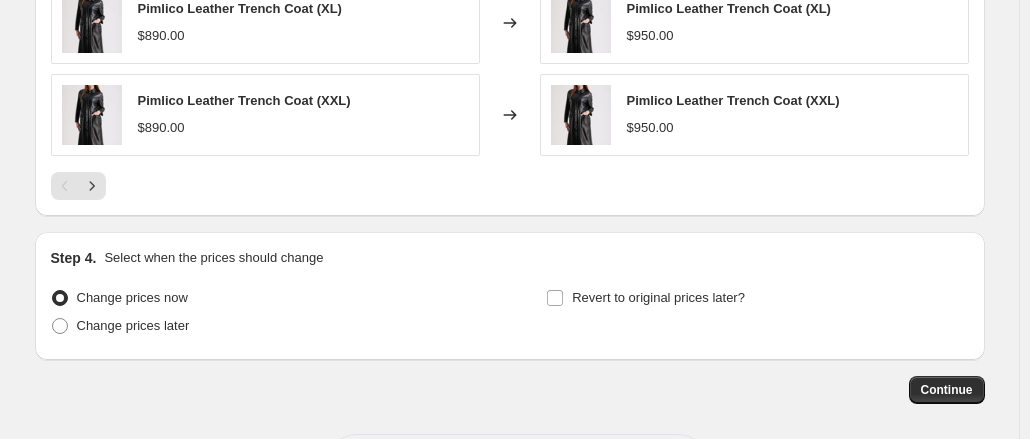 scroll, scrollTop: 1429, scrollLeft: 0, axis: vertical 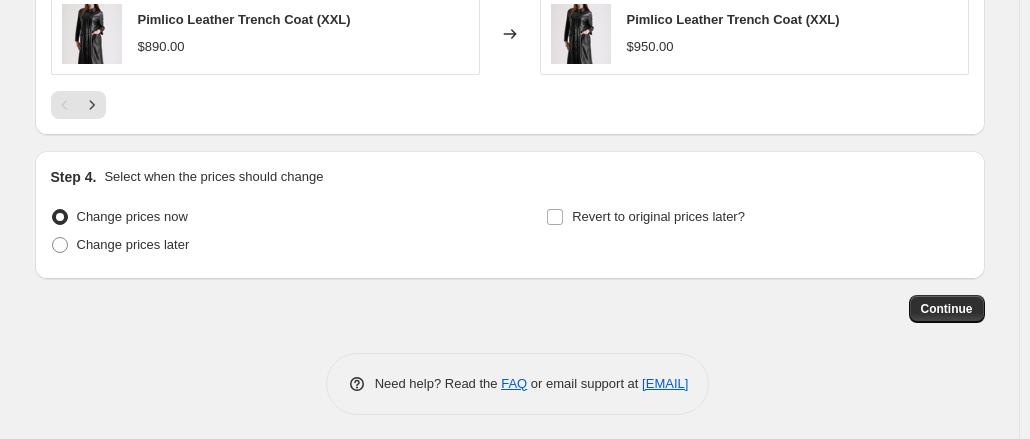 click on "Step 1. Optionally give your price change job a title (eg "March 30% off sale on boots") 1 Aug 2025, Trench price increase This title is just for internal use, customers won't see it Step 2. Select how the prices should change Use bulk price change rules Set product prices individually Use CSV upload Price Change type Change the price to a certain amount Change the price by a certain amount Change the price by a certain percentage Change the price to the current compare at price (price before sale) Change the price by a certain amount relative to the compare at price Change the price by a certain percentage relative to the compare at price Don't change the price Change the price by a certain percentage relative to the cost per item Change price to certain cost margin Change the price to a certain amount Price change amount $ 950.00 Compare at price What's the compare at price? Change type Change the compare at price to the current price (sale) Change the compare at price to a certain amount STOREFRONT EXAMPLE" at bounding box center [502, -523] 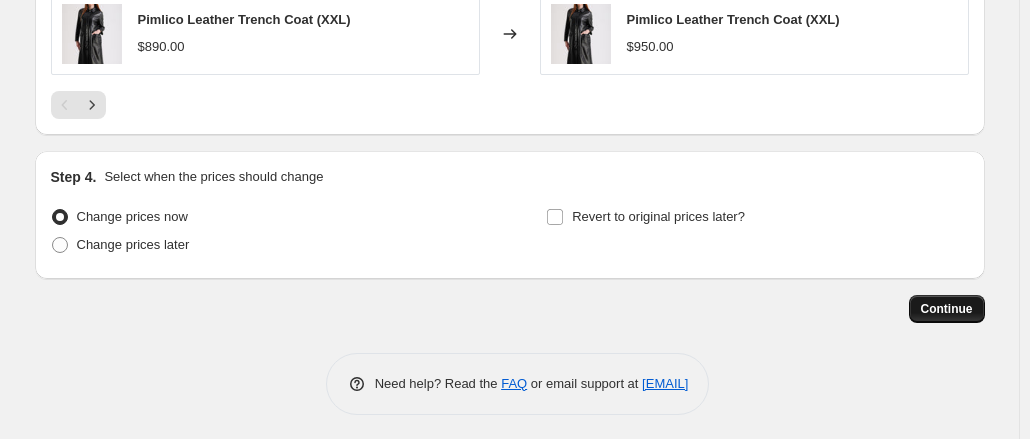 click on "Continue" at bounding box center (947, 309) 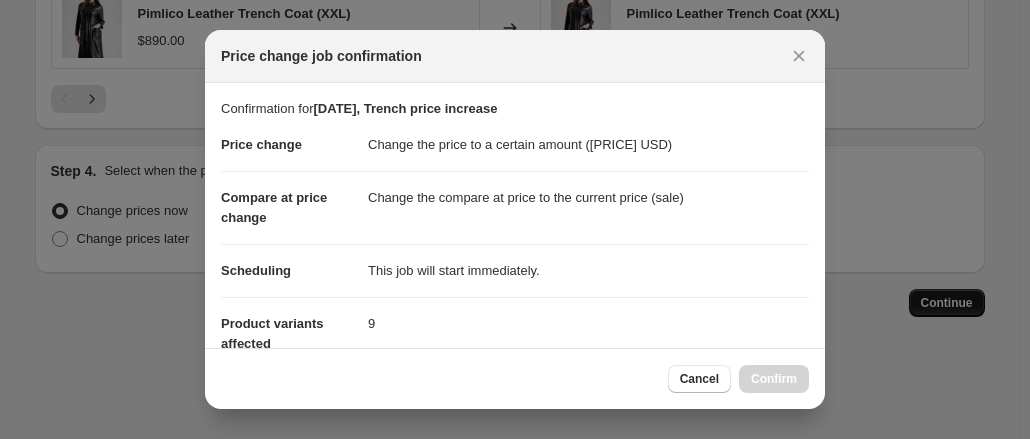 scroll, scrollTop: 0, scrollLeft: 0, axis: both 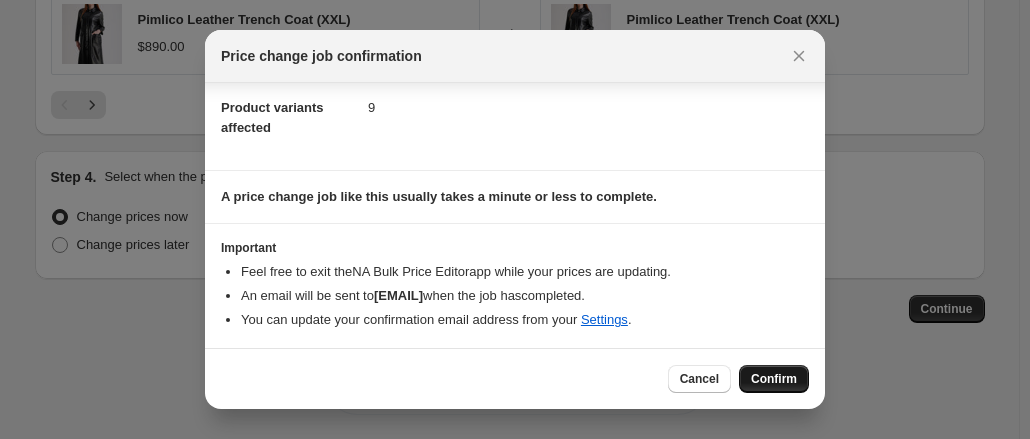 click on "Confirm" at bounding box center (774, 379) 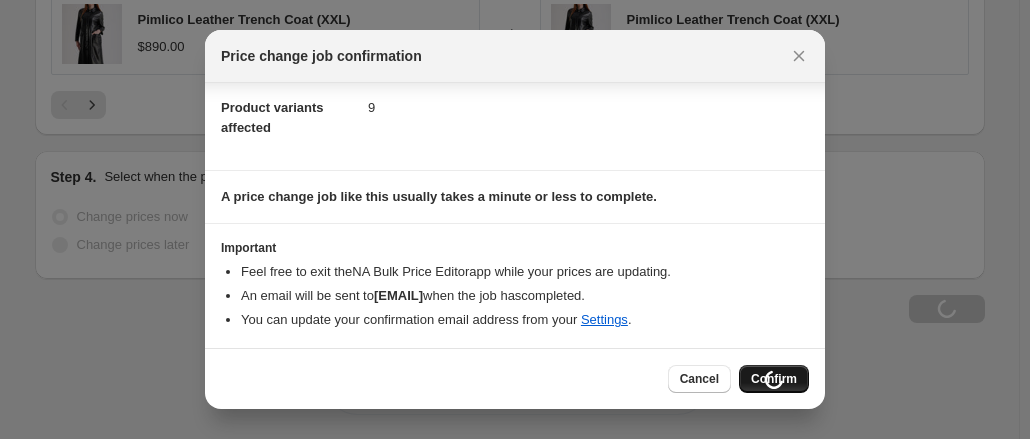 scroll, scrollTop: 1497, scrollLeft: 0, axis: vertical 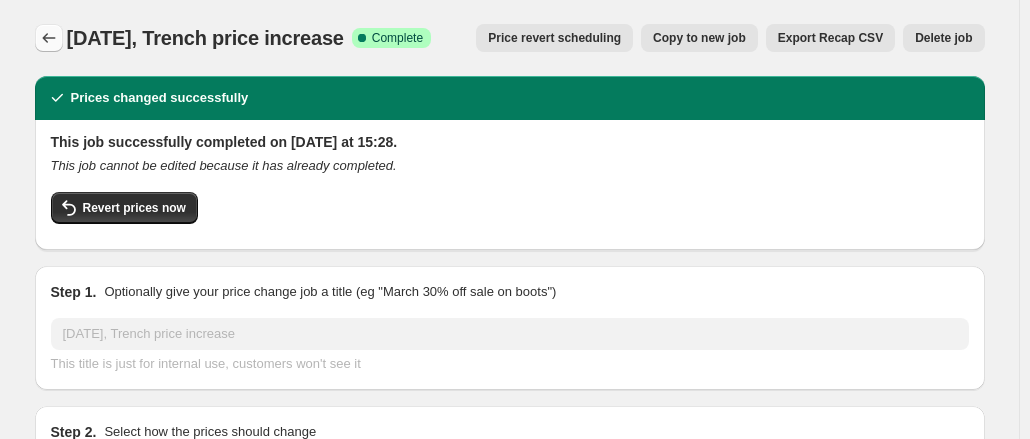 click 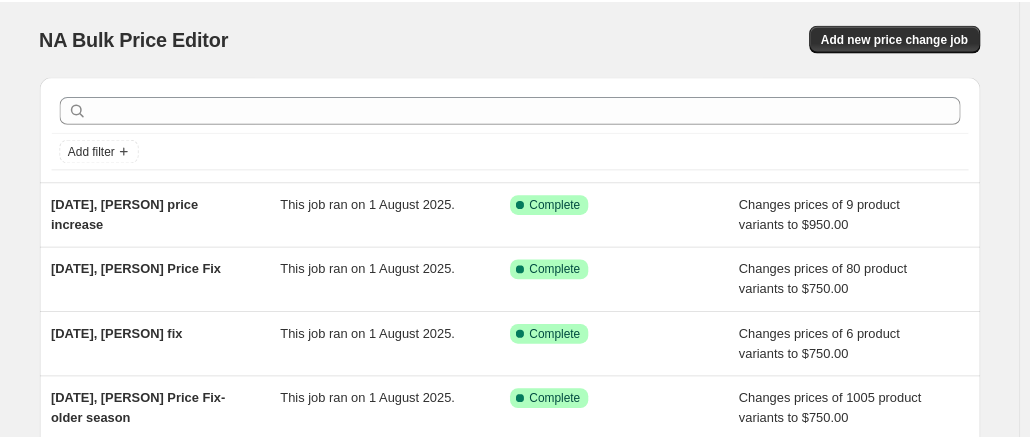 scroll, scrollTop: 0, scrollLeft: 0, axis: both 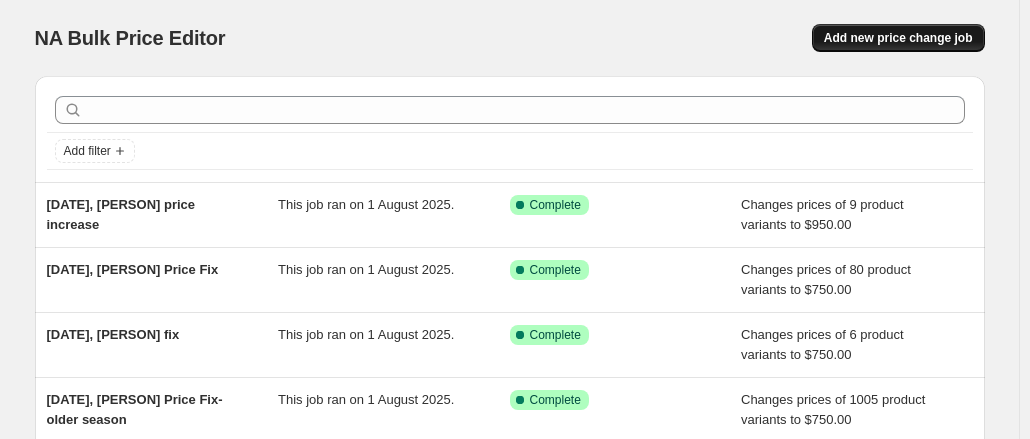 click on "Add new price change job" at bounding box center (898, 38) 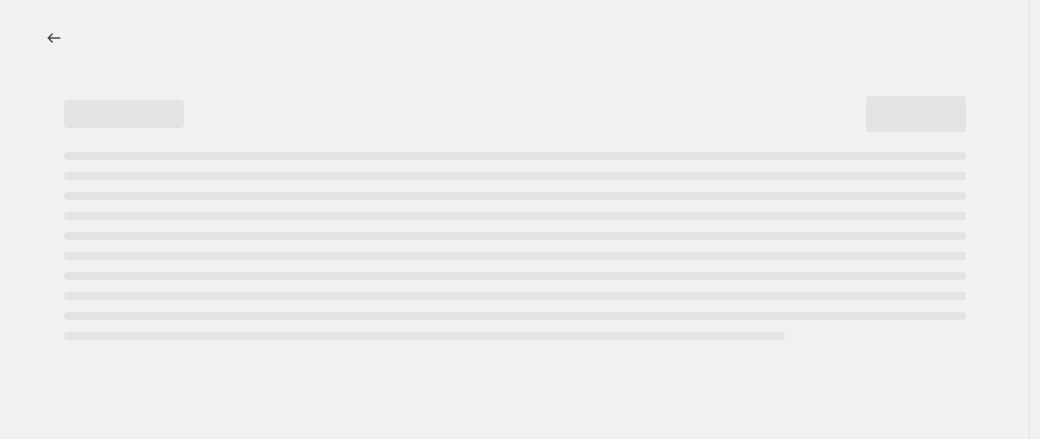 select on "percentage" 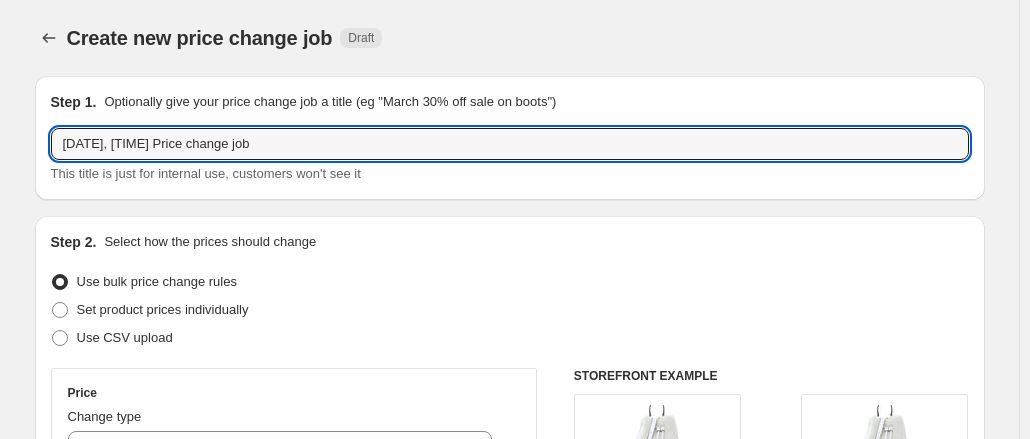 drag, startPoint x: 326, startPoint y: 123, endPoint x: 442, endPoint y: 125, distance: 116.01724 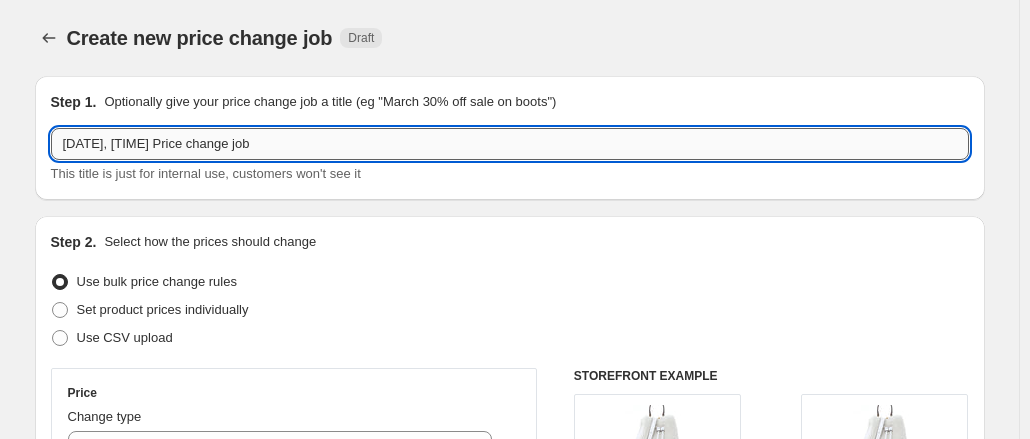 click on "1 Aug 2025, 16:12:02 Price change job" at bounding box center (510, 144) 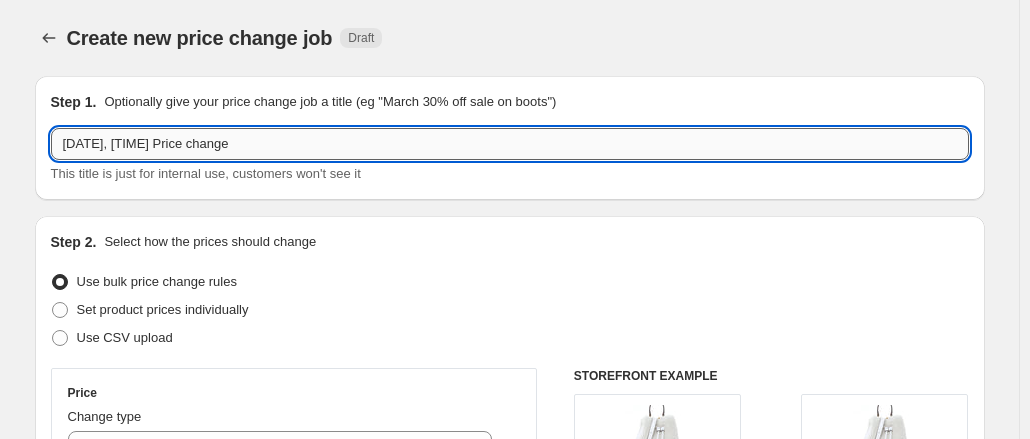 click on "1 Aug 2025, 16:12:02 Price change" at bounding box center [510, 144] 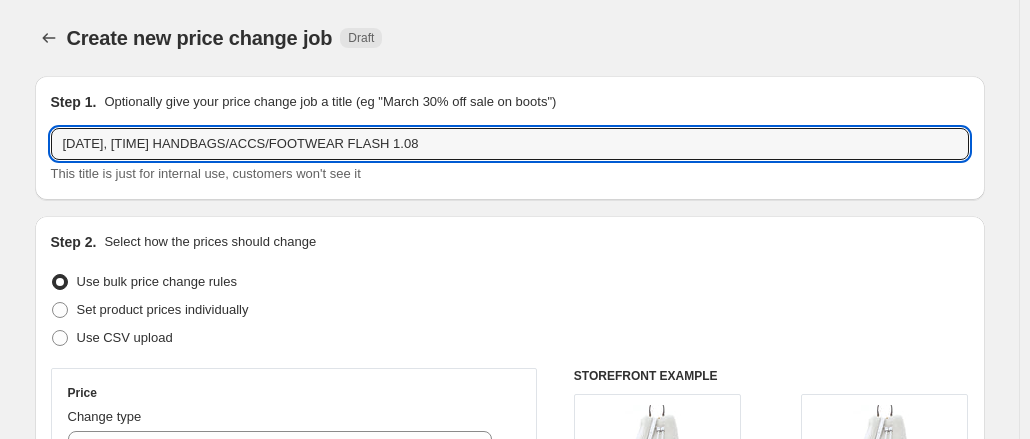 drag, startPoint x: 413, startPoint y: 145, endPoint x: 580, endPoint y: 107, distance: 171.2688 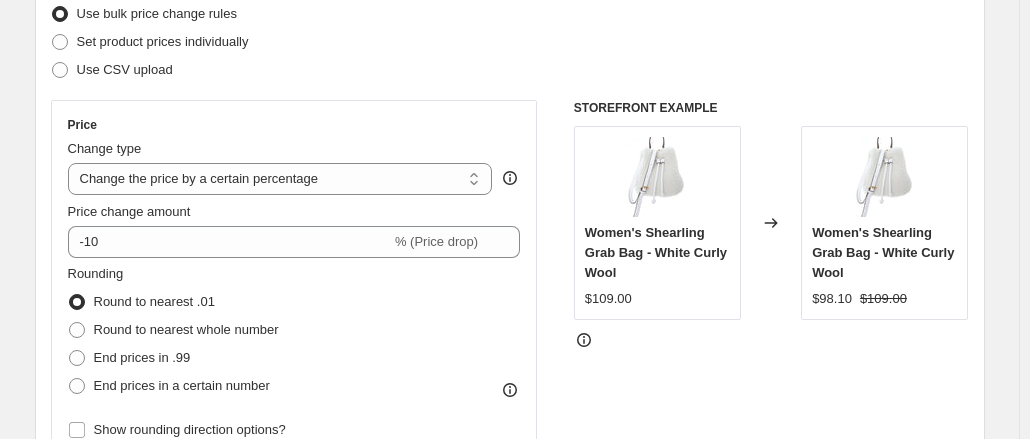 scroll, scrollTop: 270, scrollLeft: 0, axis: vertical 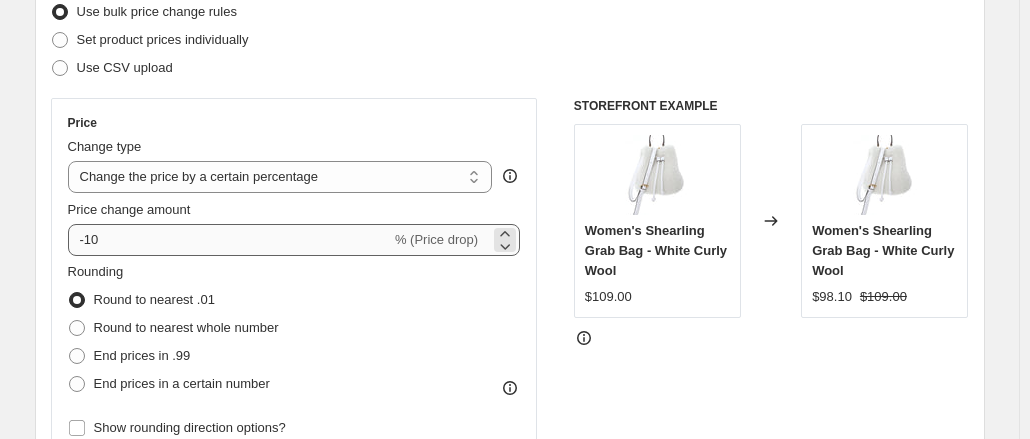 type on "1 Aug 2025, 16:12:02 HANDBAGS/ACCS/FOOTWEAR FLASH" 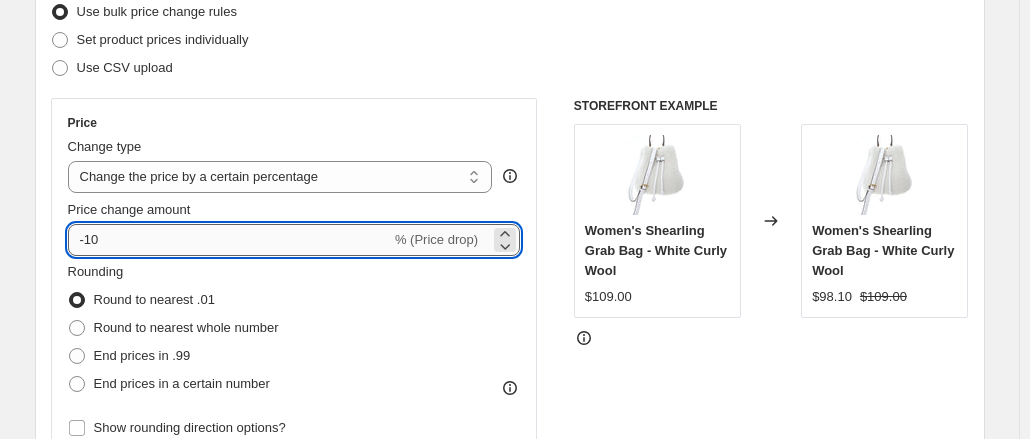 click on "-10" at bounding box center (229, 240) 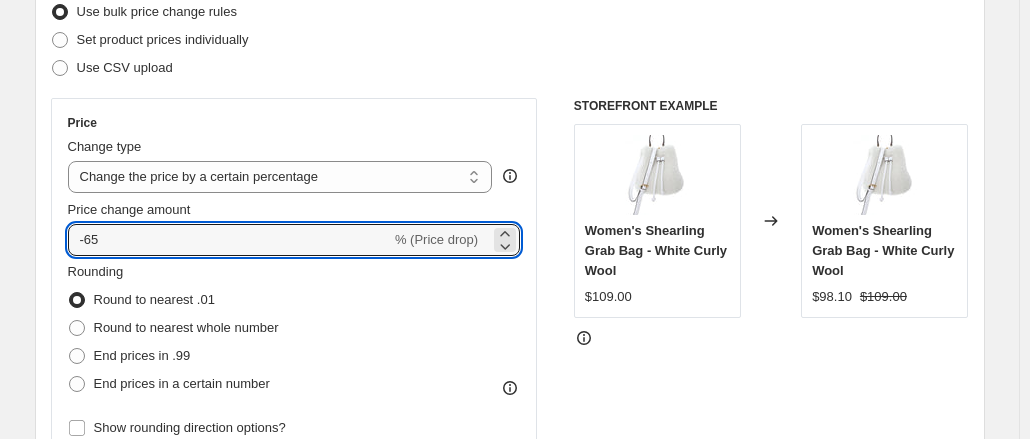type on "-65" 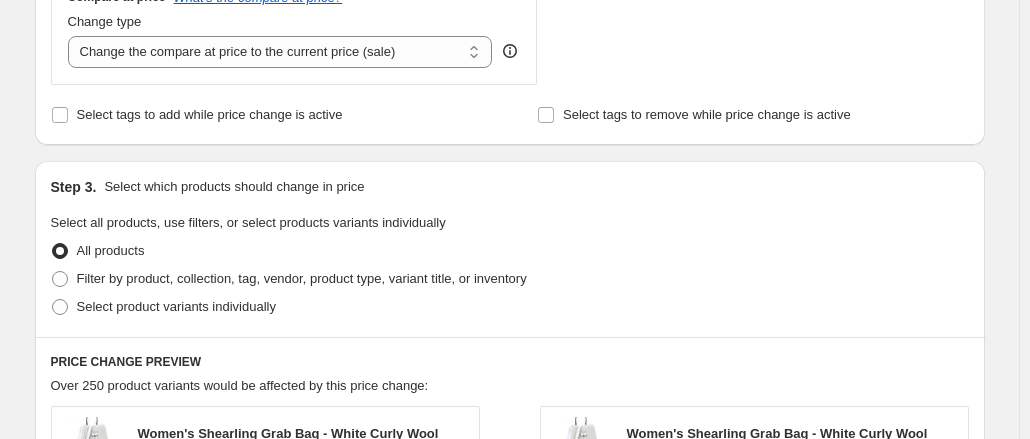 scroll, scrollTop: 775, scrollLeft: 0, axis: vertical 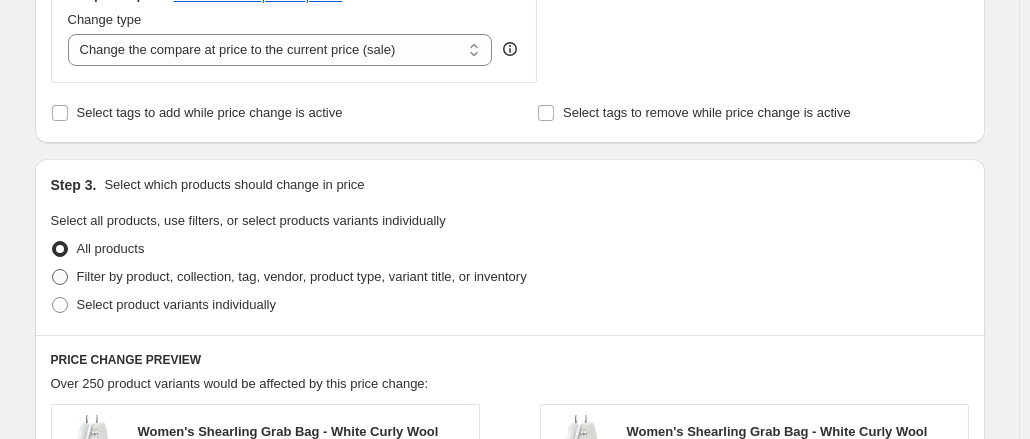 click on "Filter by product, collection, tag, vendor, product type, variant title, or inventory" at bounding box center (289, 277) 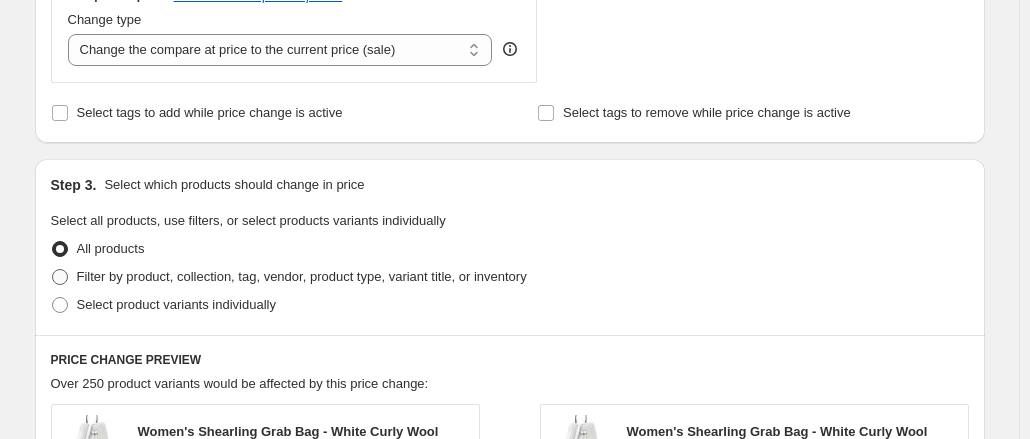 radio on "true" 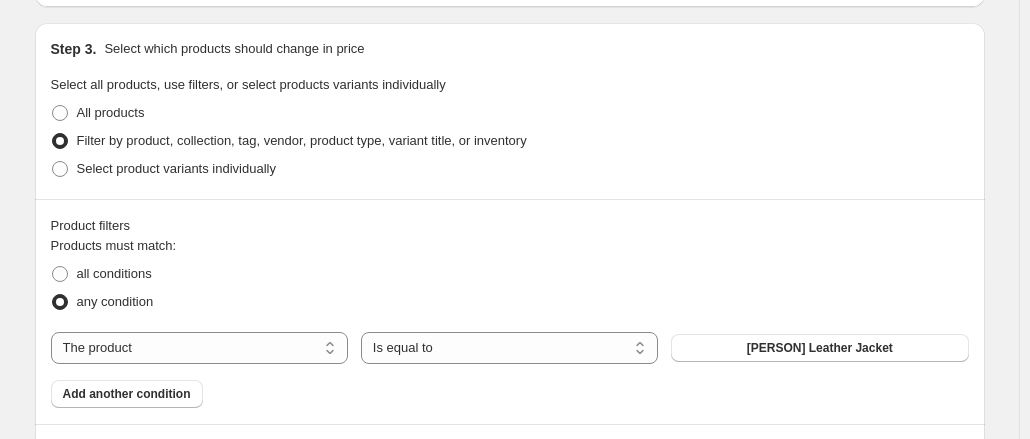 scroll, scrollTop: 912, scrollLeft: 0, axis: vertical 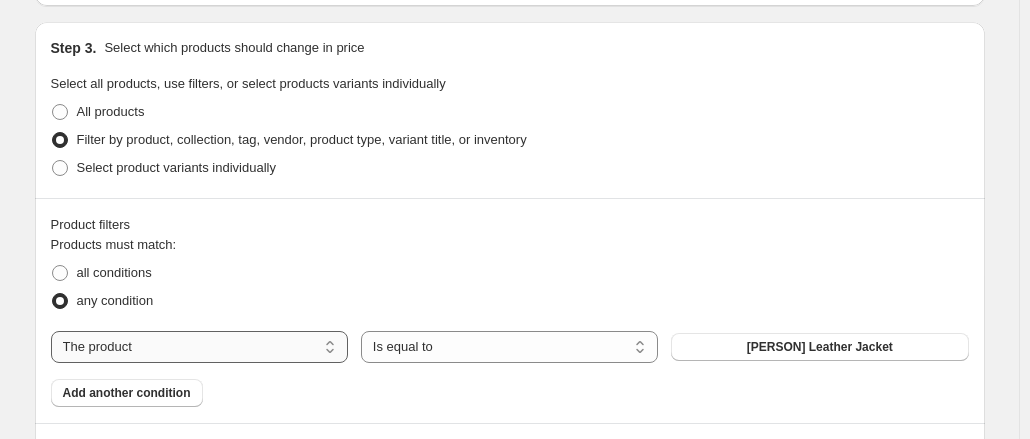 click on "The product The product's collection The product's tag The product's vendor The product's type The product's status The variant's title Inventory quantity" at bounding box center (199, 347) 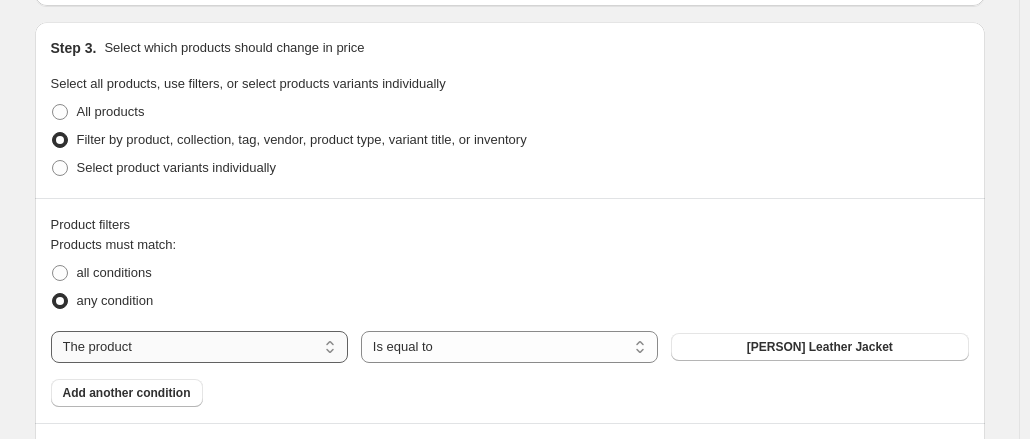 select on "collection" 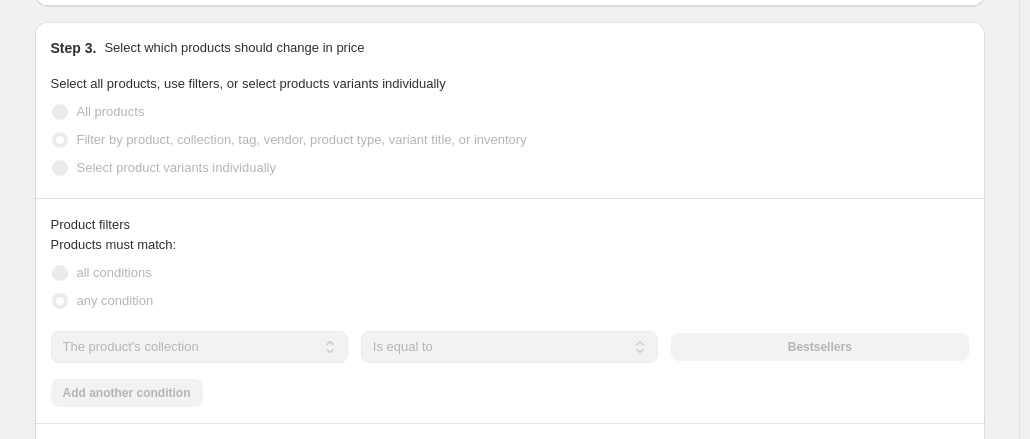click on "Filter by product, collection, tag, vendor, product type, variant title, or inventory" at bounding box center (289, 140) 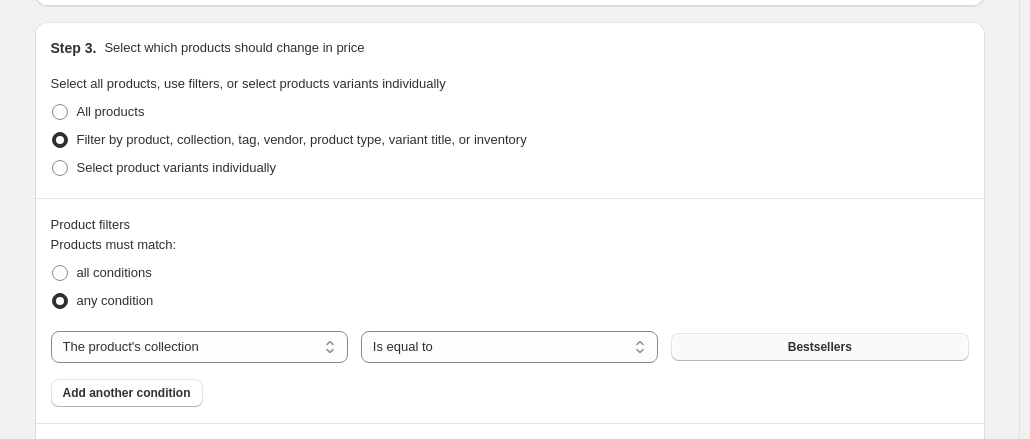 click on "Bestsellers" at bounding box center (819, 347) 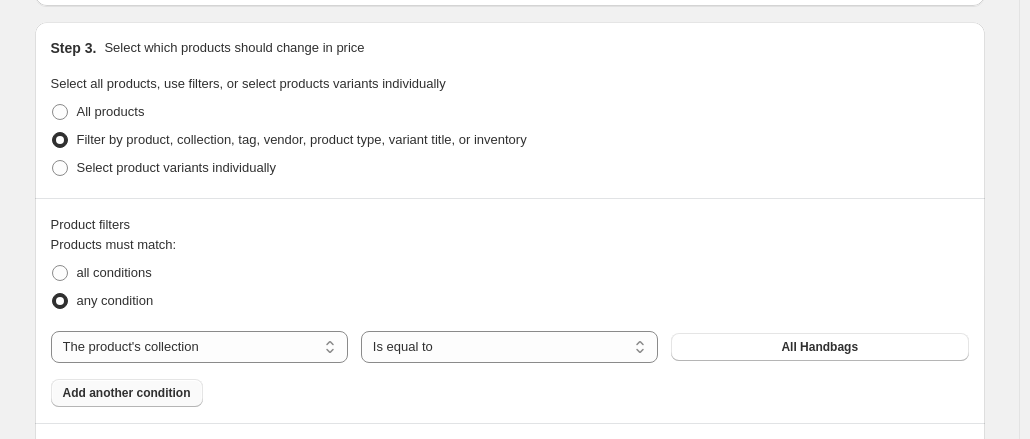click on "Add another condition" at bounding box center (127, 393) 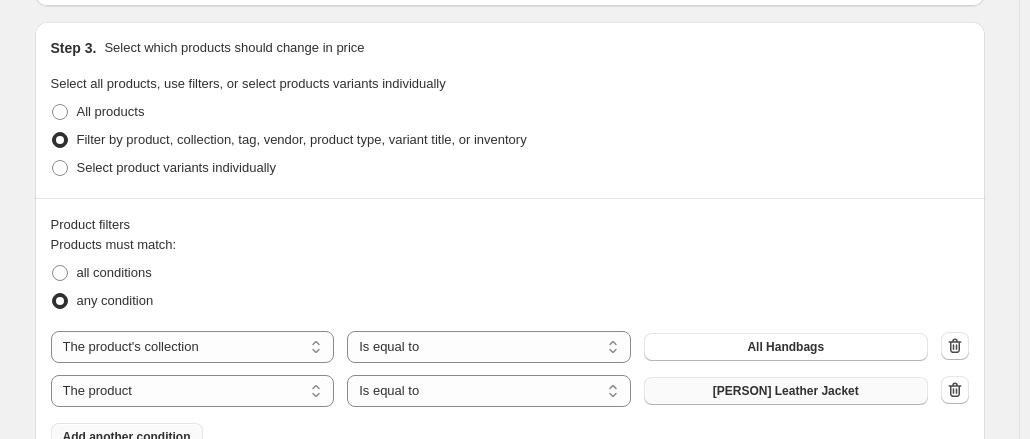 click on "[FIRST] Leather Jacket" at bounding box center (786, 391) 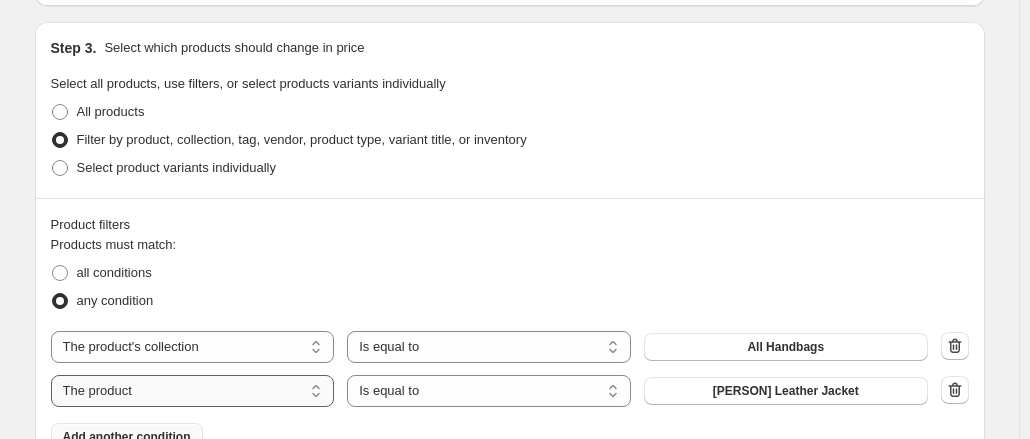 click on "The product The product's collection The product's tag The product's vendor The product's type The product's status The variant's title Inventory quantity" at bounding box center (193, 391) 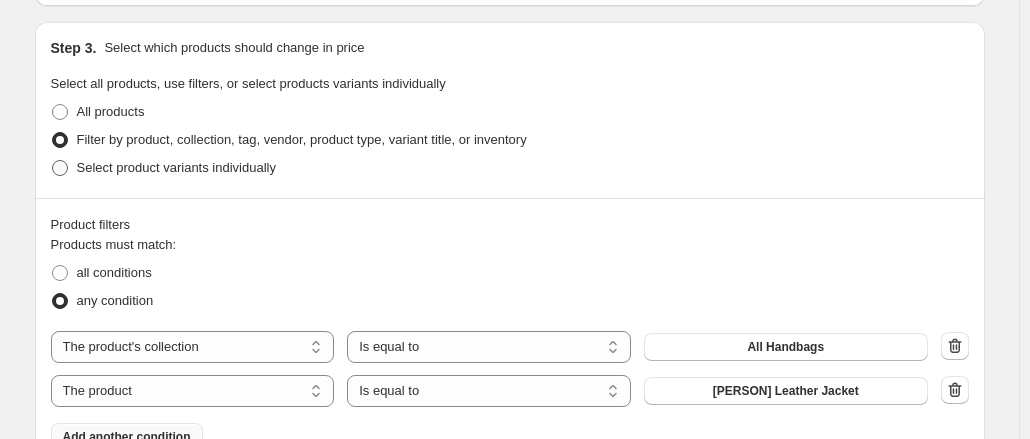 select on "collection" 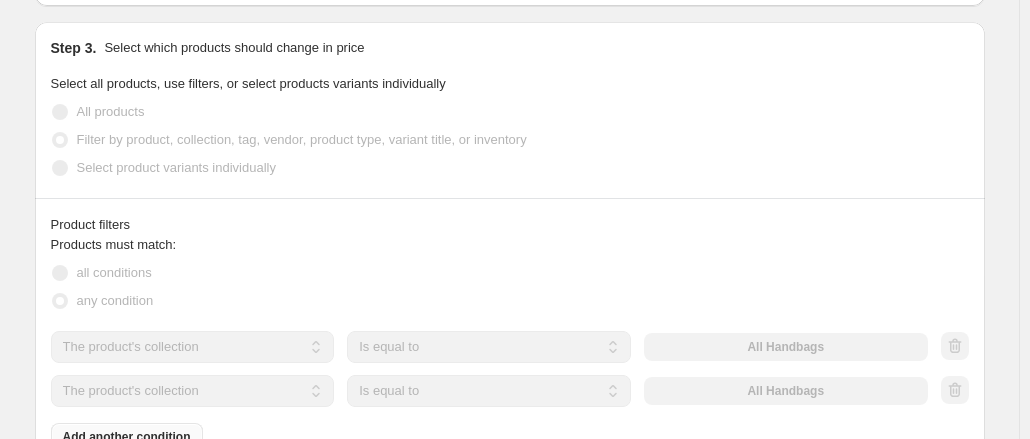 click on "The product The product's collection The product's tag The product's vendor The product's type The product's status The variant's title Inventory quantity The product's collection Is equal to Is not equal to Is equal to All Handbags" at bounding box center [489, 391] 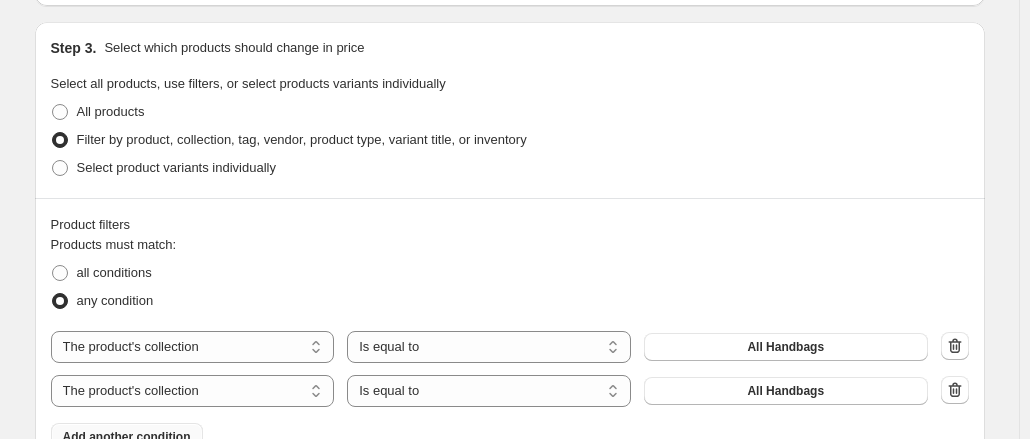 click on "All Handbags" at bounding box center [786, 391] 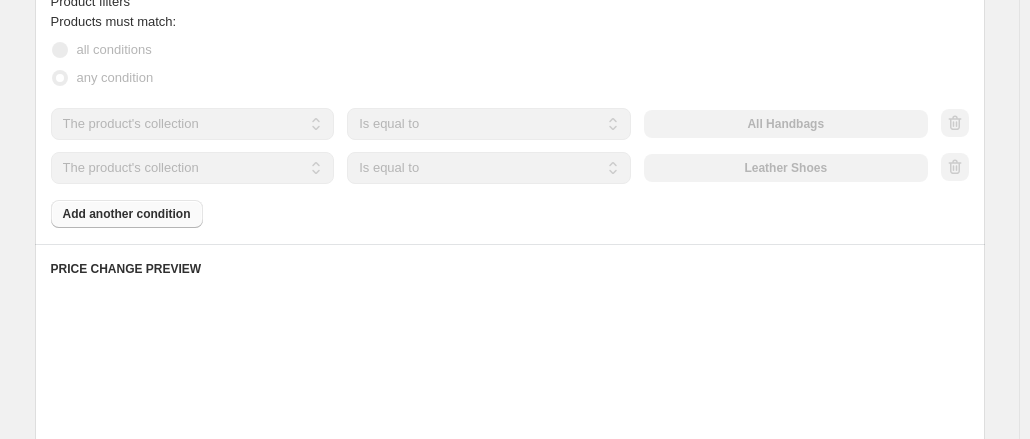 scroll, scrollTop: 1148, scrollLeft: 0, axis: vertical 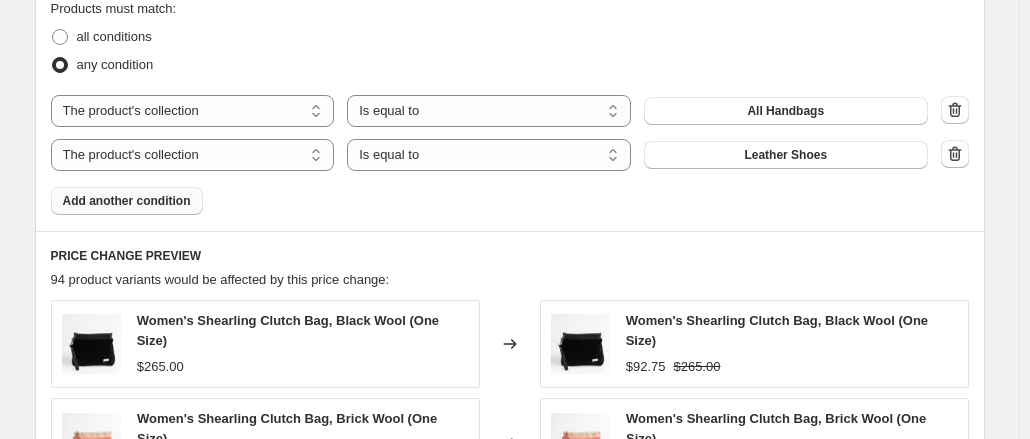 click on "Add another condition" at bounding box center [127, 201] 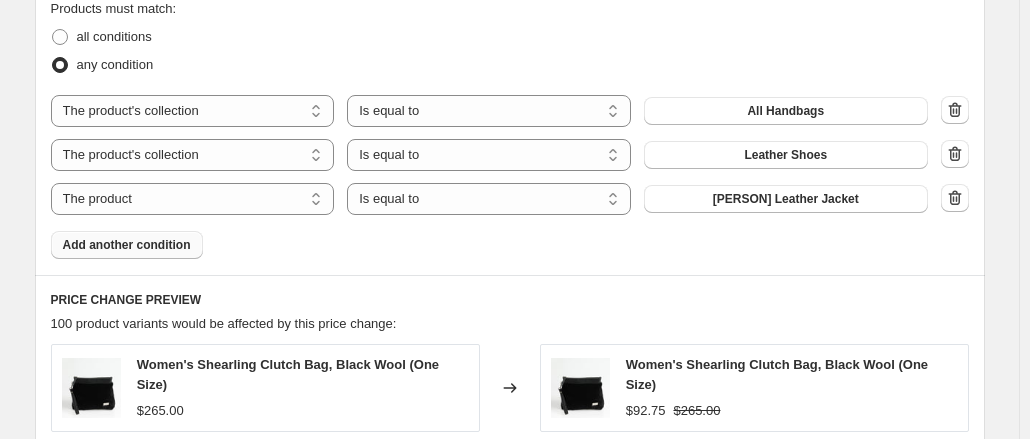 click on "Add another condition" at bounding box center (127, 245) 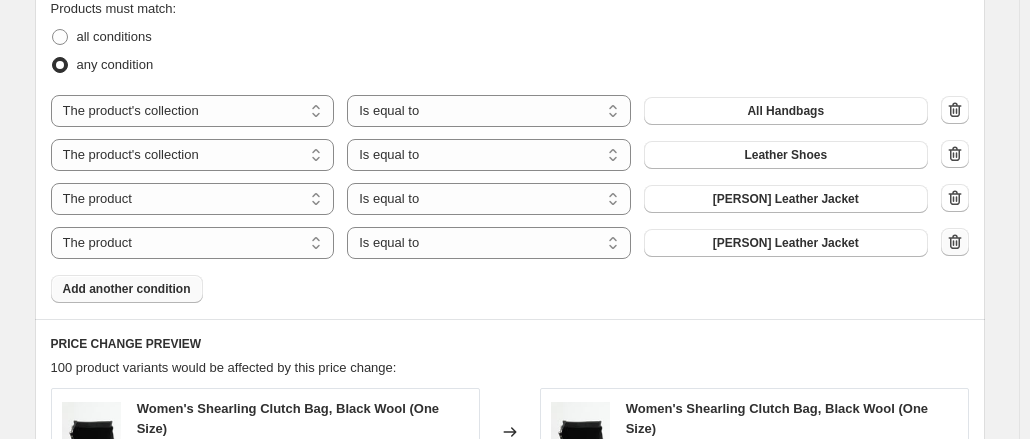 click 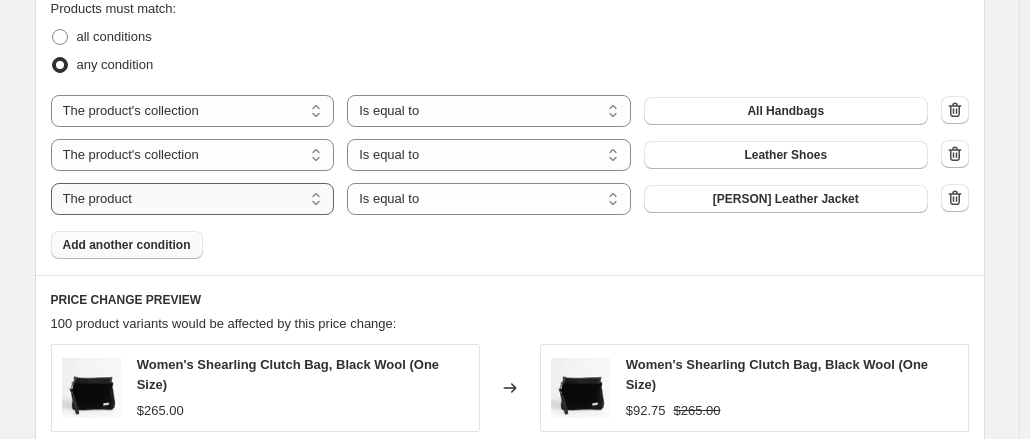 click on "The product The product's collection The product's tag The product's vendor The product's type The product's status The variant's title Inventory quantity" at bounding box center (193, 199) 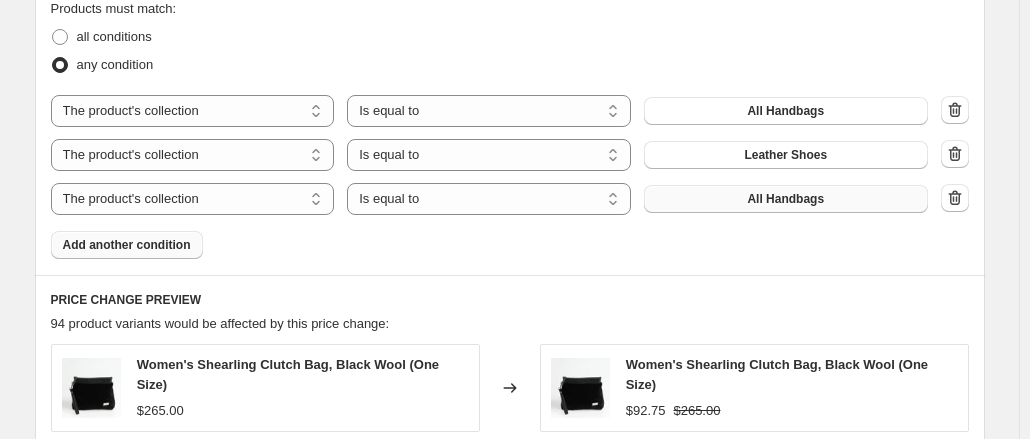 click on "All Handbags" at bounding box center [786, 199] 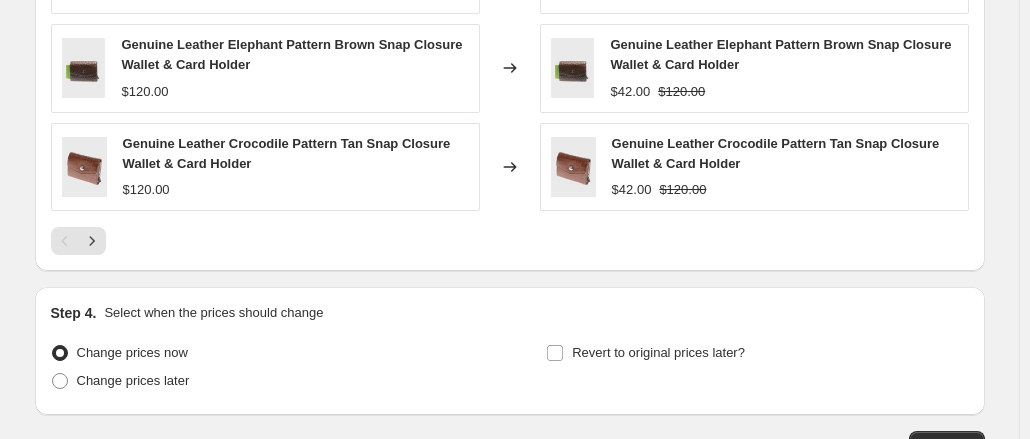 scroll, scrollTop: 1764, scrollLeft: 0, axis: vertical 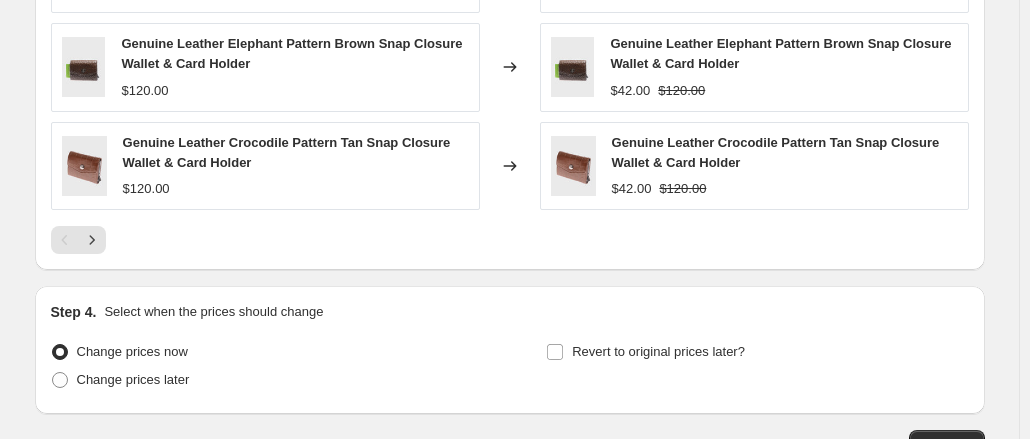 click on "PRICE CHANGE PREVIEW 166 product variants would be affected by this price change: Genuine Leather Venous Pattern Tan Snap Closure Wallet & Card Holder $120.00 Changed to Genuine Leather Venous Pattern Tan Snap Closure Wallet & Card Holder $42.00 $120.00 Genuine Leather Venous Pattern Brown Snap Closure Wallet & Card Holder $120.00 Changed to Genuine Leather Venous Pattern Brown Snap Closure Wallet & Card Holder $42.00 $120.00 Genuine Leather Elephant Pattern Black Snap Closure Wallet & Card Holder $120.00 Changed to Genuine Leather Elephant Pattern Black Snap Closure Wallet & Card Holder $42.00 $120.00 Genuine Leather Elephant Pattern Brown Snap Closure Wallet & Card Holder $120.00 Changed to Genuine Leather Elephant Pattern Brown Snap Closure Wallet & Card Holder $42.00 $120.00 Genuine Leather Crocodile Pattern Tan Snap Closure Wallet & Card Holder $120.00 Changed to Genuine Leather Crocodile Pattern Tan Snap Closure Wallet & Card Holder $42.00 $120.00" at bounding box center [510, -36] 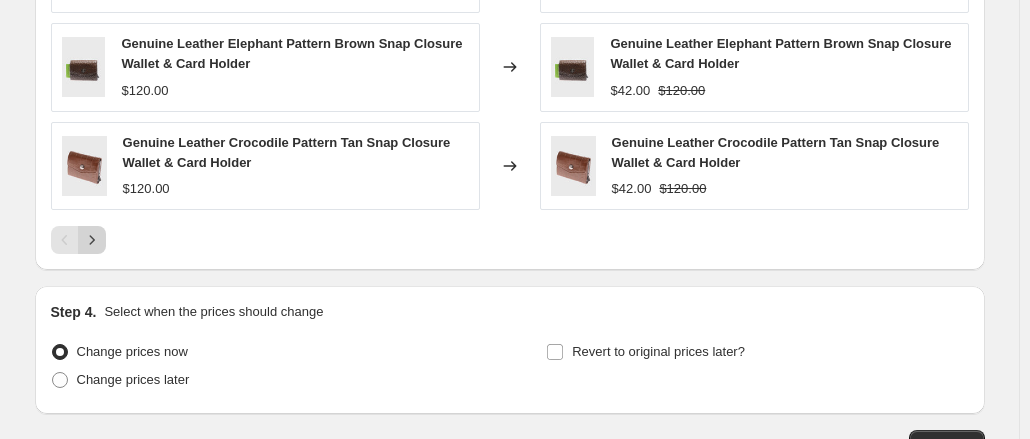 click 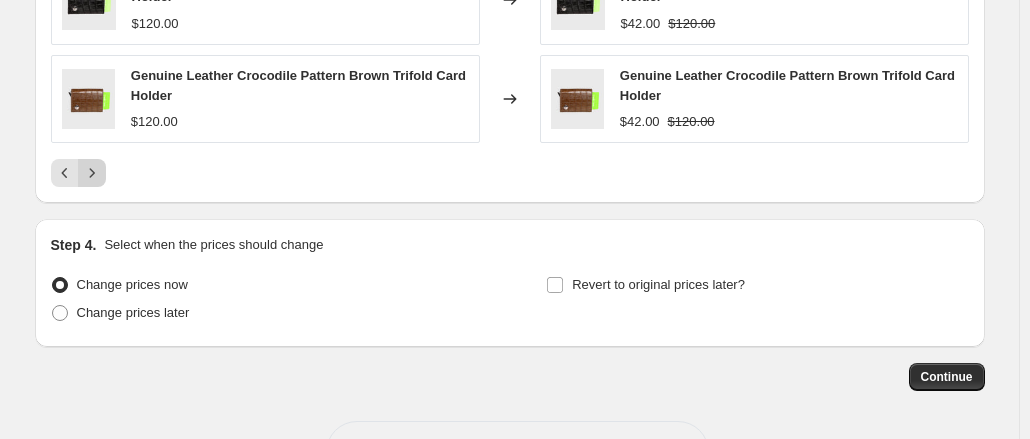 scroll, scrollTop: 1832, scrollLeft: 0, axis: vertical 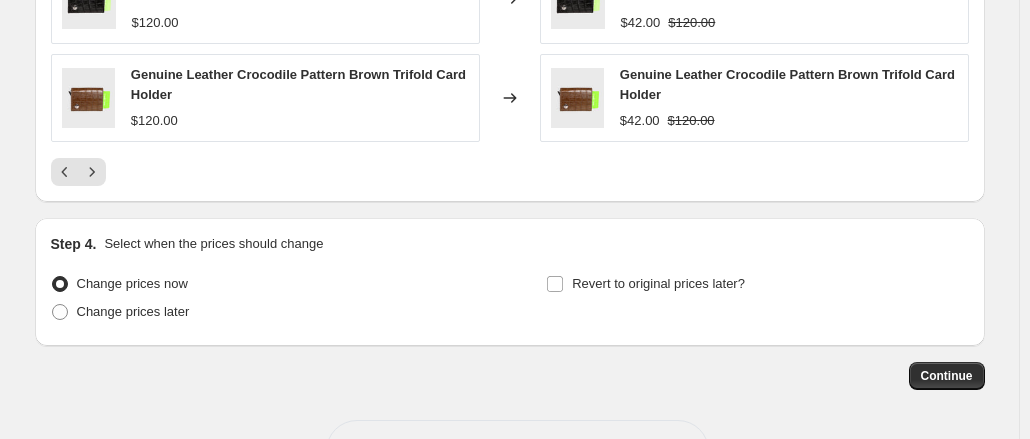 click on "PRICE CHANGE PREVIEW 166 product variants would be affected by this price change: Genuine Leather Weave Pattern Black Snap Closure Wallet & Card Holder $120.00 Changed to Genuine Leather Weave Pattern Black Snap Closure Wallet & Card Holder $42.00 $120.00 Genuine Leather Weave Pattern Tan Snap Closure Wallet & Card Holder $120.00 Changed to Genuine Leather Weave Pattern Tan Snap Closure Wallet & Card Holder $42.00 $120.00 Genuine Leather Weave Pattern Brown Snap Closure Wallet & Card Holder $120.00 Changed to Genuine Leather Weave Pattern Brown Snap Closure Wallet & Card Holder $42.00 $120.00 Genuine Leather Crocodile Pattern Black Trifold Card Holder $120.00 Changed to Genuine Leather Crocodile Pattern Black Trifold Card Holder $42.00 $120.00 Genuine Leather Crocodile Pattern Brown Trifold Card Holder $120.00 Changed to Genuine Leather Crocodile Pattern Brown Trifold Card Holder $42.00 $120.00" at bounding box center [510, -104] 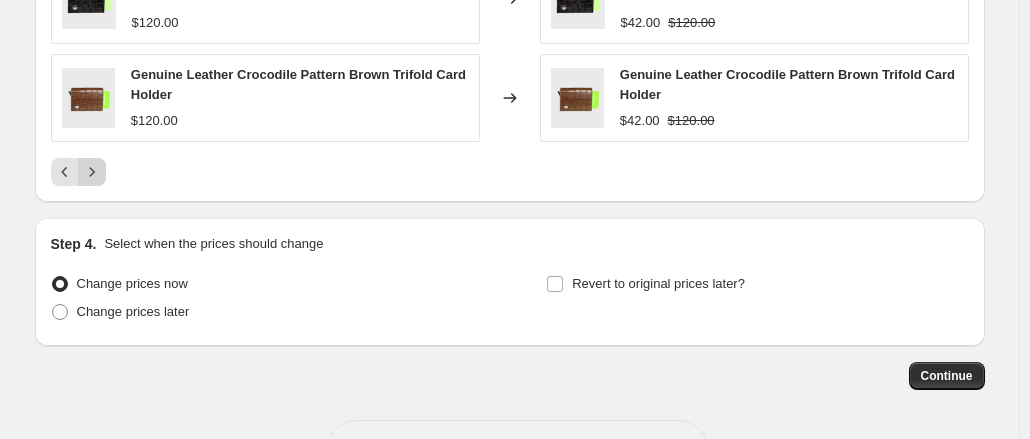click 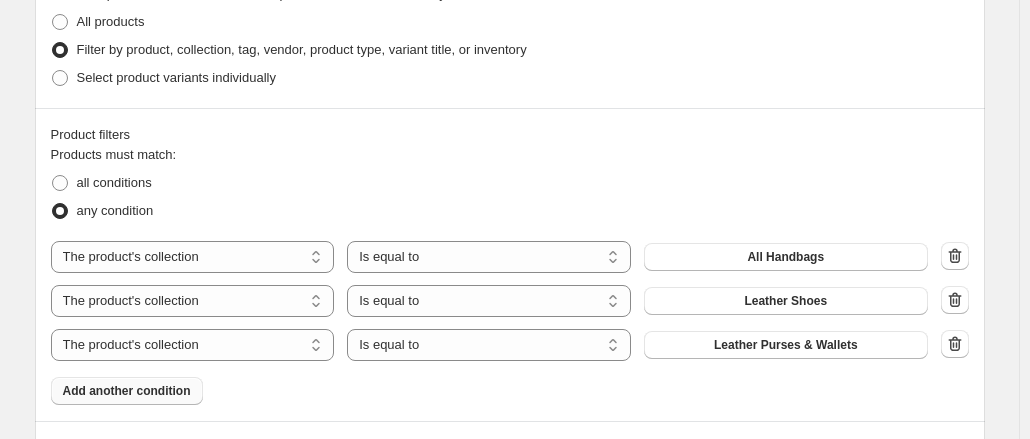 scroll, scrollTop: 1034, scrollLeft: 0, axis: vertical 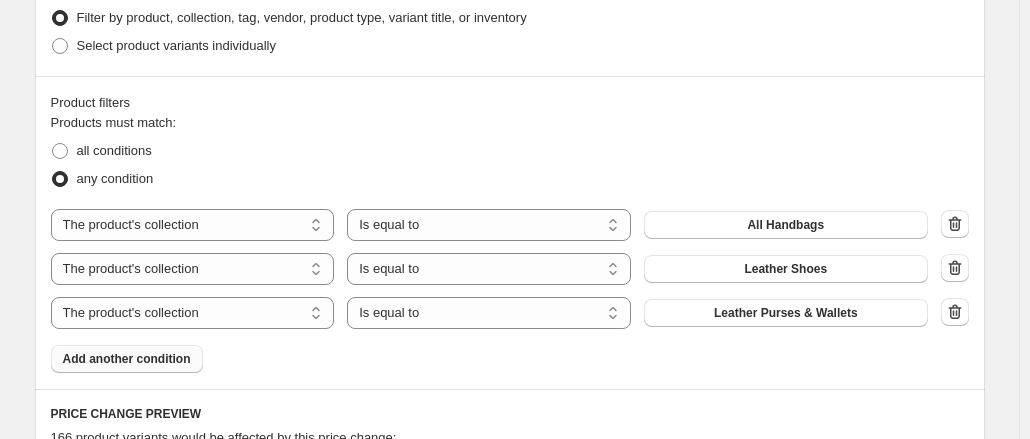 click on "Add another condition" at bounding box center (127, 359) 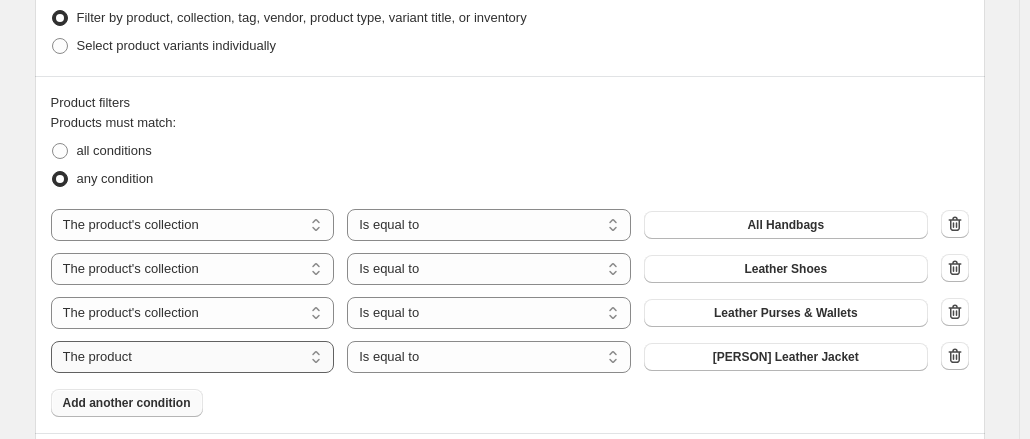 click on "The product The product's collection The product's tag The product's vendor The product's type The product's status The variant's title Inventory quantity" at bounding box center (193, 357) 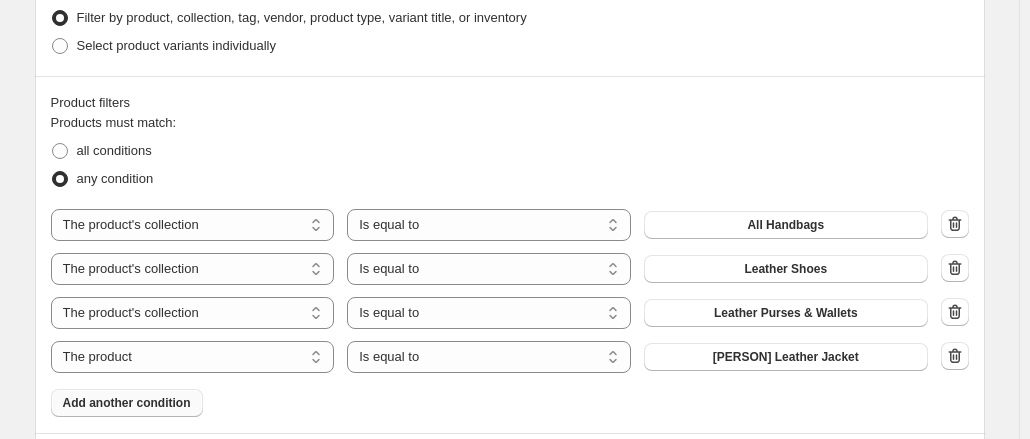 select on "collection" 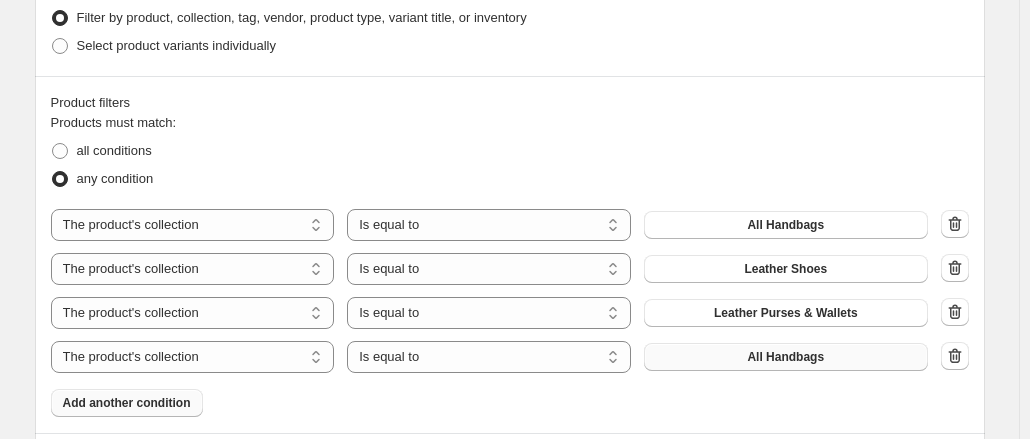 click on "All Handbags" at bounding box center (786, 357) 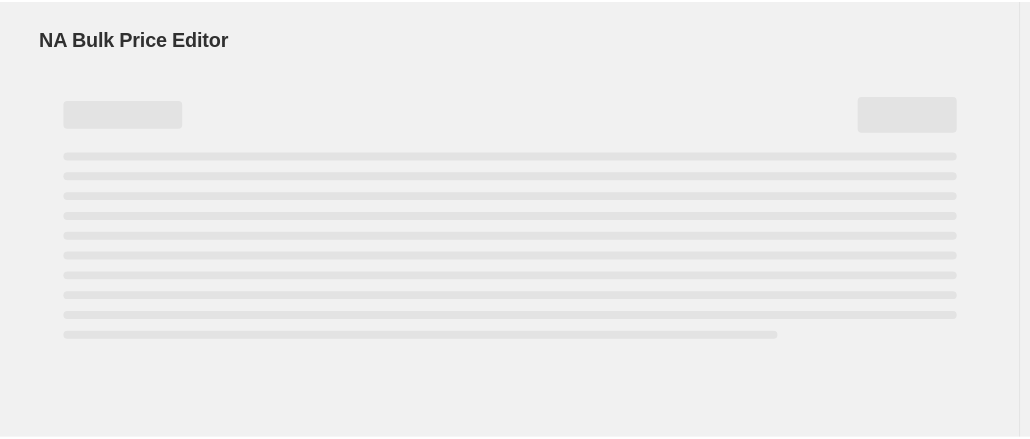 scroll, scrollTop: 0, scrollLeft: 0, axis: both 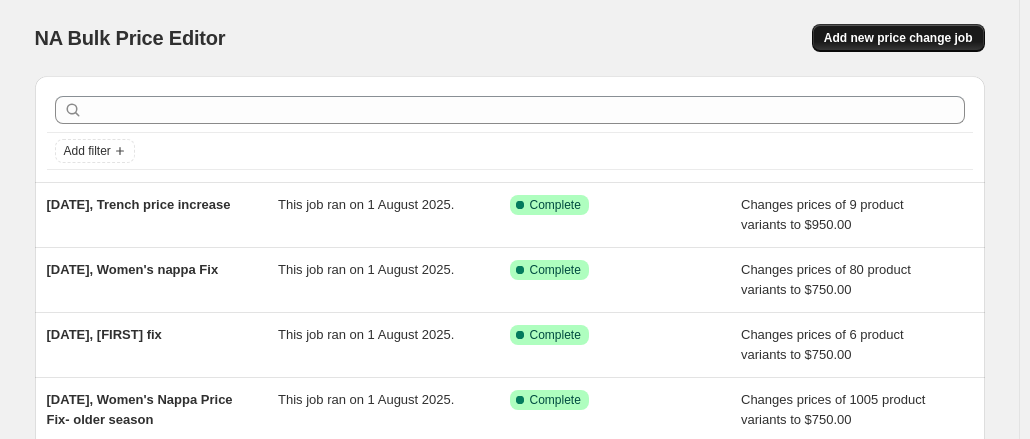 click on "Add new price change job" at bounding box center (898, 38) 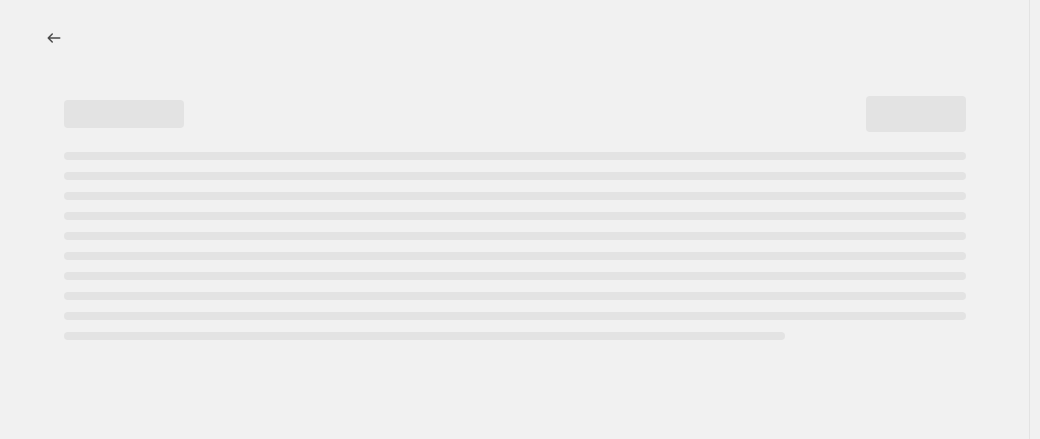 select on "percentage" 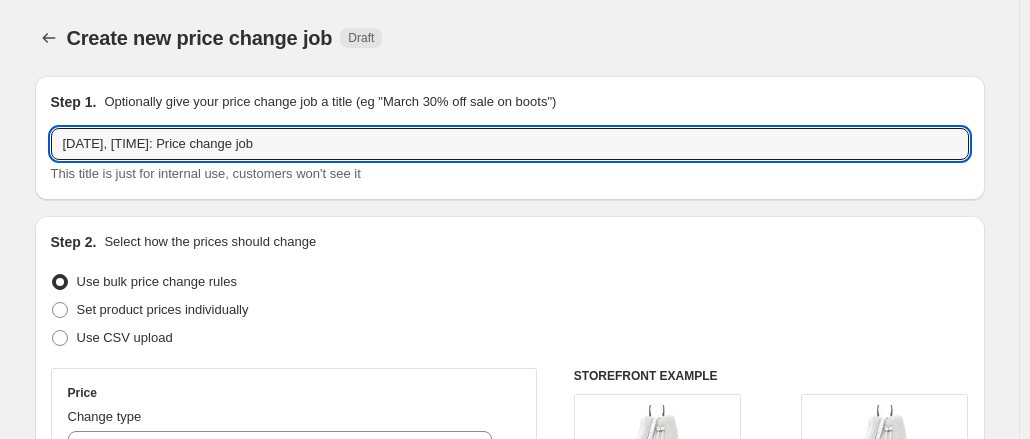 drag, startPoint x: 187, startPoint y: 147, endPoint x: 679, endPoint y: 109, distance: 493.4653 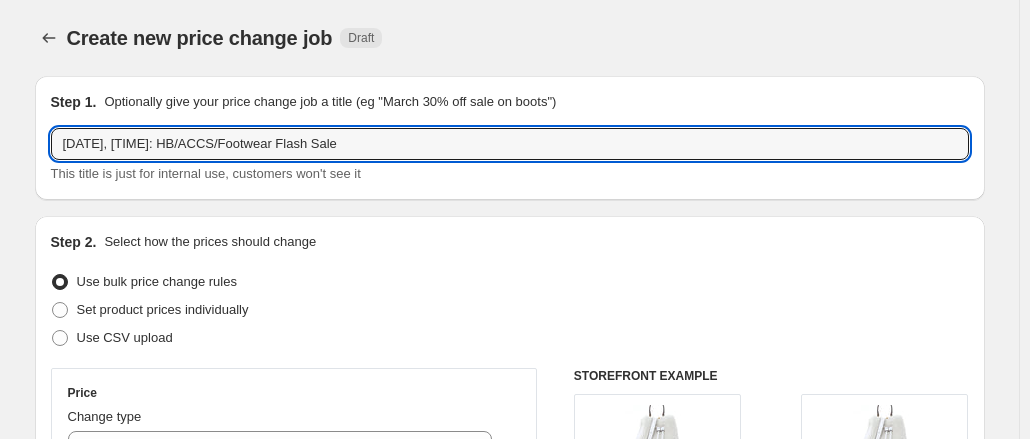 scroll, scrollTop: 304, scrollLeft: 0, axis: vertical 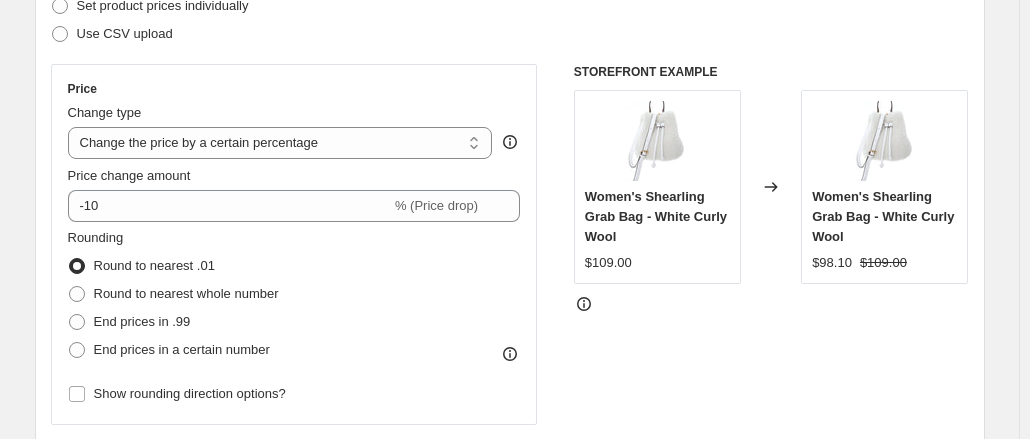 type on "[DATE], [TIME]: HB/ACCS/Footwear Flash Sale" 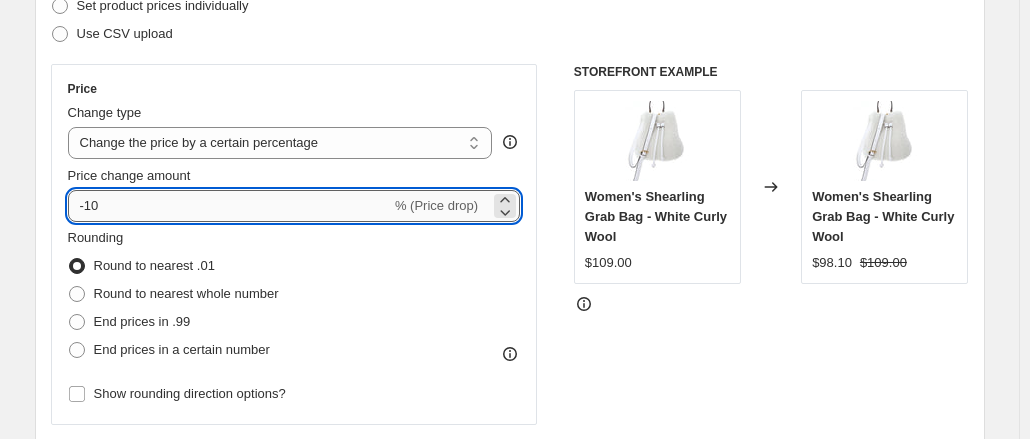 click on "-10" at bounding box center [229, 206] 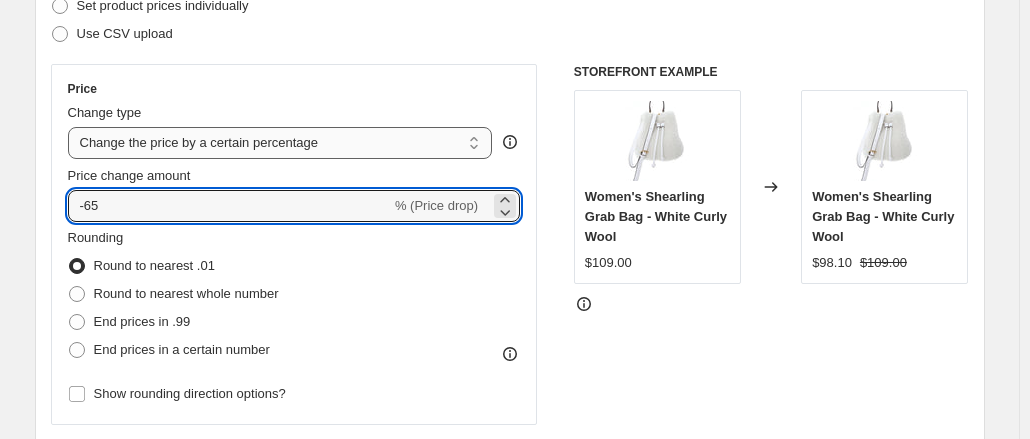 type on "-65" 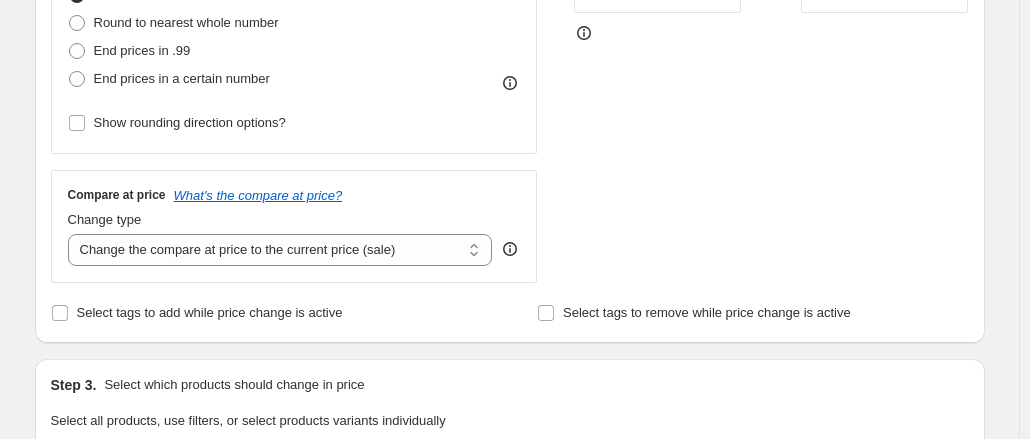 scroll, scrollTop: 731, scrollLeft: 0, axis: vertical 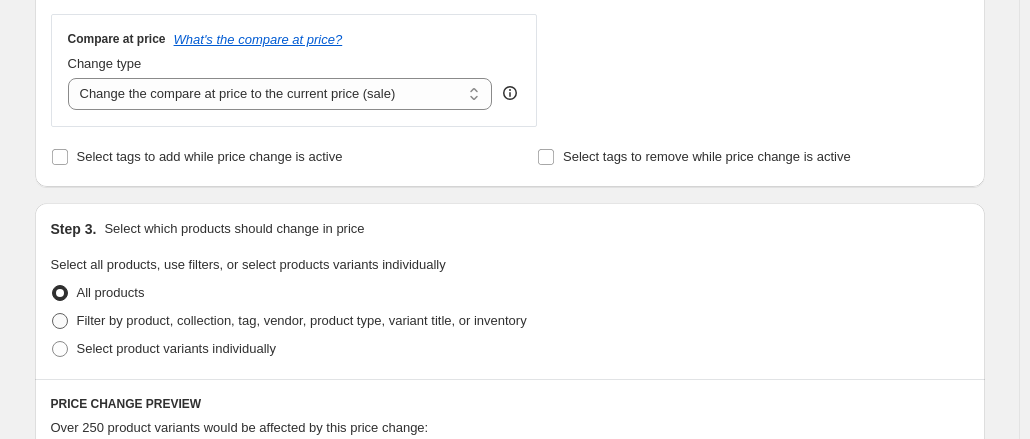 click on "Filter by product, collection, tag, vendor, product type, variant title, or inventory" at bounding box center (302, 320) 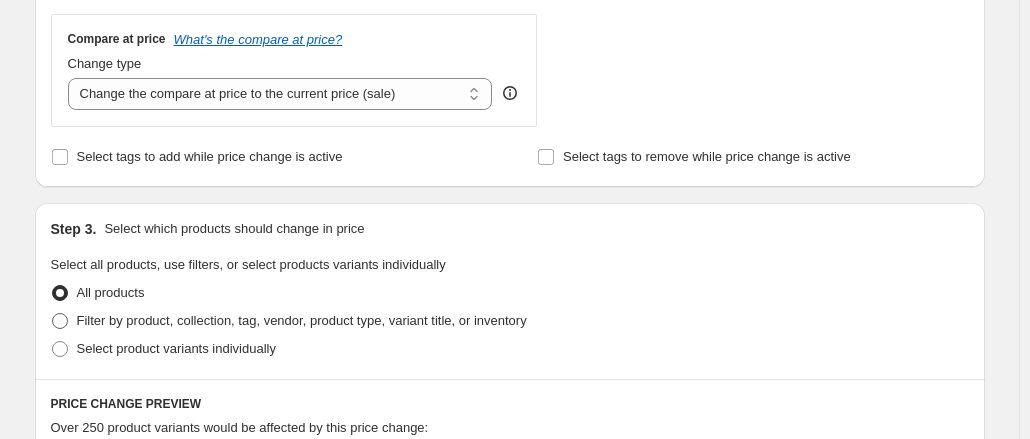 radio on "true" 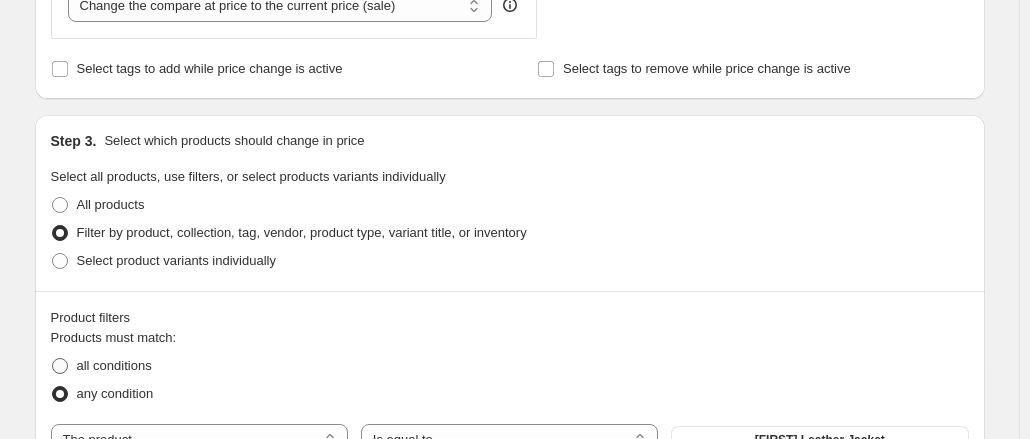 scroll, scrollTop: 909, scrollLeft: 0, axis: vertical 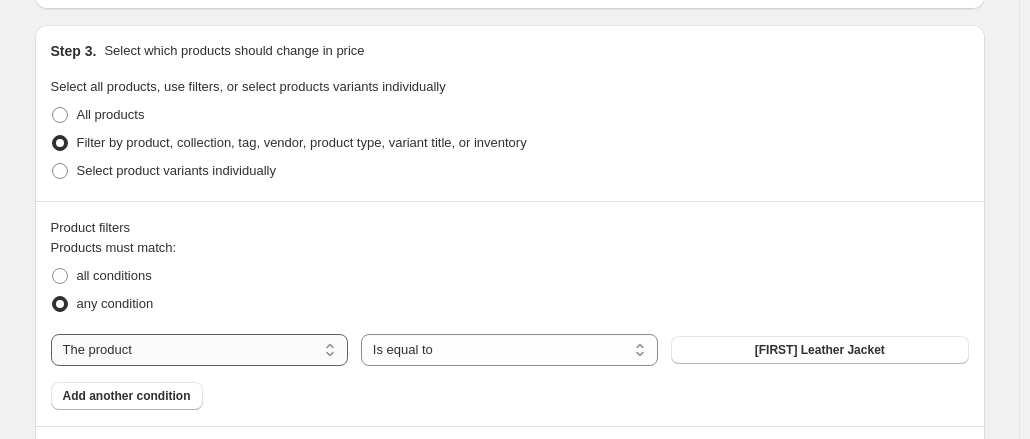 click on "The product The product's collection The product's tag The product's vendor The product's type The product's status The variant's title Inventory quantity" at bounding box center (199, 350) 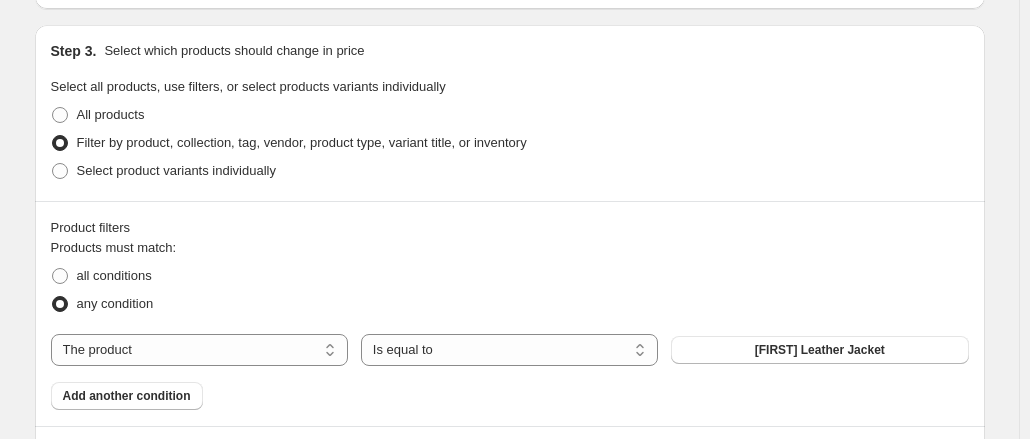 select on "collection" 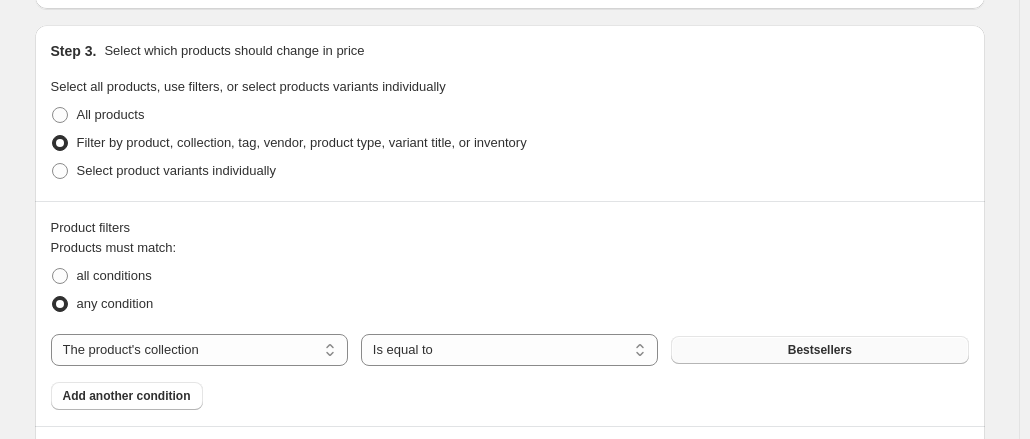 click on "Bestsellers" at bounding box center [819, 350] 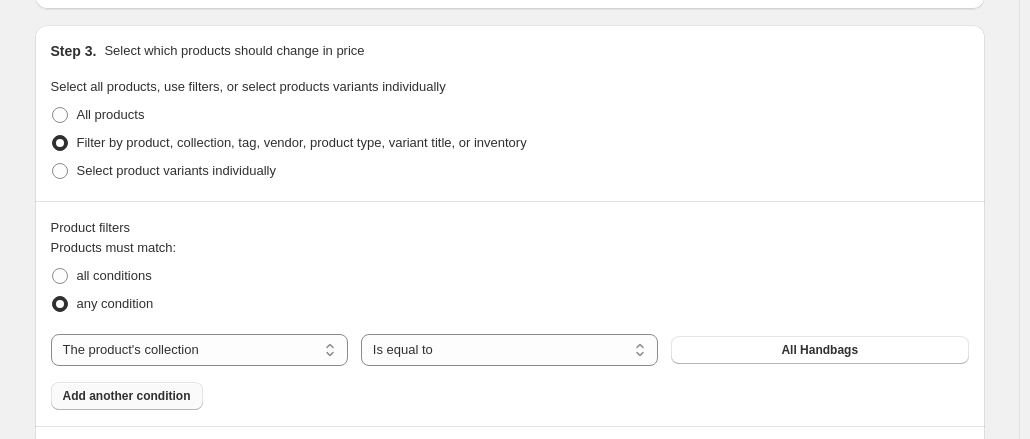click on "Add another condition" at bounding box center (127, 396) 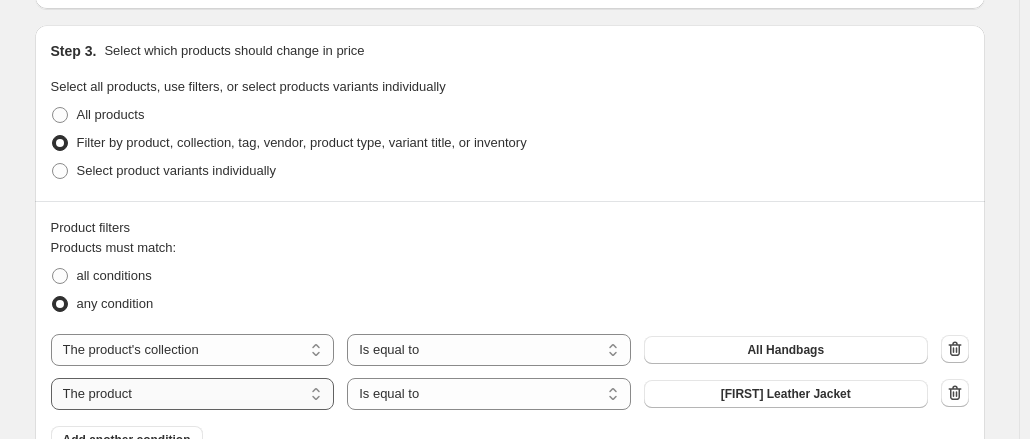 click on "The product The product's collection The product's tag The product's vendor The product's type The product's status The variant's title Inventory quantity" at bounding box center (193, 394) 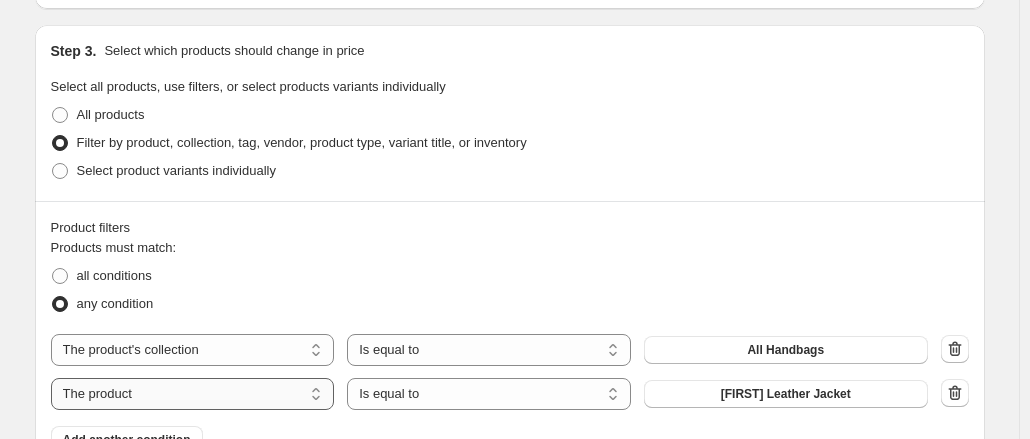 select on "collection" 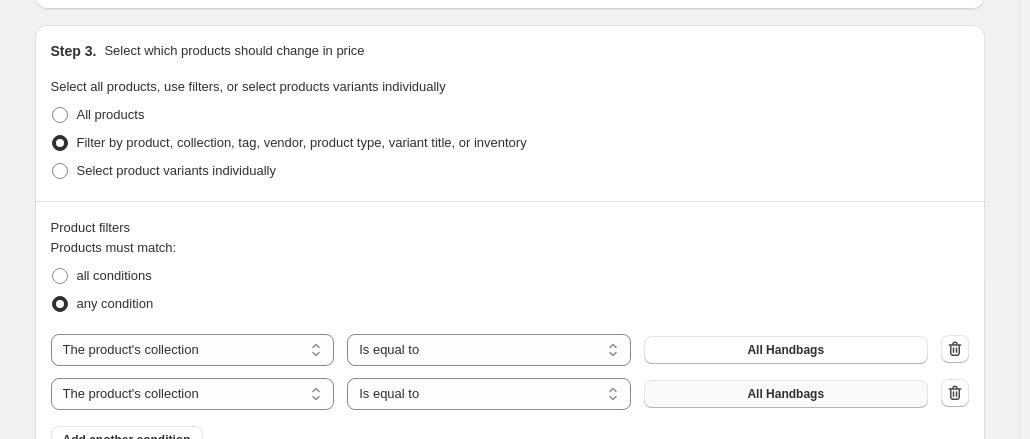 click on "All Handbags" at bounding box center [786, 394] 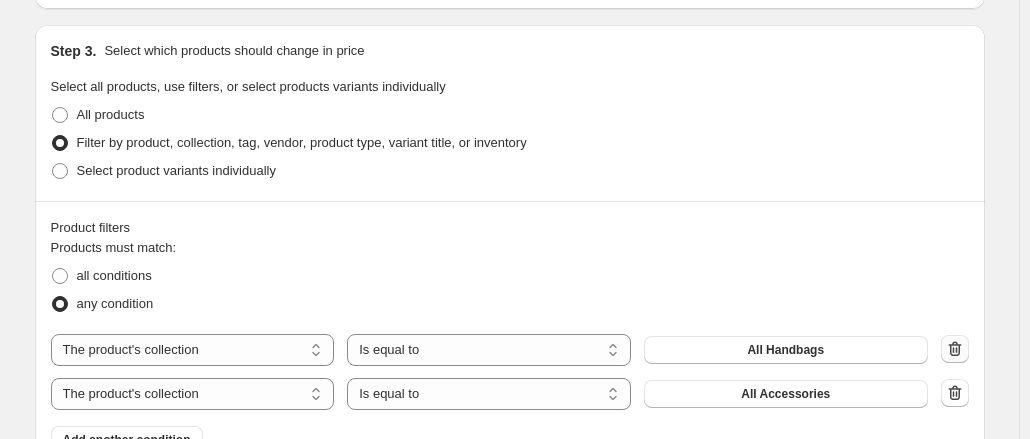 drag, startPoint x: 678, startPoint y: 395, endPoint x: 964, endPoint y: 345, distance: 290.33774 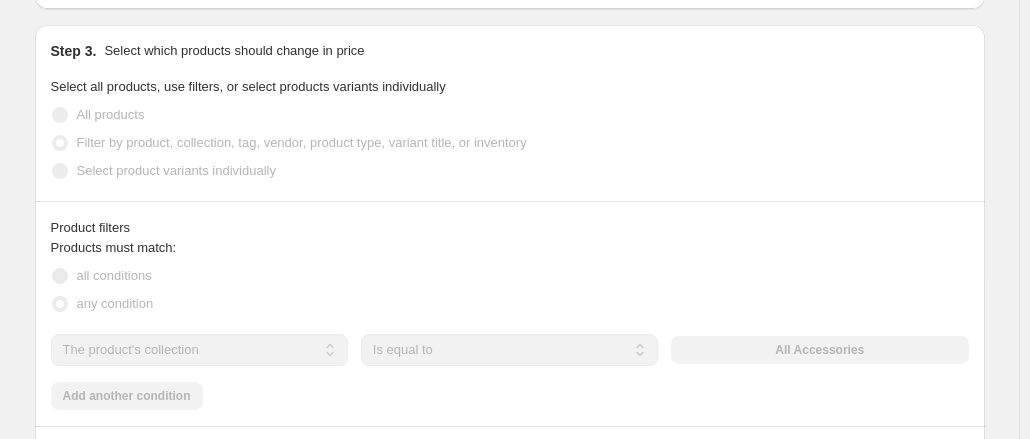 scroll, scrollTop: 926, scrollLeft: 0, axis: vertical 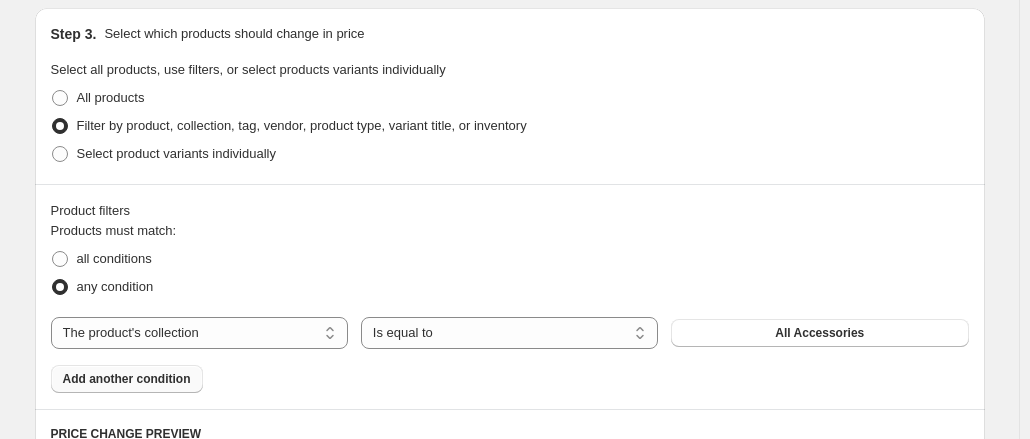 click on "Add another condition" at bounding box center [127, 379] 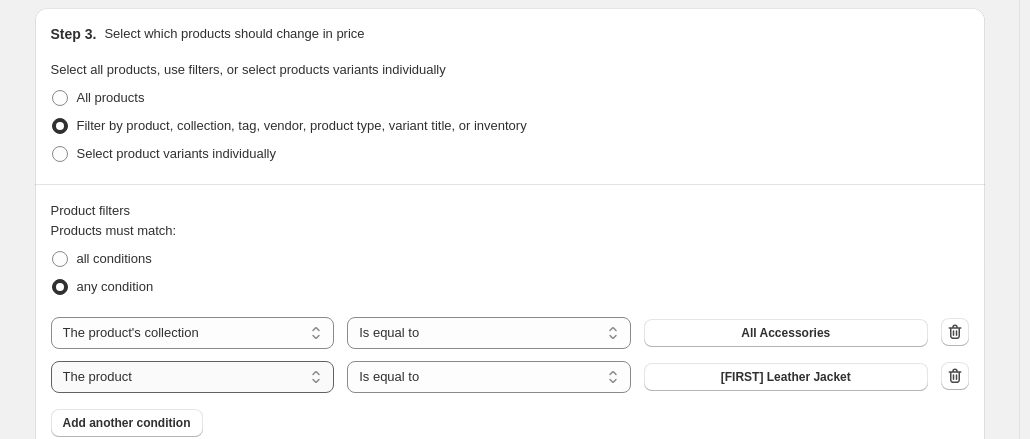 click on "The product The product's collection The product's tag The product's vendor The product's type The product's status The variant's title Inventory quantity" at bounding box center [193, 377] 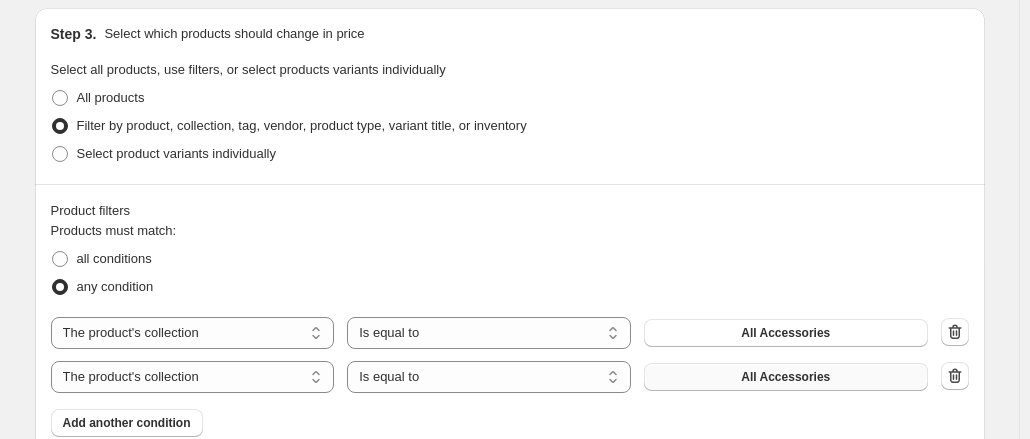 click on "All Accessories" at bounding box center [786, 377] 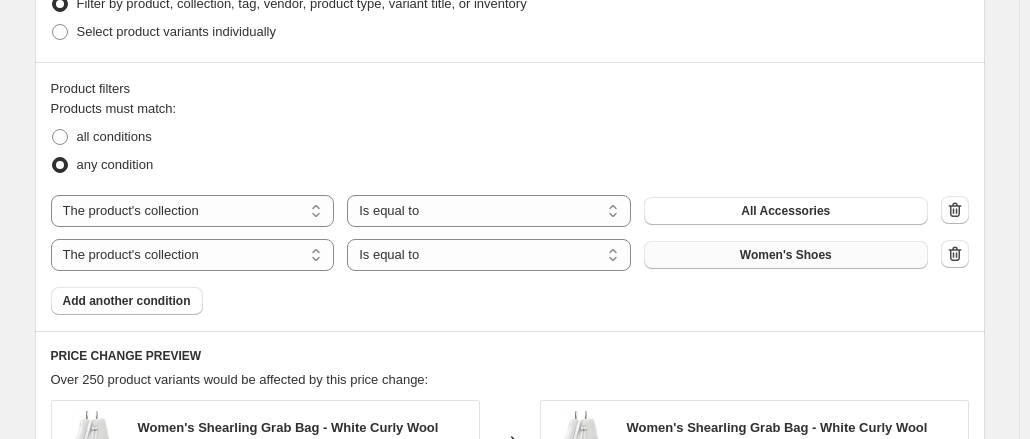 scroll, scrollTop: 1049, scrollLeft: 0, axis: vertical 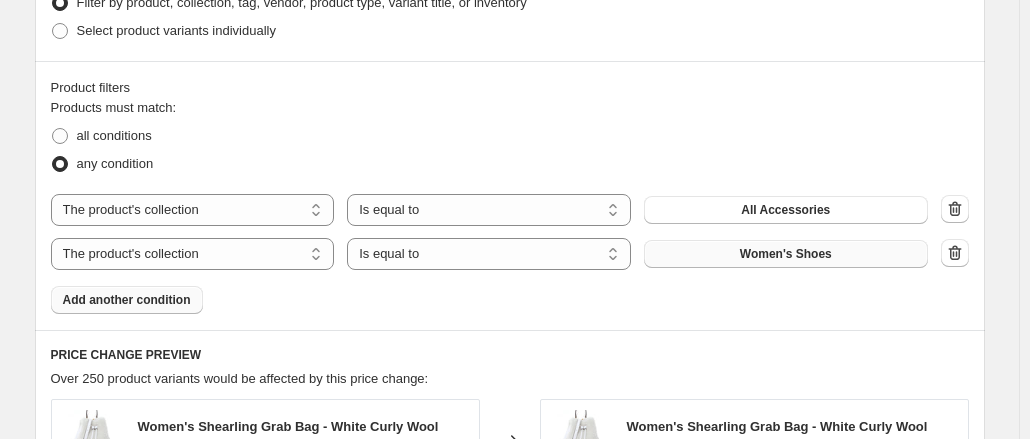 click on "Add another condition" at bounding box center (127, 300) 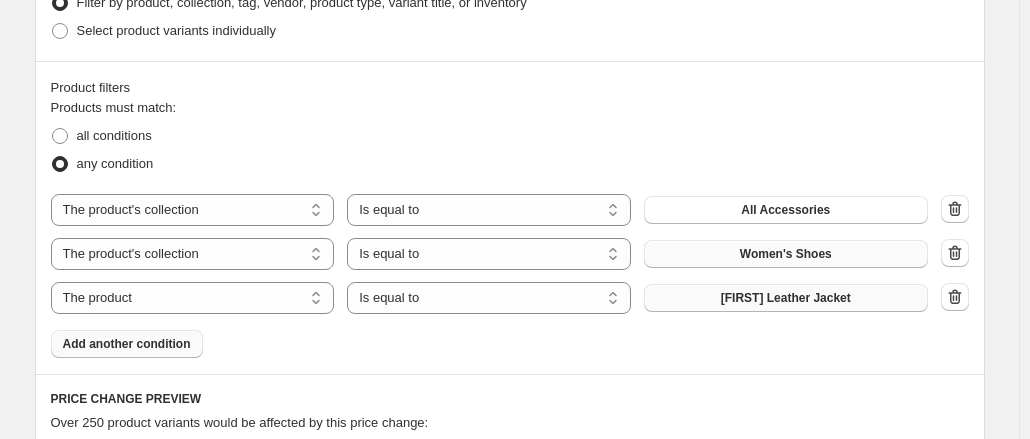 click on "Adrian Leather Jacket" at bounding box center [786, 298] 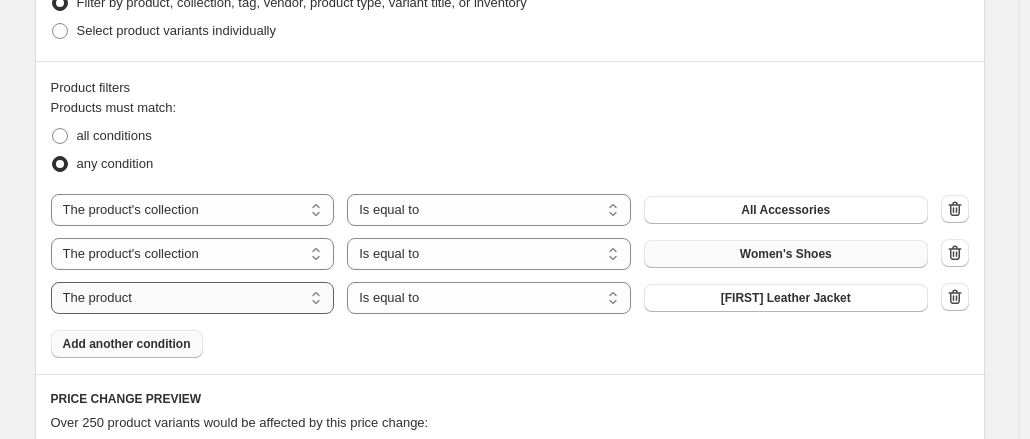 click on "The product The product's collection The product's tag The product's vendor The product's type The product's status The variant's title Inventory quantity" at bounding box center [193, 298] 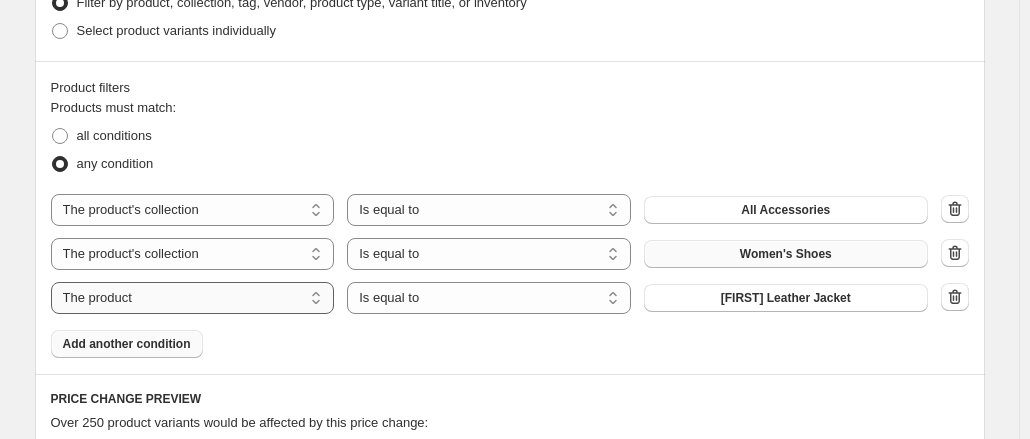 select on "collection" 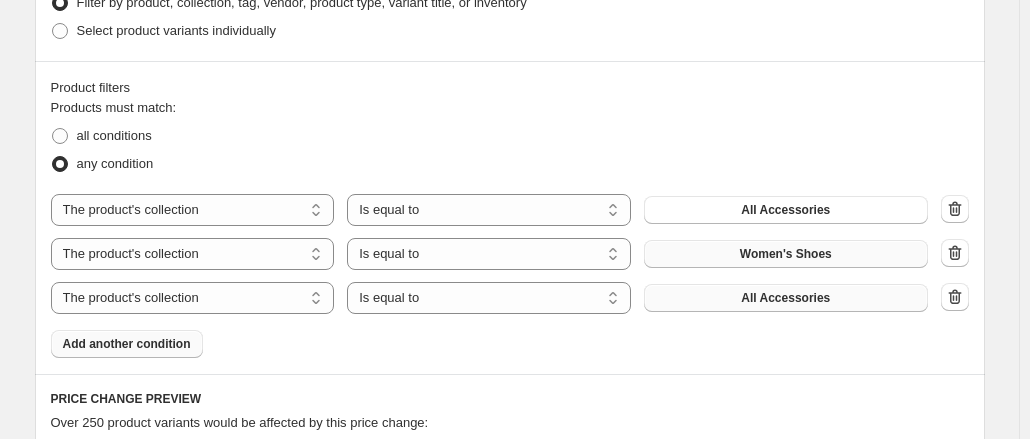 click on "All Accessories" at bounding box center (786, 298) 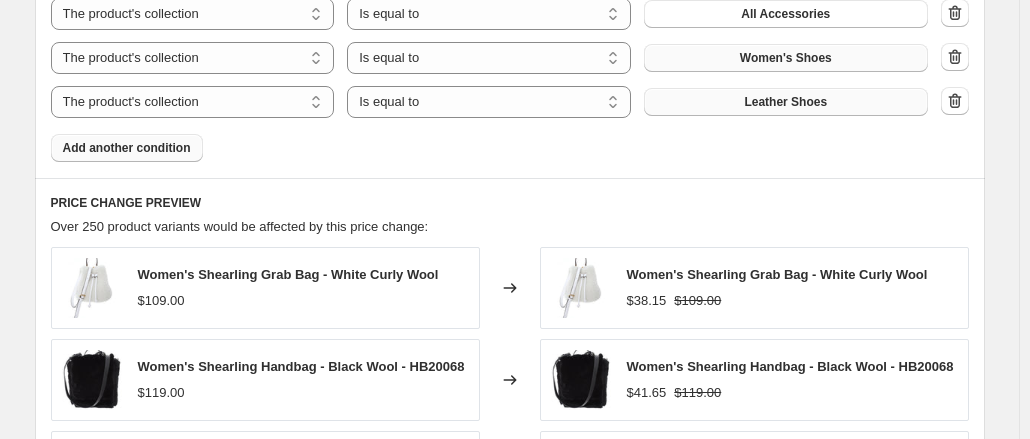 scroll, scrollTop: 1055, scrollLeft: 0, axis: vertical 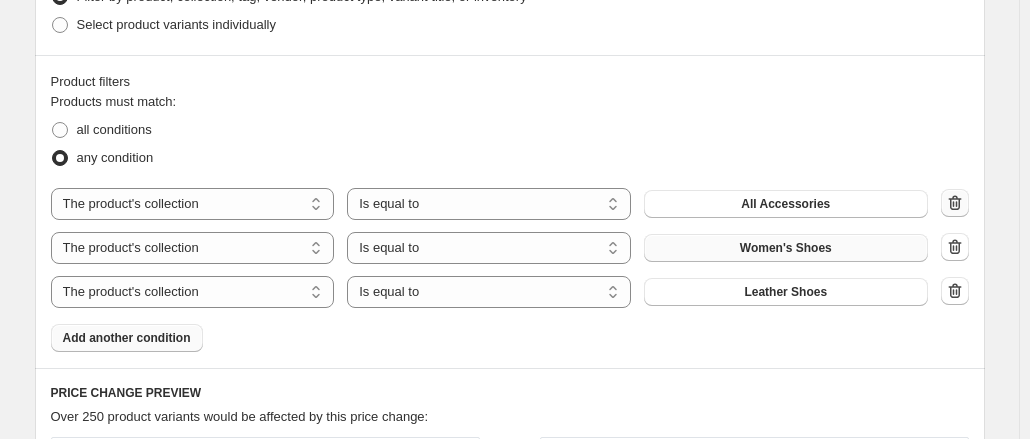 click 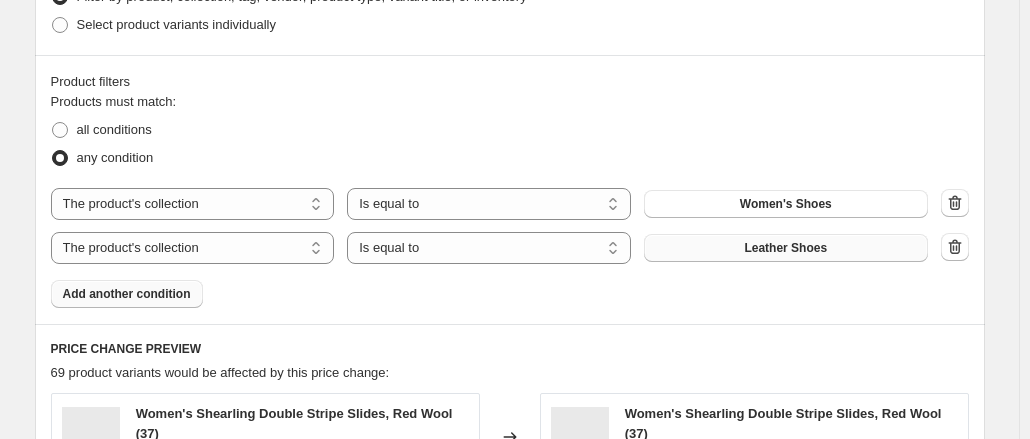 click on "Add another condition" at bounding box center (127, 294) 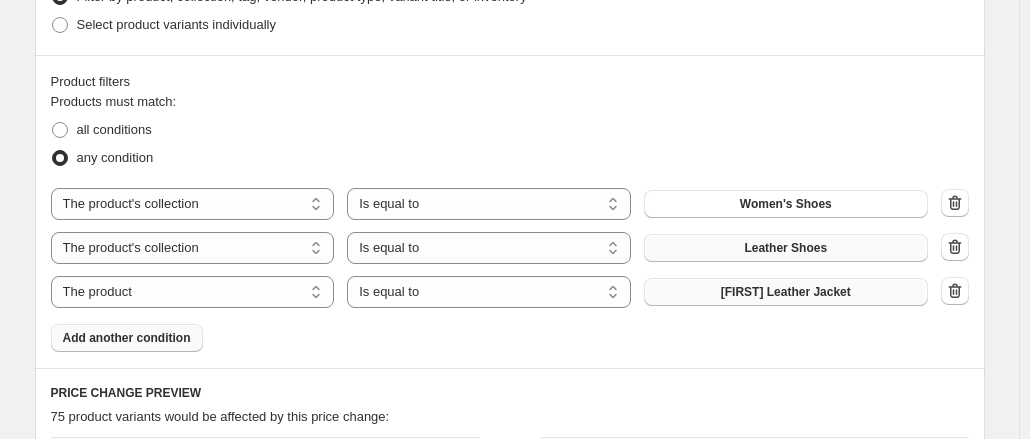 click on "Adrian Leather Jacket" at bounding box center [786, 292] 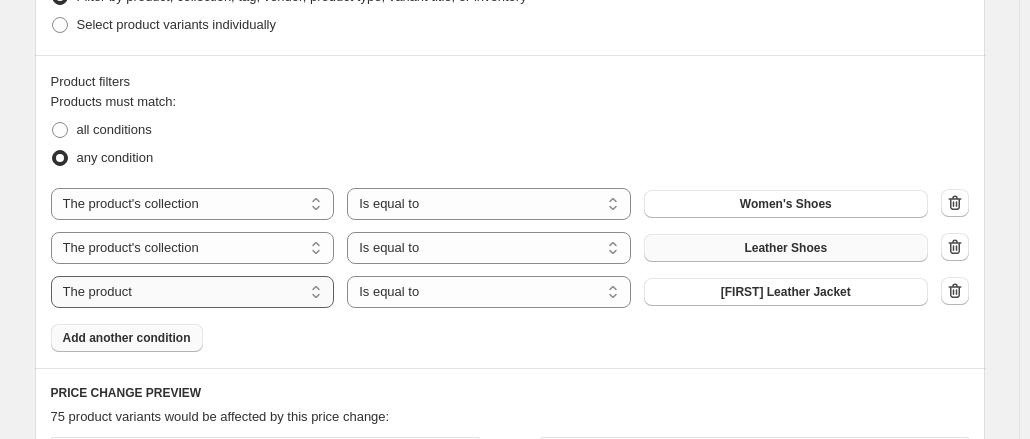 click on "The product The product's collection The product's tag The product's vendor The product's type The product's status The variant's title Inventory quantity" at bounding box center [193, 292] 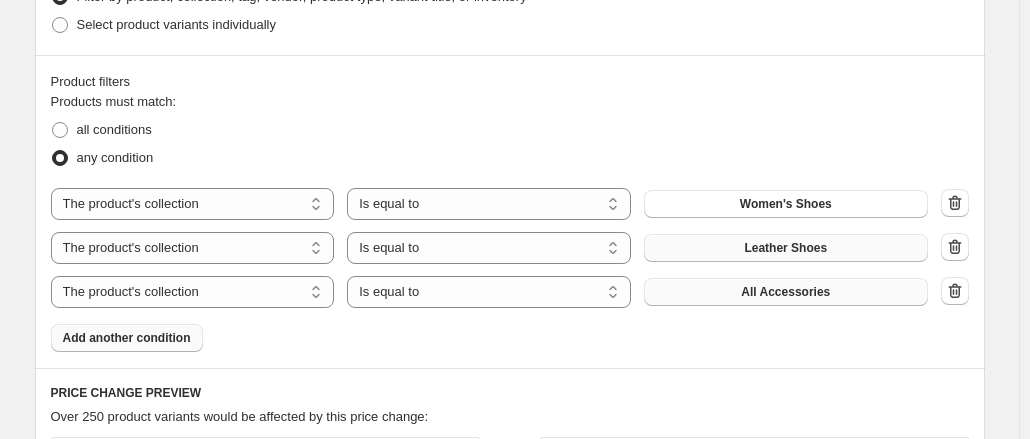 click on "All Accessories" at bounding box center (785, 292) 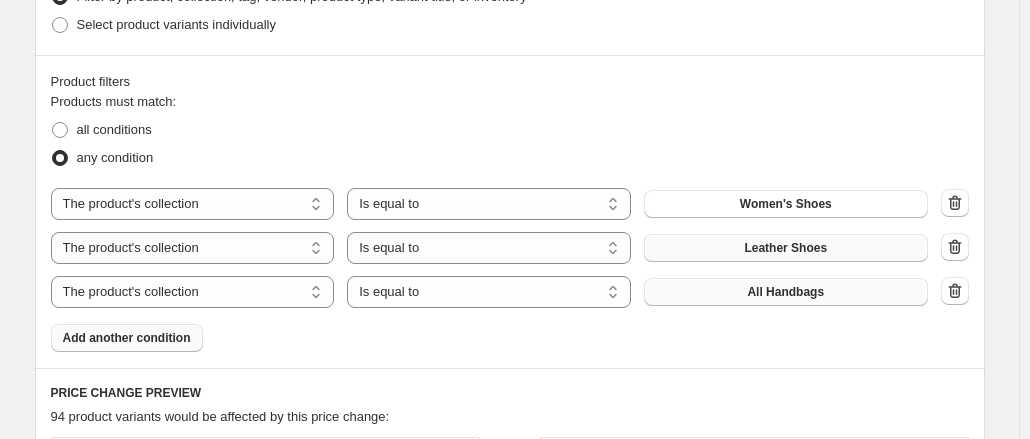 click on "Add another condition" at bounding box center [127, 338] 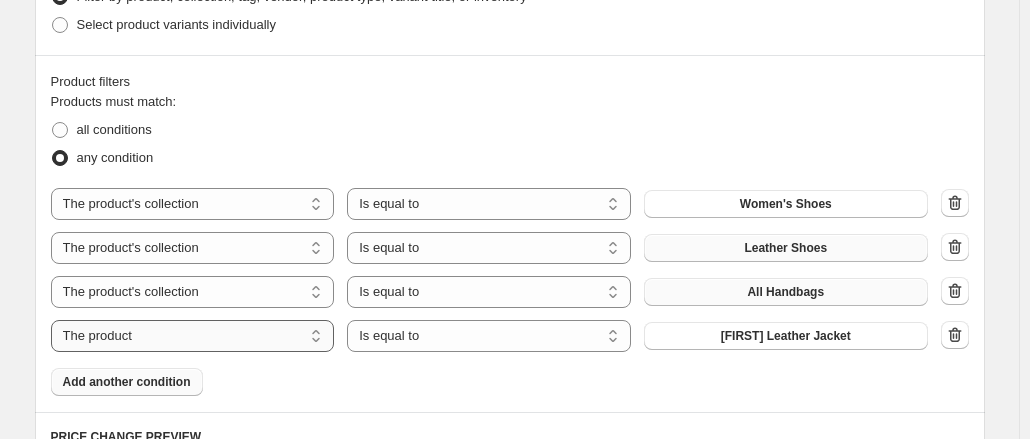 click on "The product The product's collection The product's tag The product's vendor The product's type The product's status The variant's title Inventory quantity" at bounding box center (193, 336) 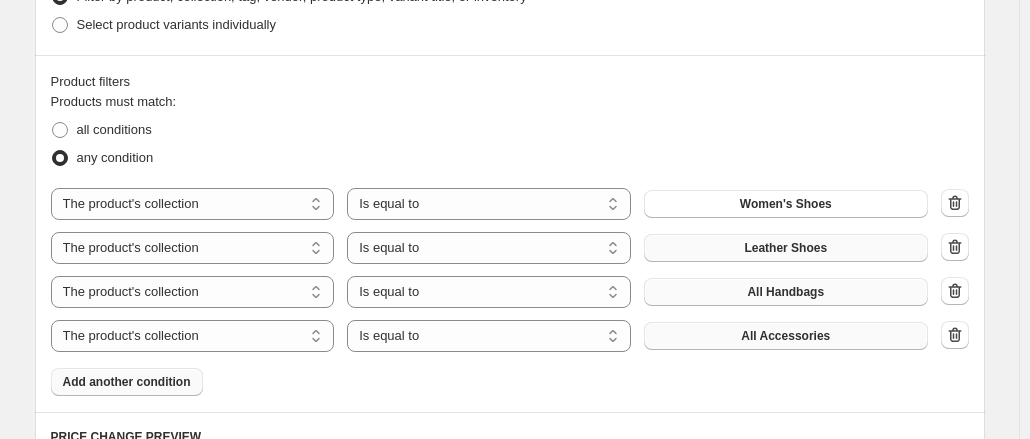 click on "All Accessories" at bounding box center [786, 336] 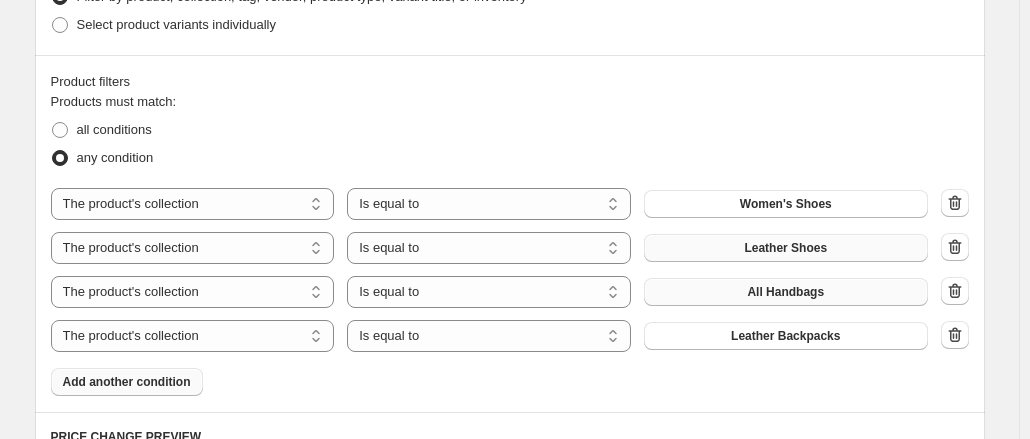 click on "Products must match: all conditions any condition The product The product's collection The product's tag The product's vendor The product's type The product's status The variant's title Inventory quantity The product's collection Is equal to Is not equal to Is equal to Women's Shoes The product The product's collection The product's tag The product's vendor The product's type The product's status The variant's title Inventory quantity The product's collection Is equal to Is not equal to Is equal to Leather Shoes The product The product's collection The product's tag The product's vendor The product's type The product's status The variant's title Inventory quantity The product's collection Is equal to Is not equal to Is equal to All Handbags The product The product's collection The product's tag The product's vendor The product's type The product's status The variant's title Inventory quantity The product's collection Is equal to Is not equal to Is equal to Leather Backpacks Add another condition" at bounding box center [510, 244] 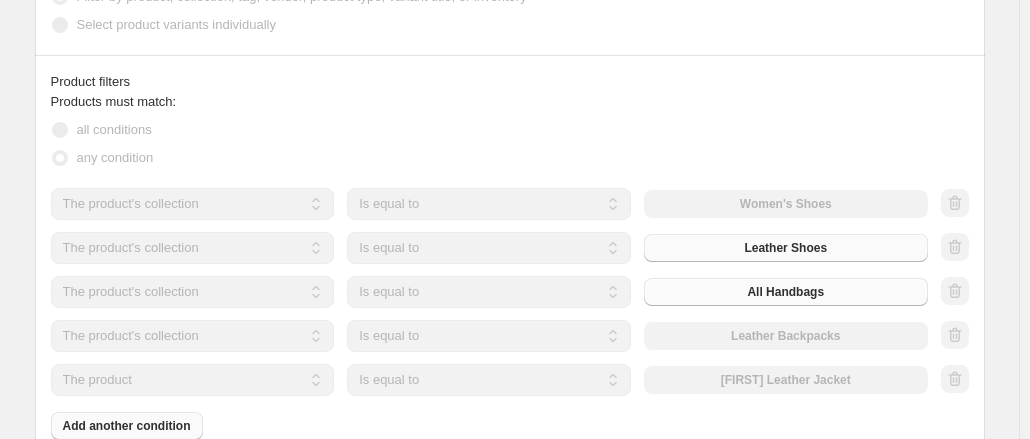 click on "The product The product's collection The product's tag The product's vendor The product's type The product's status The variant's title Inventory quantity" at bounding box center (193, 380) 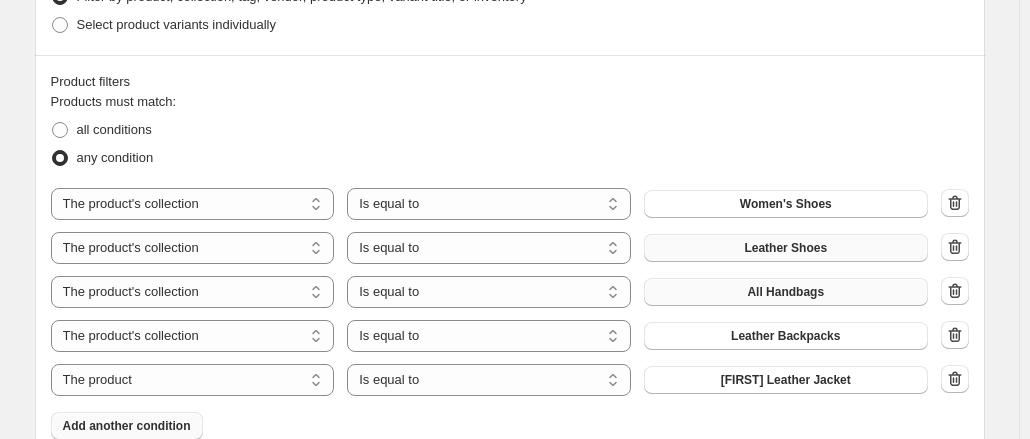 click on "The product The product's collection The product's tag The product's vendor The product's type The product's status The variant's title Inventory quantity The product's collection Is equal to Is not equal to Is equal to Women's Shoes The product The product's collection The product's tag The product's vendor The product's type The product's status The variant's title Inventory quantity The product's collection Is equal to Is not equal to Is equal to Leather Shoes The product The product's collection The product's tag The product's vendor The product's type The product's status The variant's title Inventory quantity The product's collection Is equal to Is not equal to Is equal to All Handbags The product The product's collection The product's tag The product's vendor The product's type The product's status The variant's title Inventory quantity The product's collection Is equal to Is not equal to Is equal to Leather Backpacks The product The product's collection The product's tag The product's vendor" at bounding box center [510, 292] 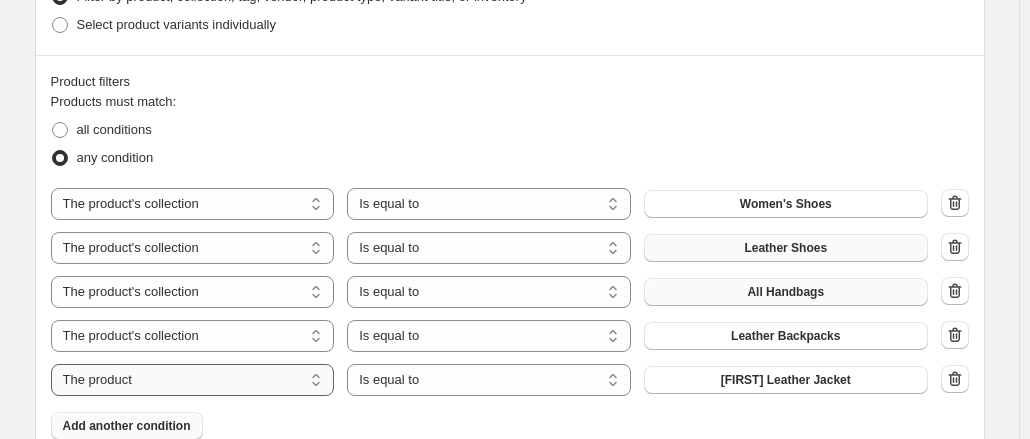 click on "The product The product's collection The product's tag The product's vendor The product's type The product's status The variant's title Inventory quantity" at bounding box center (193, 380) 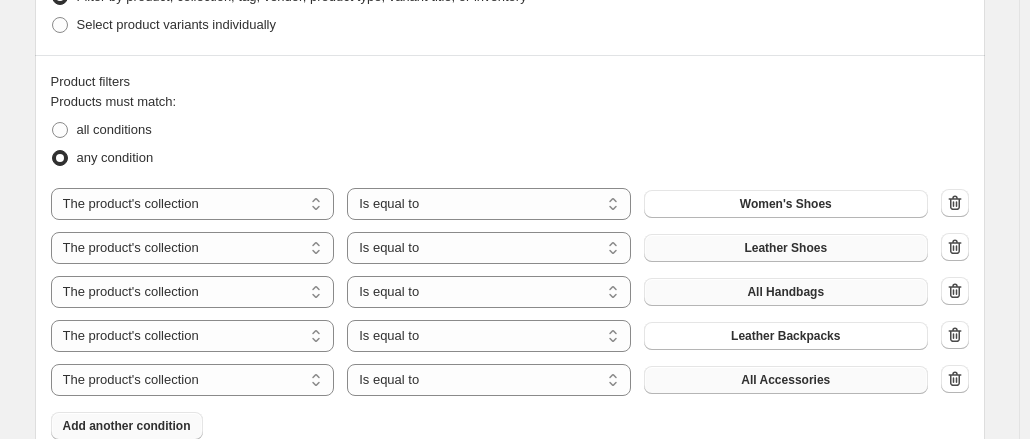 click on "All Accessories" at bounding box center (786, 380) 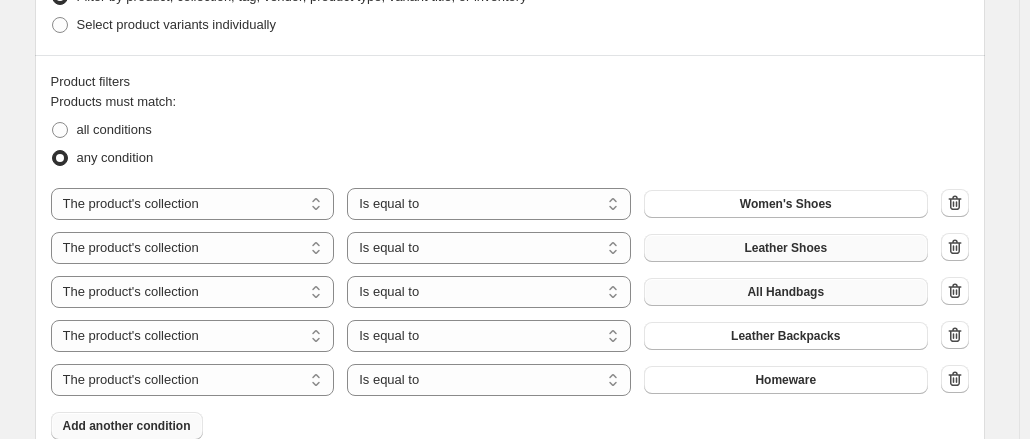 click on "Leather Shoes" at bounding box center (786, 248) 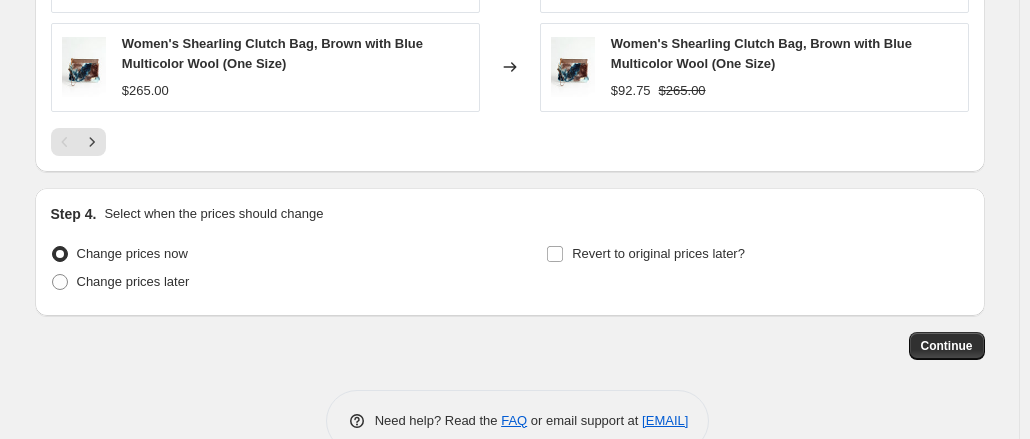 scroll, scrollTop: 1968, scrollLeft: 0, axis: vertical 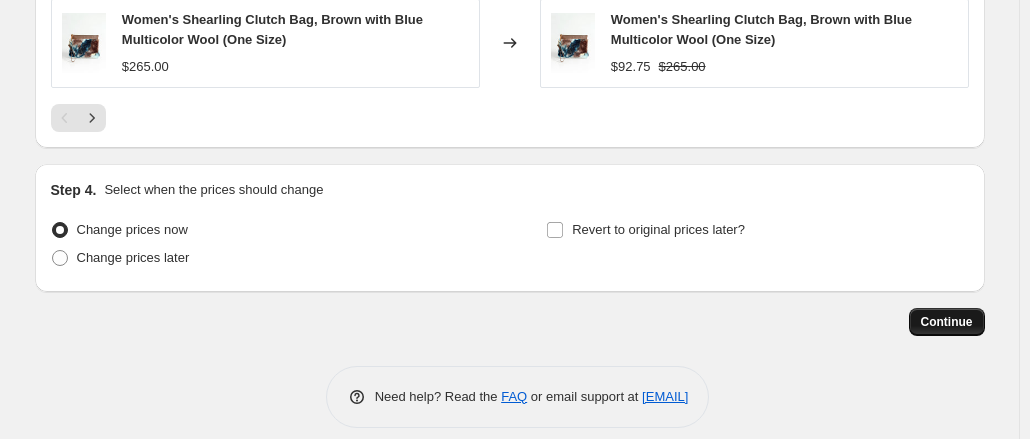 click on "Continue" at bounding box center [947, 322] 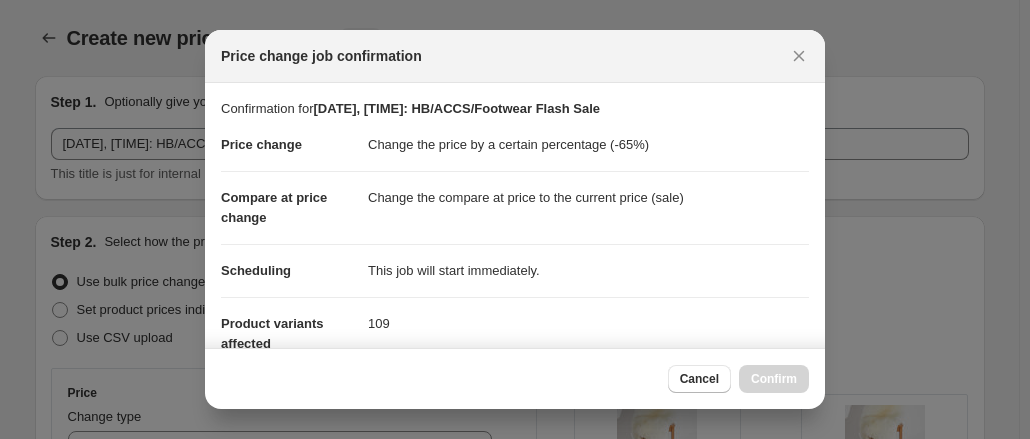 scroll, scrollTop: 0, scrollLeft: 0, axis: both 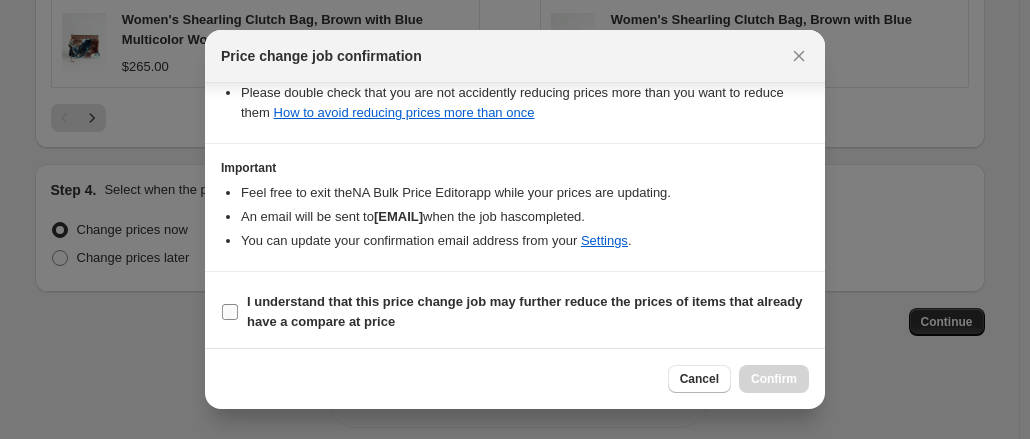 click on "I understand that this price change job may further reduce the prices of items that already have a compare at price" at bounding box center (528, 312) 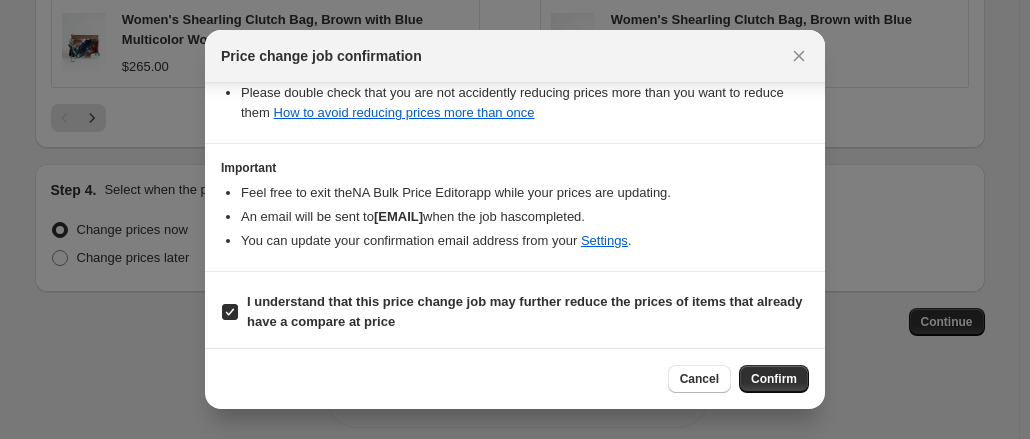 click on "I understand that this price change job may further reduce the prices of items that already have a compare at price" at bounding box center (525, 311) 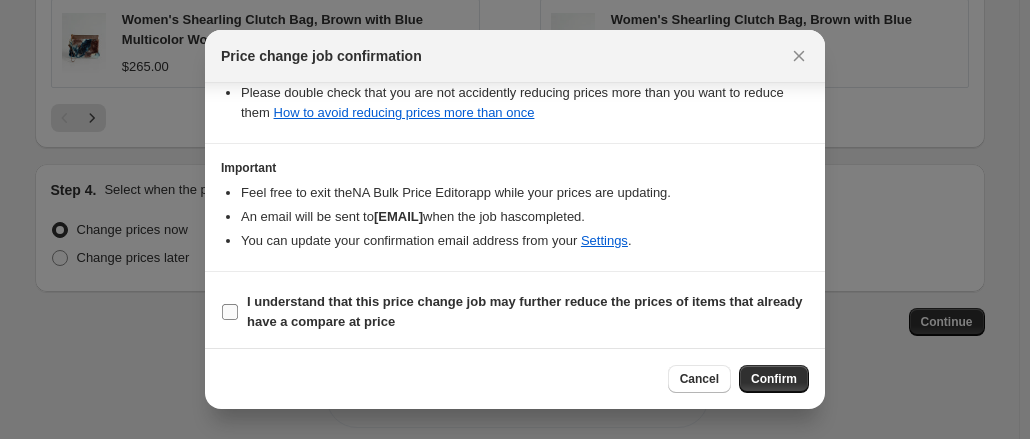 checkbox on "false" 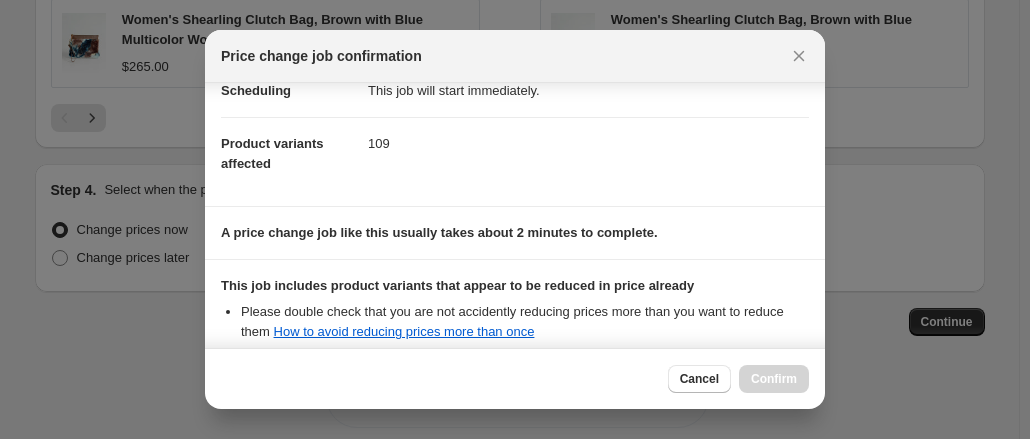 scroll, scrollTop: 174, scrollLeft: 0, axis: vertical 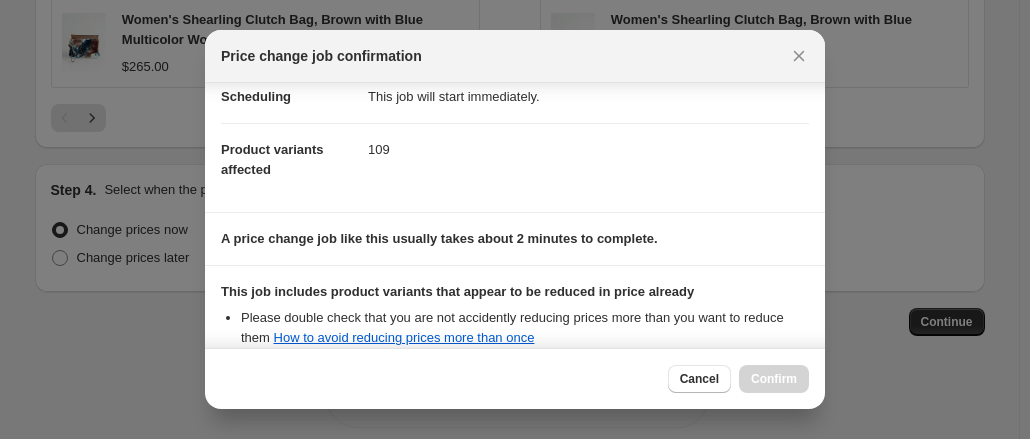 click on "Price change job confirmation" at bounding box center (515, 56) 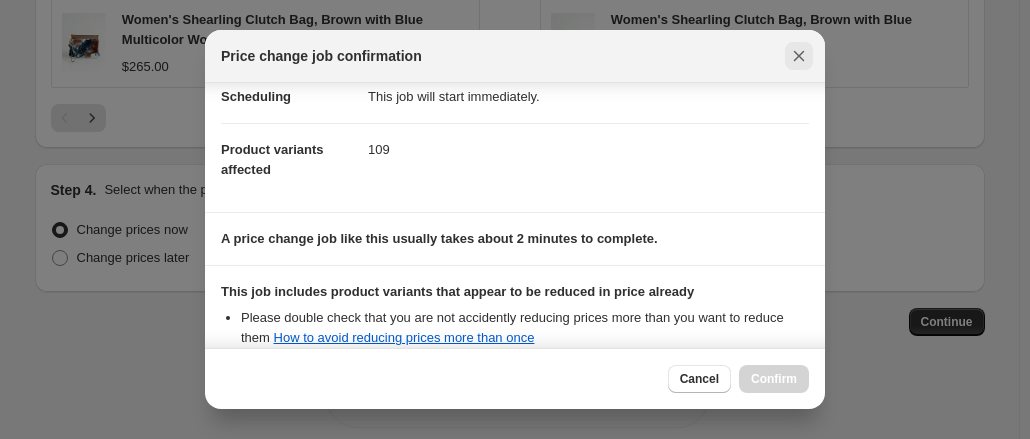 click 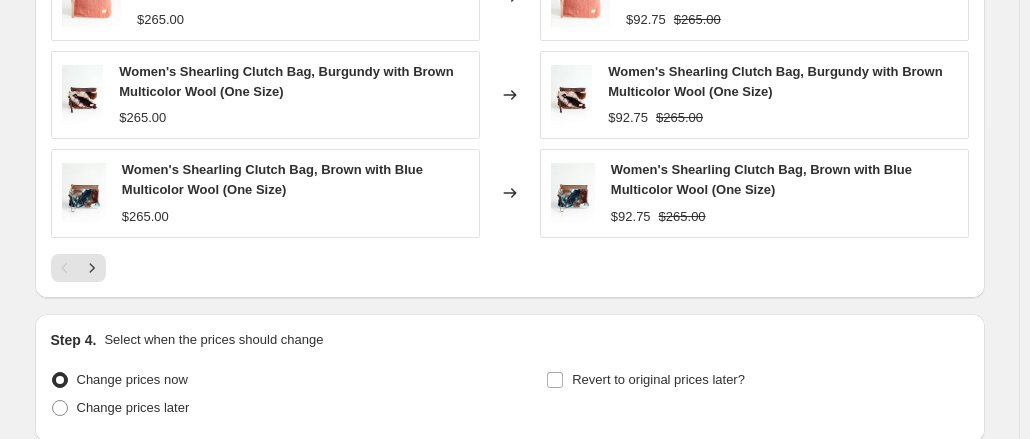 scroll, scrollTop: 1816, scrollLeft: 0, axis: vertical 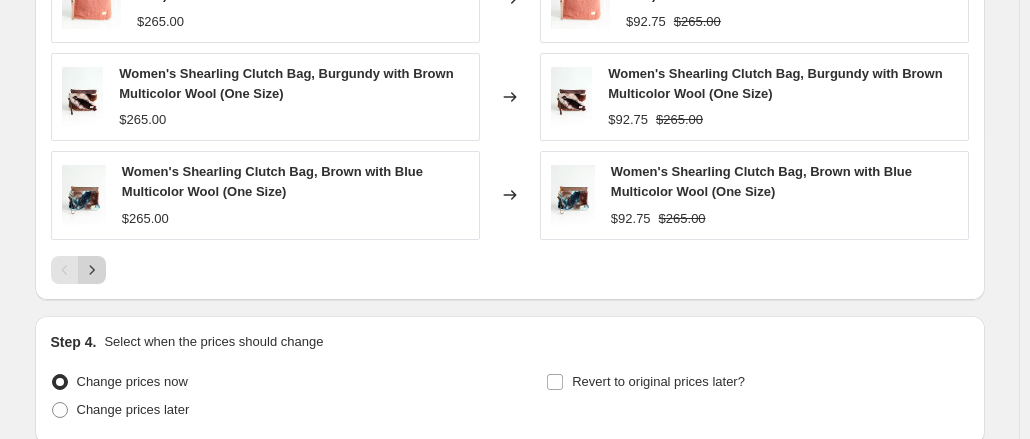 click 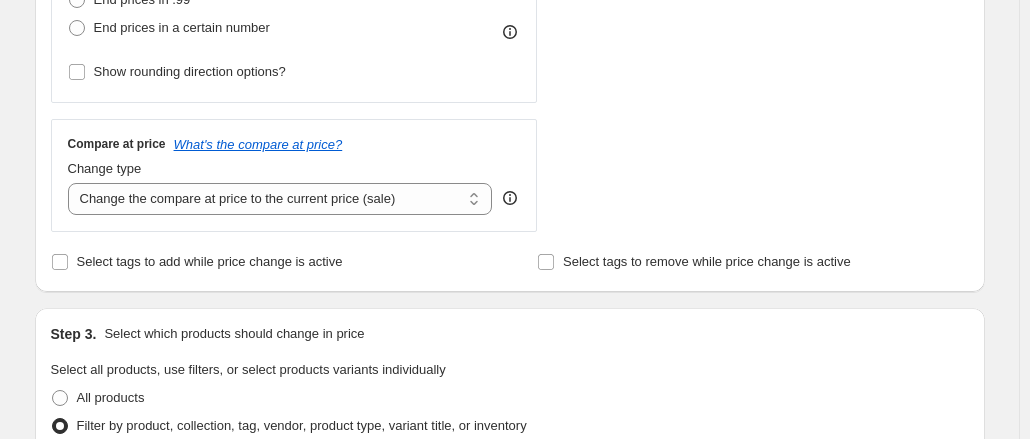scroll, scrollTop: 0, scrollLeft: 0, axis: both 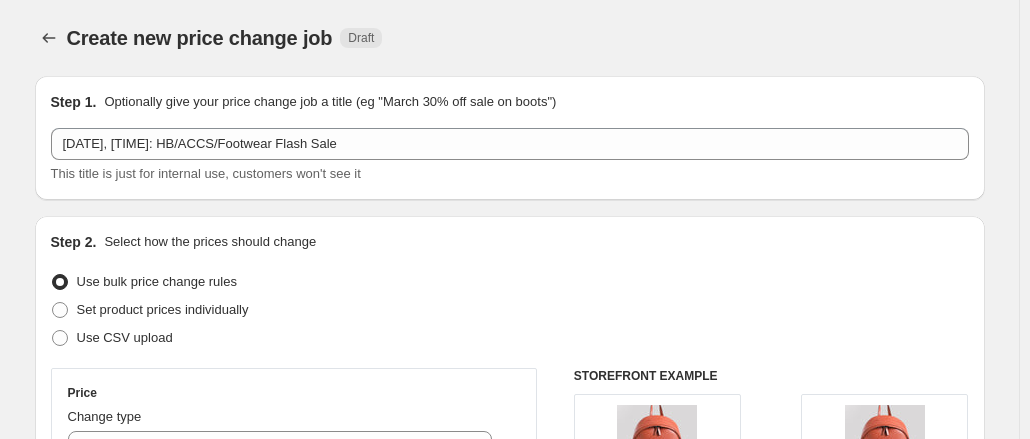 drag, startPoint x: 58, startPoint y: 46, endPoint x: 561, endPoint y: 58, distance: 503.14313 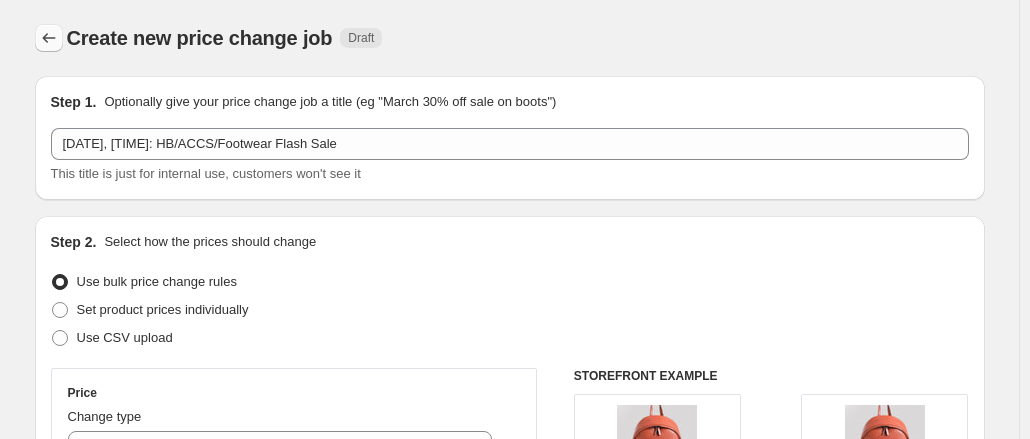 click 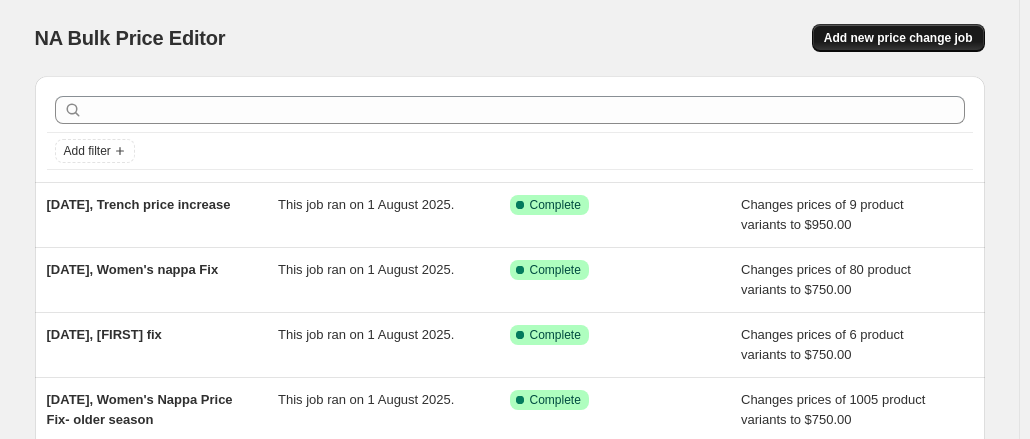 click on "Add new price change job" at bounding box center [898, 38] 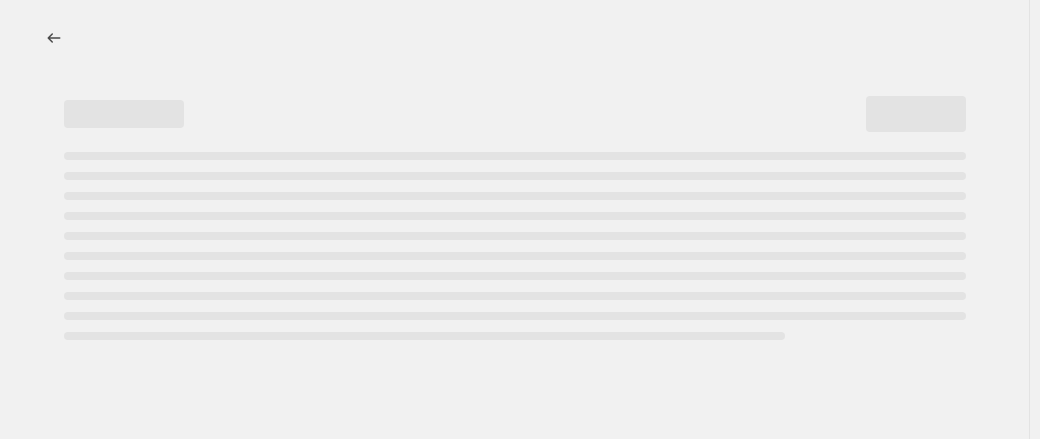 select on "percentage" 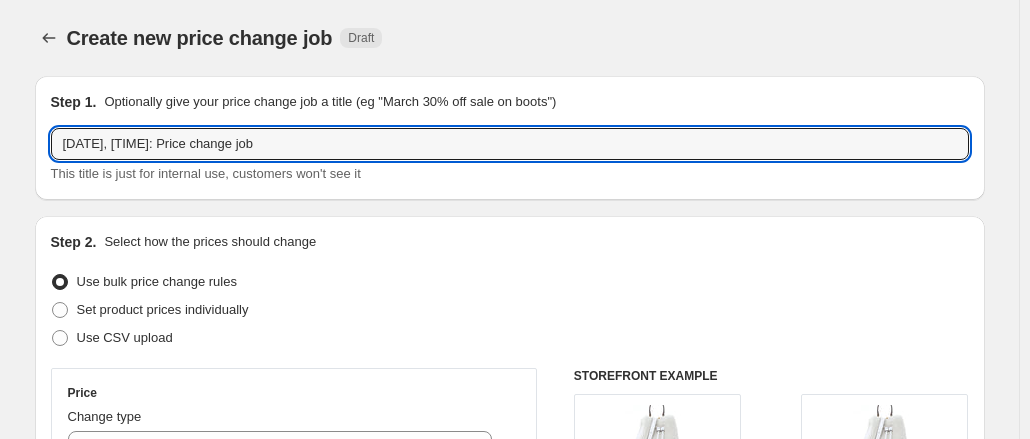 drag, startPoint x: 142, startPoint y: 148, endPoint x: 411, endPoint y: 194, distance: 272.90475 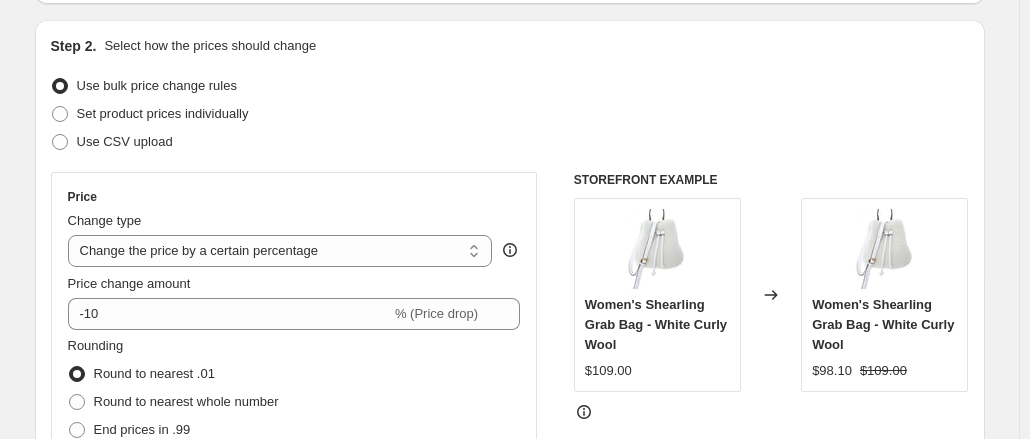 scroll, scrollTop: 209, scrollLeft: 0, axis: vertical 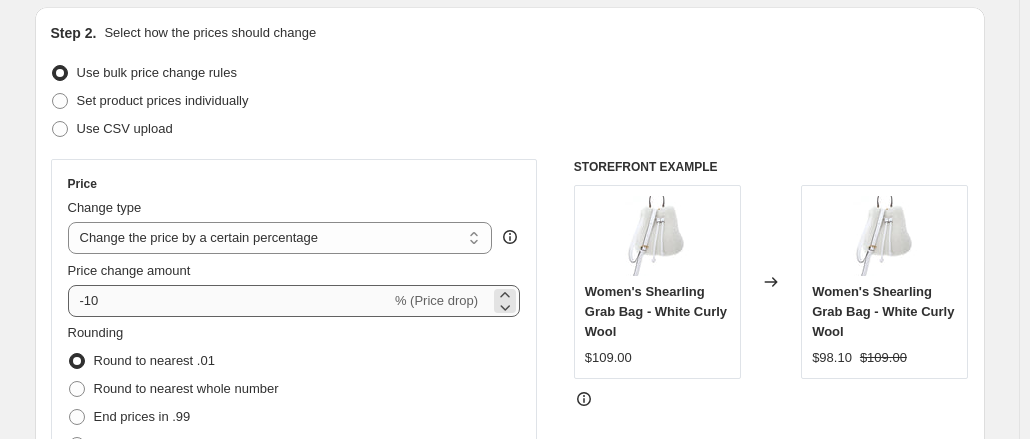 type on "1 Aug 2025, Handbag/accs Flash sale" 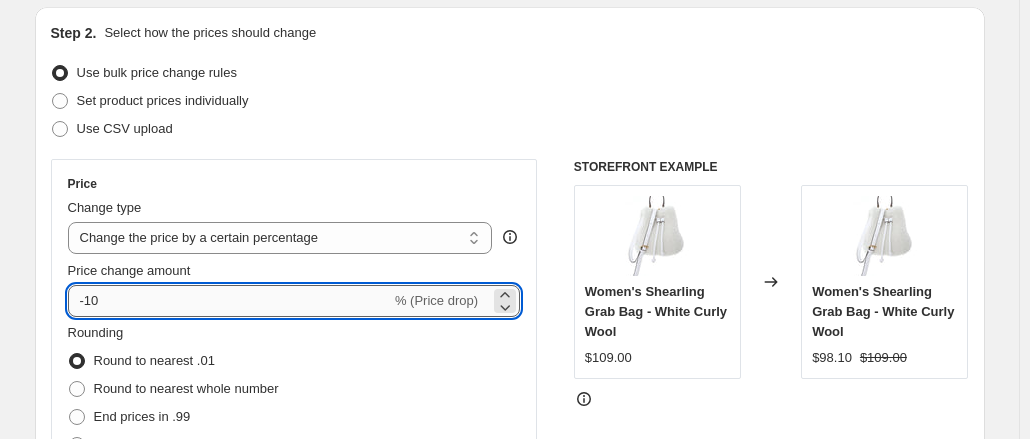 click on "-10" at bounding box center [229, 301] 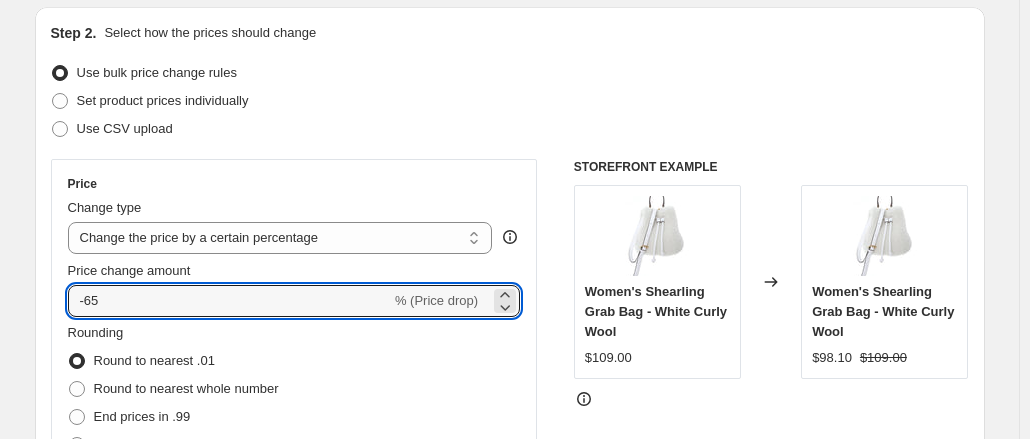 type on "-65" 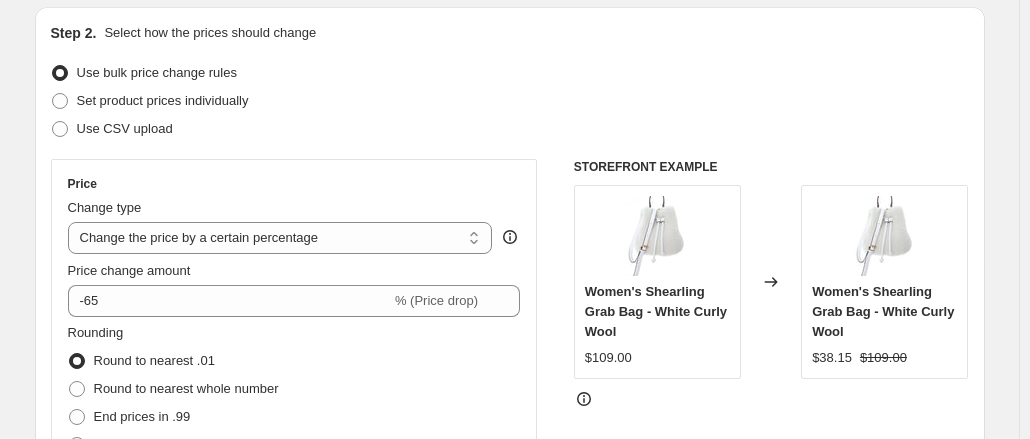 click on "Price Change type Change the price to a certain amount Change the price by a certain amount Change the price by a certain percentage Change the price to the current compare at price (price before sale) Change the price by a certain amount relative to the compare at price Change the price by a certain percentage relative to the compare at price Don't change the price Change the price by a certain percentage relative to the cost per item Change price to certain cost margin Change the price by a certain percentage Price change amount -65 % (Price drop) Rounding Round to nearest .01 Round to nearest whole number End prices in .99 End prices in a certain number Show rounding direction options?" at bounding box center (294, 339) 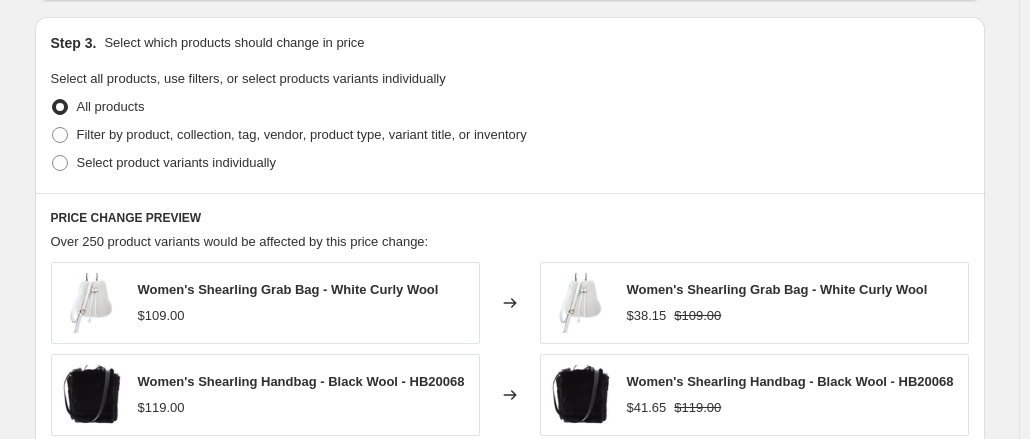 scroll, scrollTop: 918, scrollLeft: 0, axis: vertical 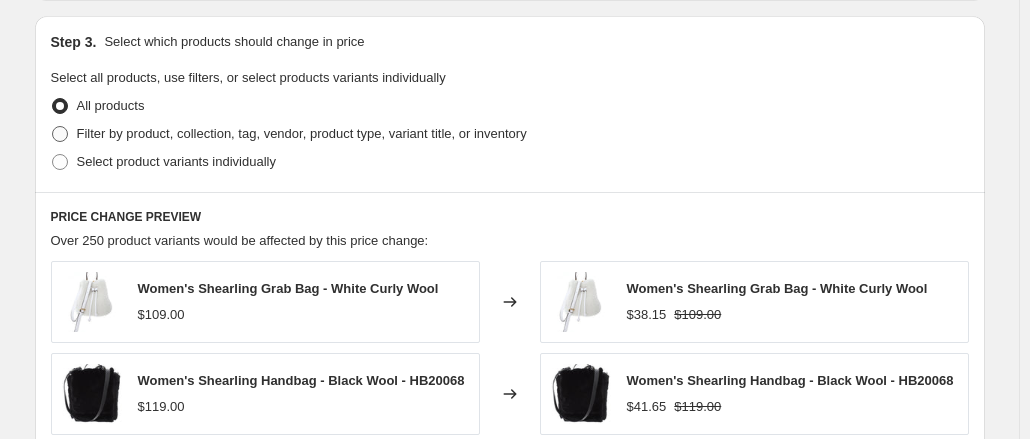 click on "Filter by product, collection, tag, vendor, product type, variant title, or inventory" at bounding box center (302, 133) 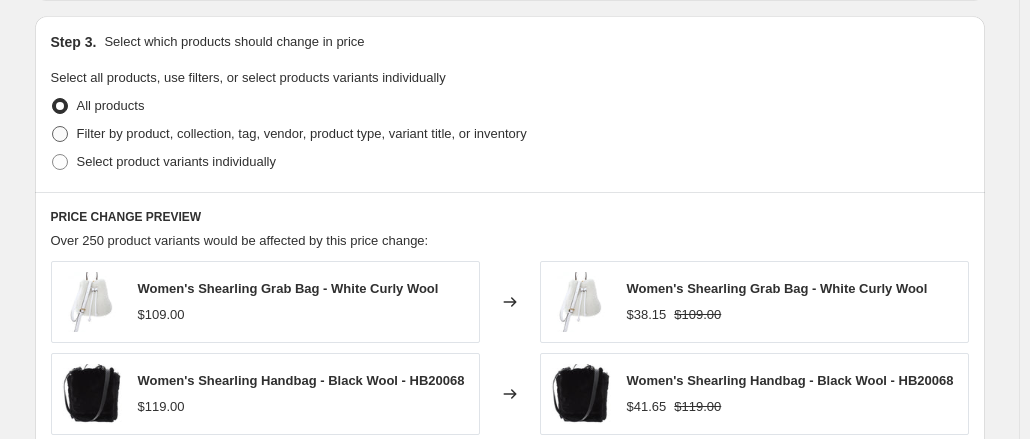 radio on "true" 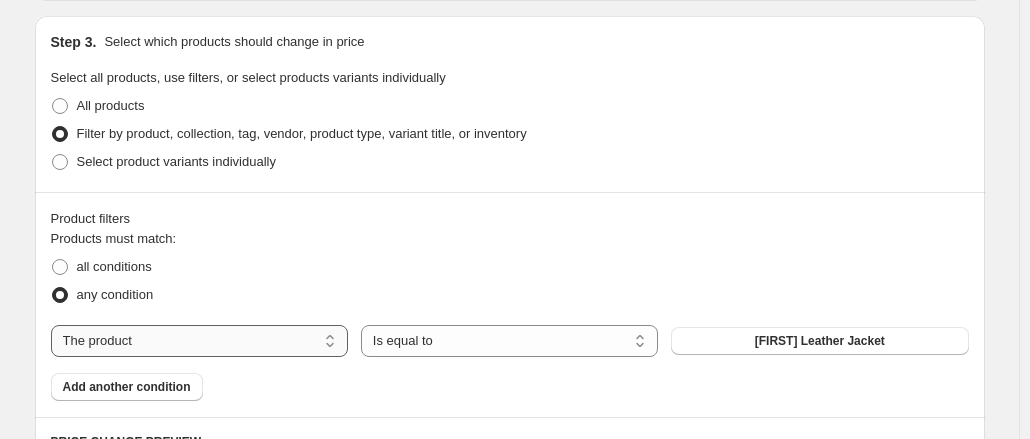 click on "The product The product's collection The product's tag The product's vendor The product's type The product's status The variant's title Inventory quantity" at bounding box center (199, 341) 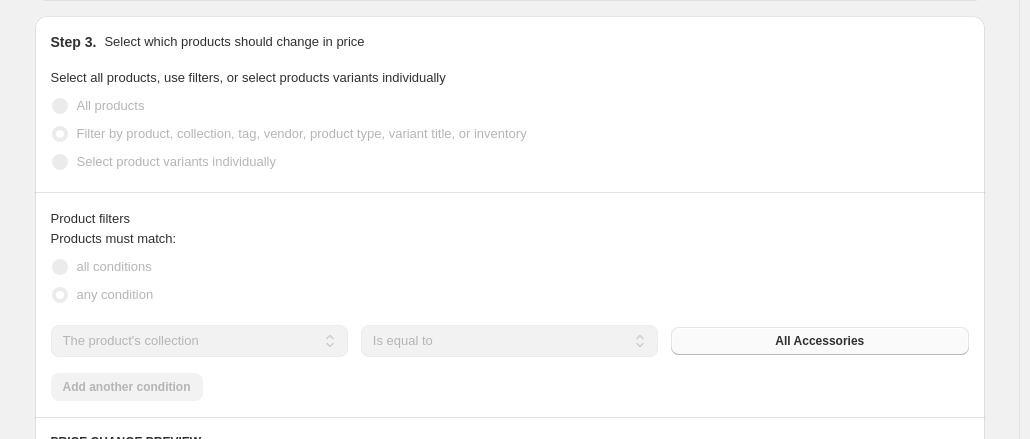 click on "All Accessories" at bounding box center [819, 341] 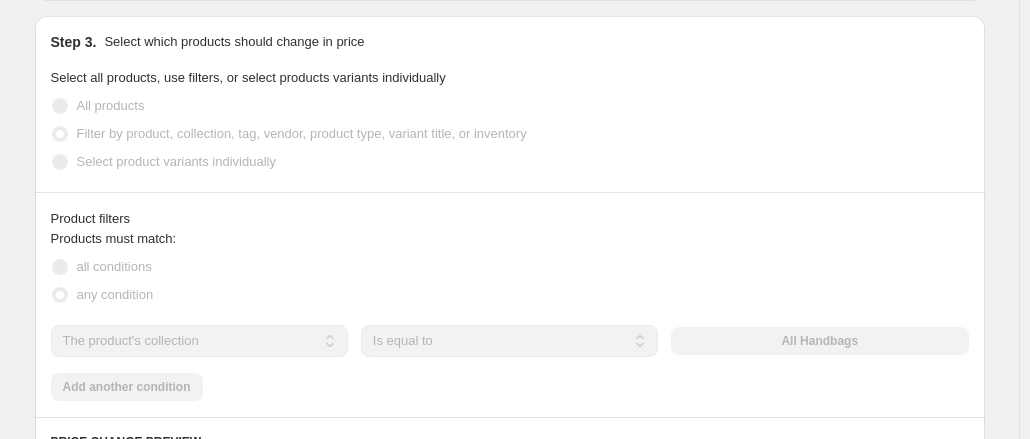 scroll, scrollTop: 990, scrollLeft: 0, axis: vertical 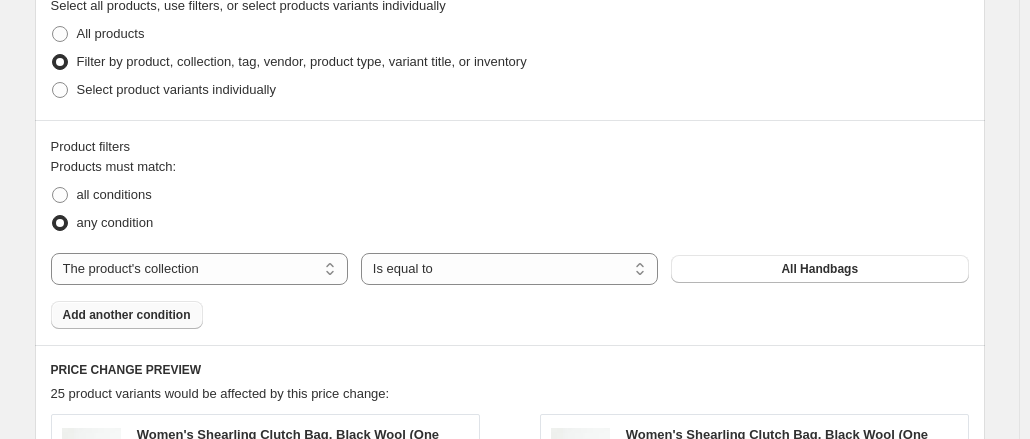 click on "Add another condition" at bounding box center (127, 315) 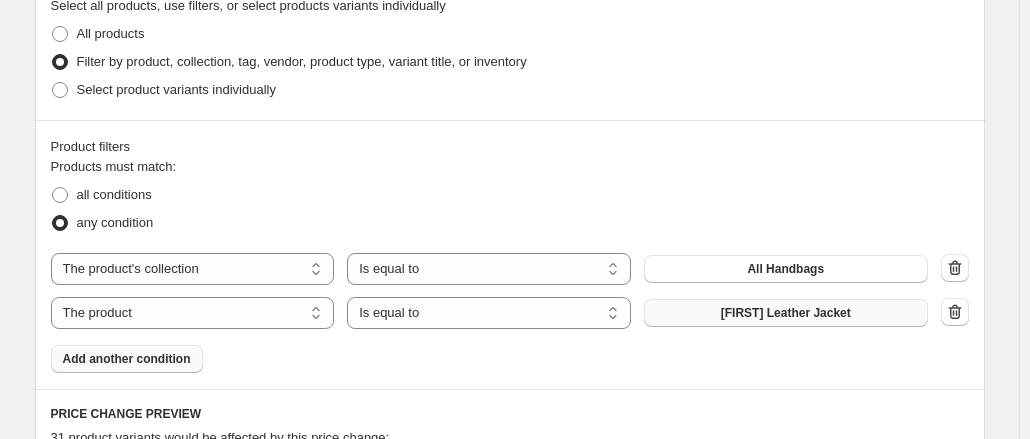 click on "Adrian Leather Jacket" at bounding box center (786, 313) 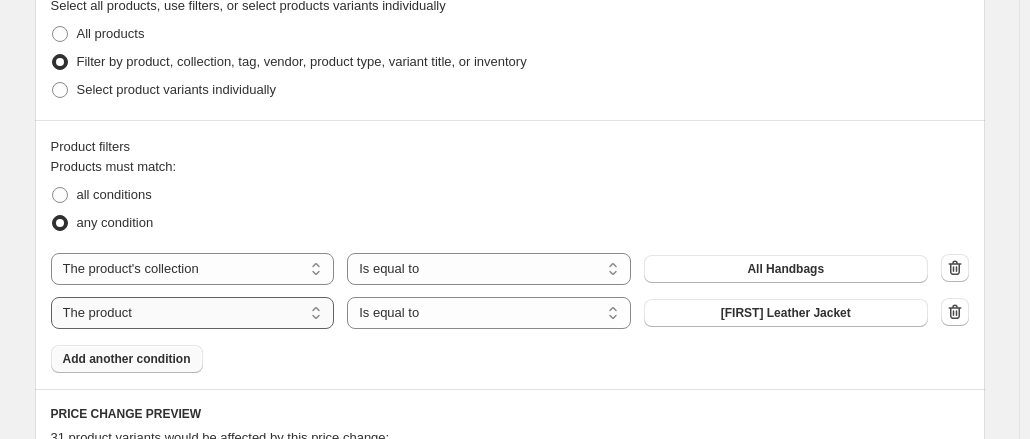 click on "The product The product's collection The product's tag The product's vendor The product's type The product's status The variant's title Inventory quantity" at bounding box center (193, 313) 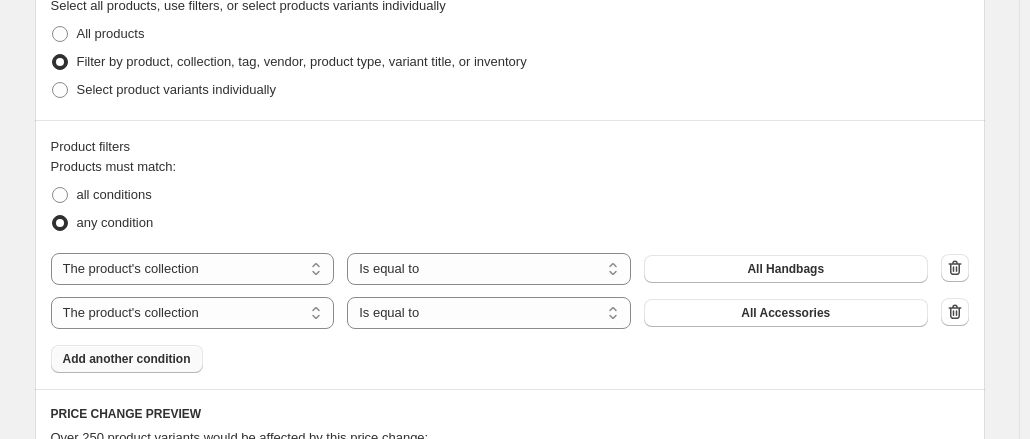 click on "All Accessories" at bounding box center [785, 313] 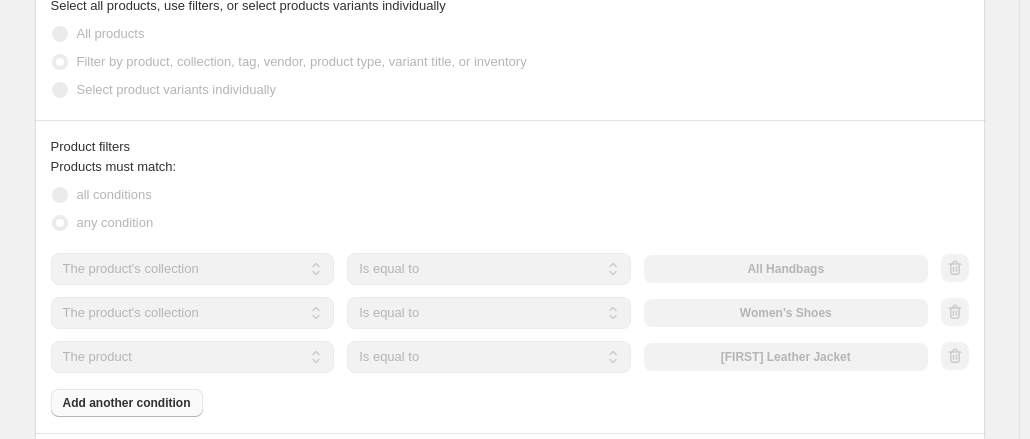 click on "The product The product's collection The product's tag The product's vendor The product's type The product's status The variant's title Inventory quantity" at bounding box center [193, 357] 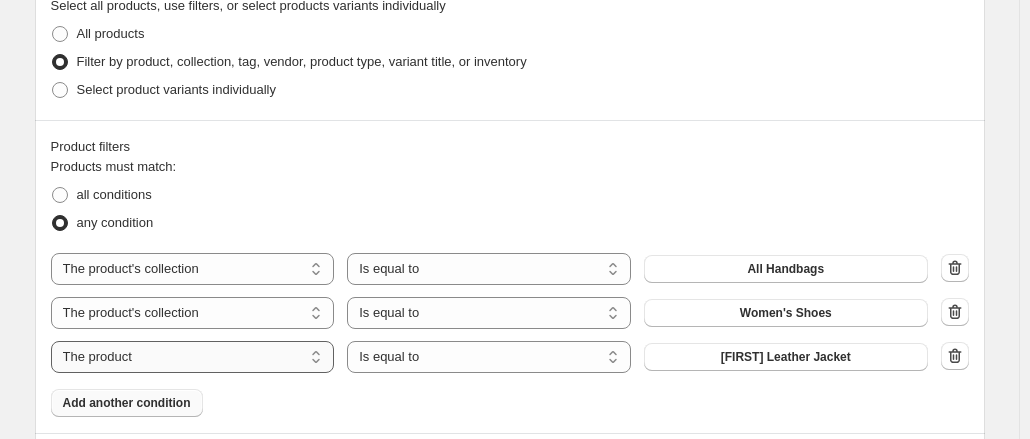 click on "The product The product's collection The product's tag The product's vendor The product's type The product's status The variant's title Inventory quantity" at bounding box center (193, 357) 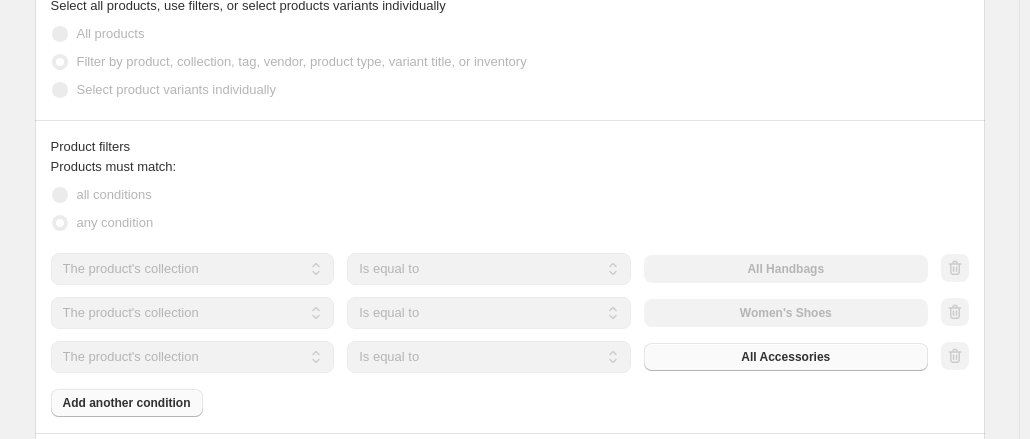 click on "All Accessories" at bounding box center [786, 357] 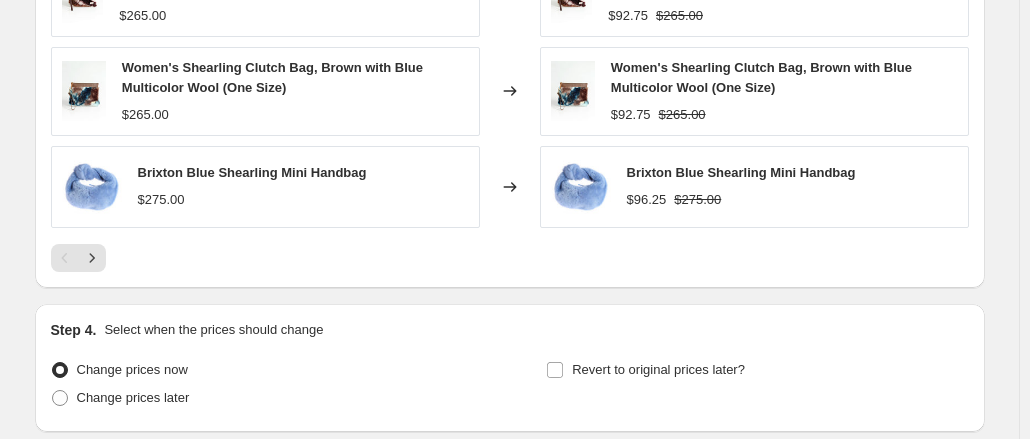 scroll, scrollTop: 1786, scrollLeft: 0, axis: vertical 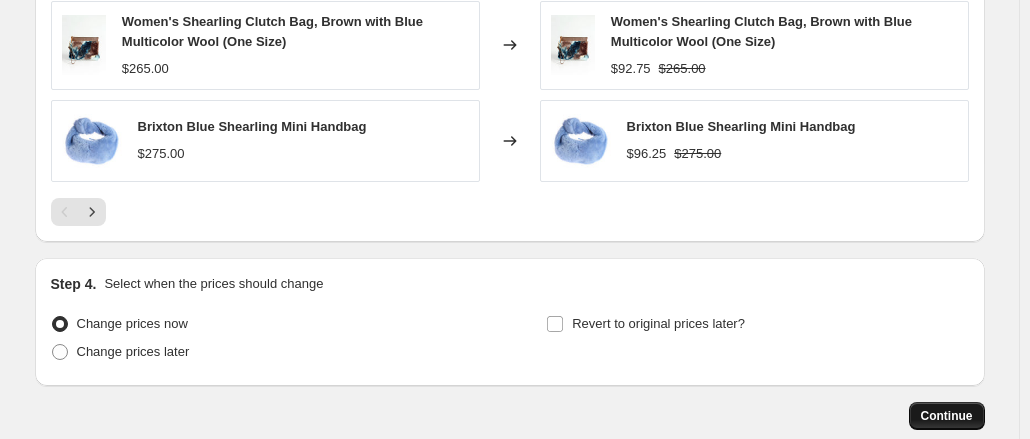 click on "Continue" at bounding box center (947, 416) 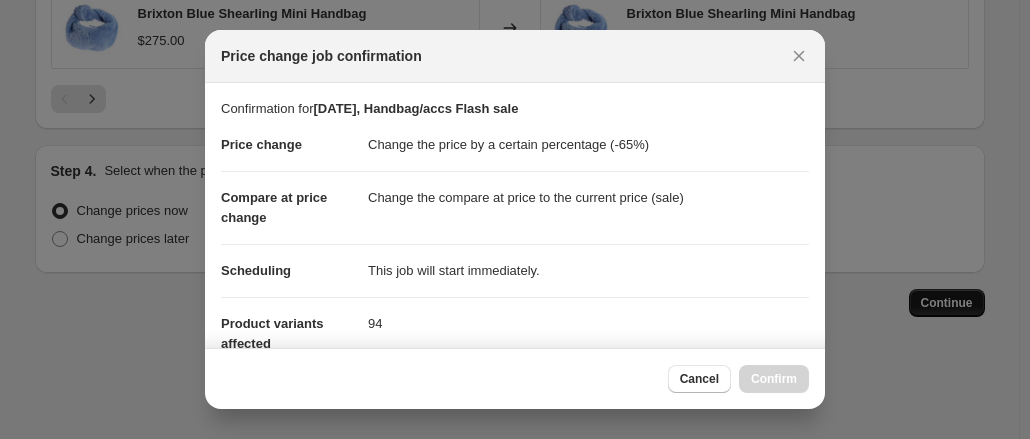 scroll, scrollTop: 1786, scrollLeft: 0, axis: vertical 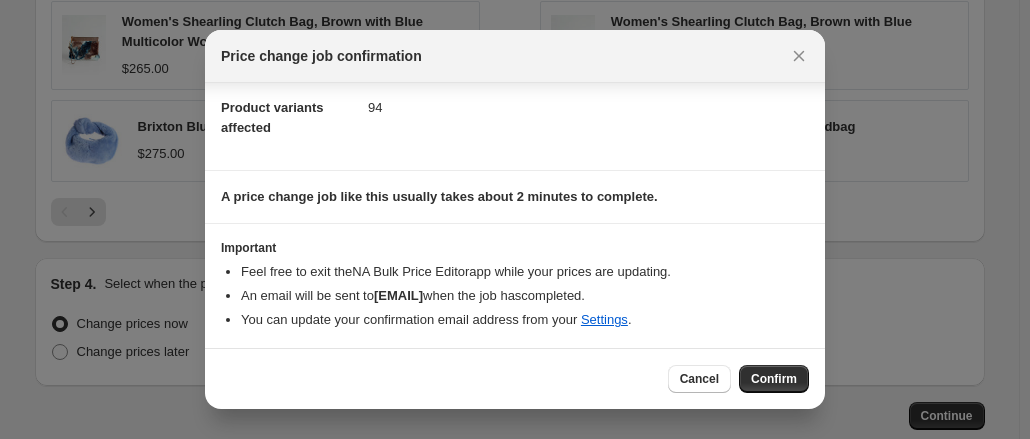 click on "Cancel Confirm" at bounding box center (515, 378) 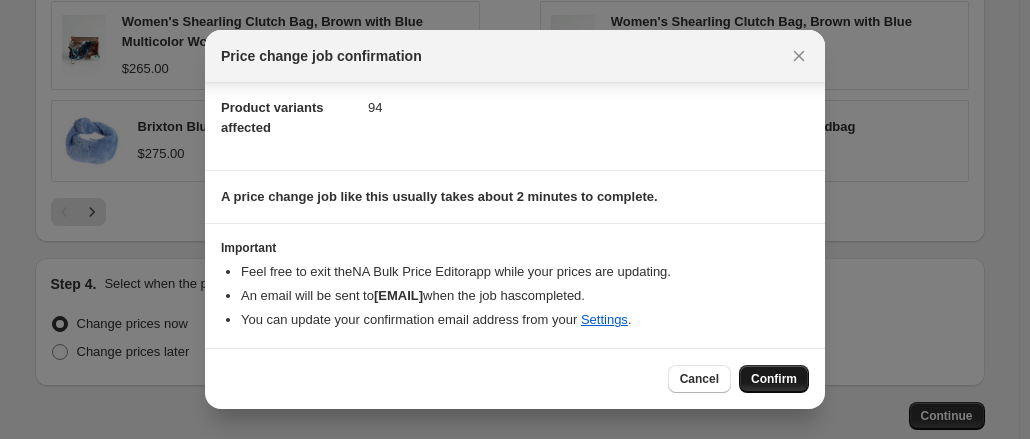 click on "Confirm" at bounding box center (774, 379) 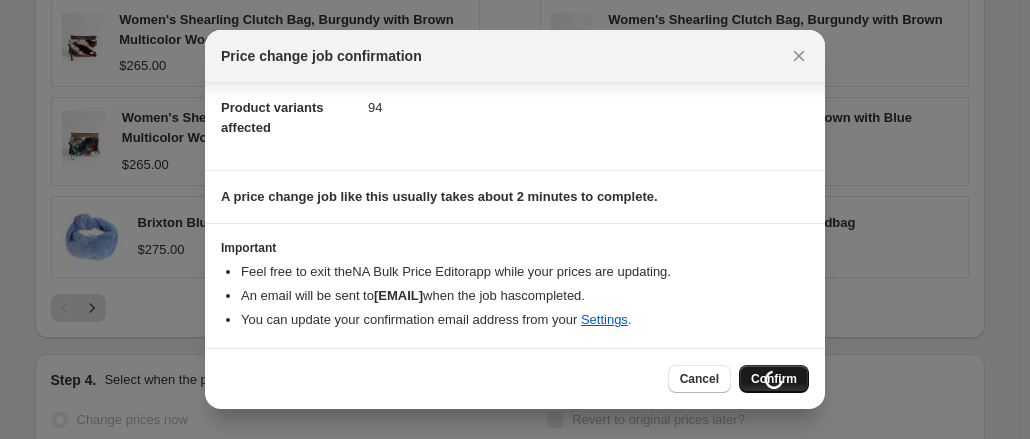 scroll, scrollTop: 1854, scrollLeft: 0, axis: vertical 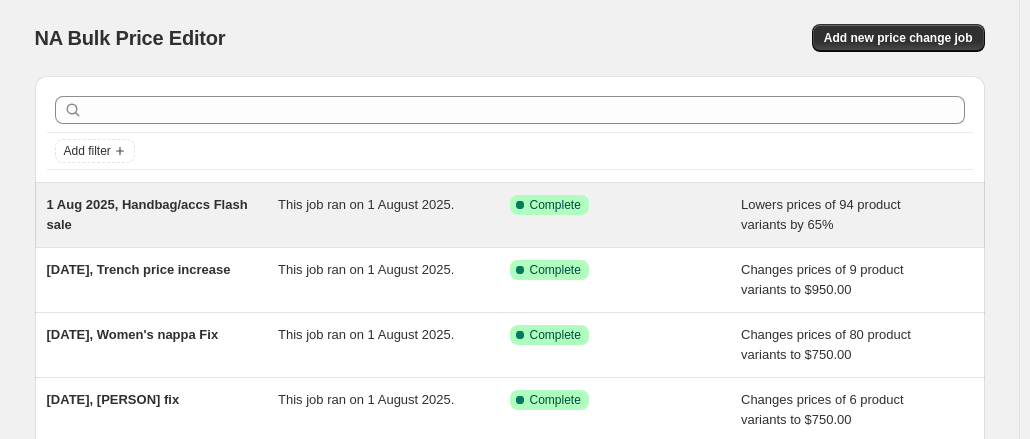 click on "1 Aug 2025, Handbag/accs Flash sale" at bounding box center [147, 214] 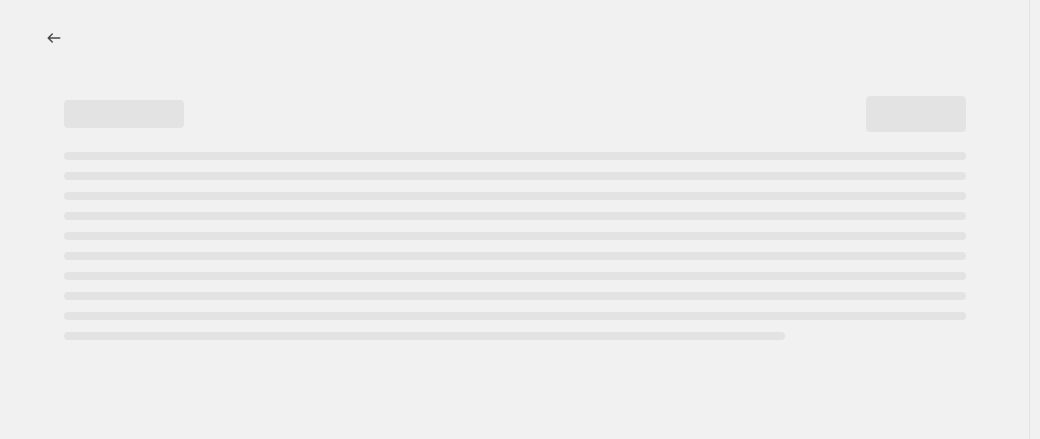 select on "percentage" 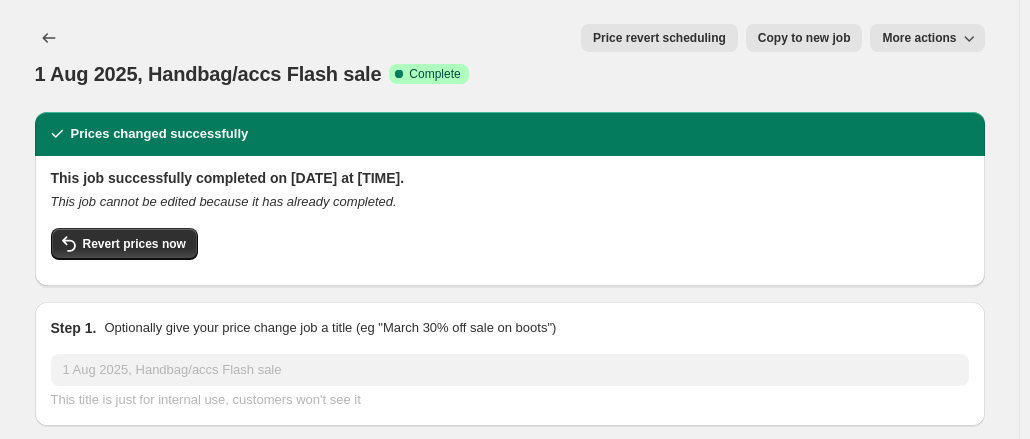click on "Copy to new job" at bounding box center [804, 38] 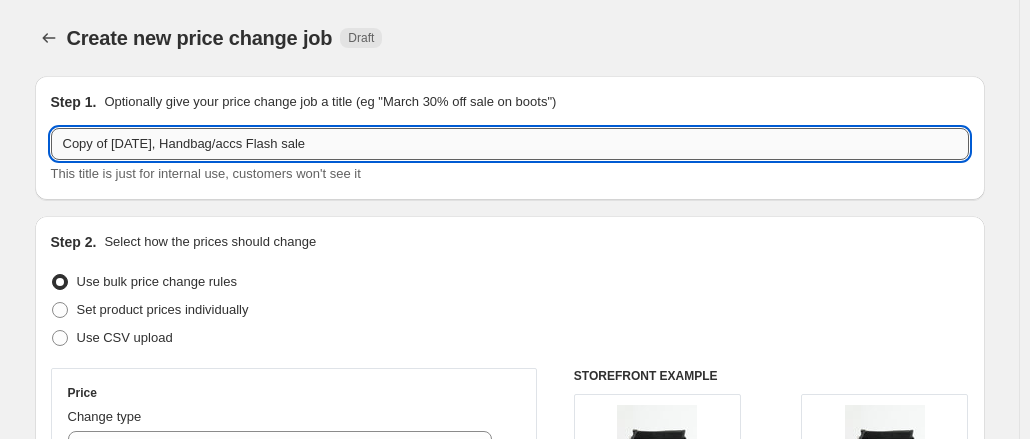 click on "Copy of [DATE], Handbag/accs Flash sale" at bounding box center (510, 144) 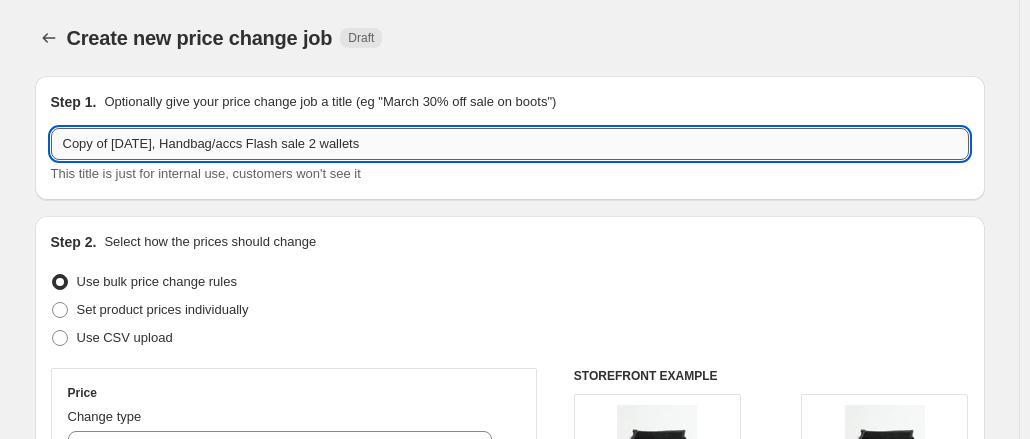 click on "Copy of [DATE], Handbag/accs Flash sale 2 wallets" at bounding box center [510, 144] 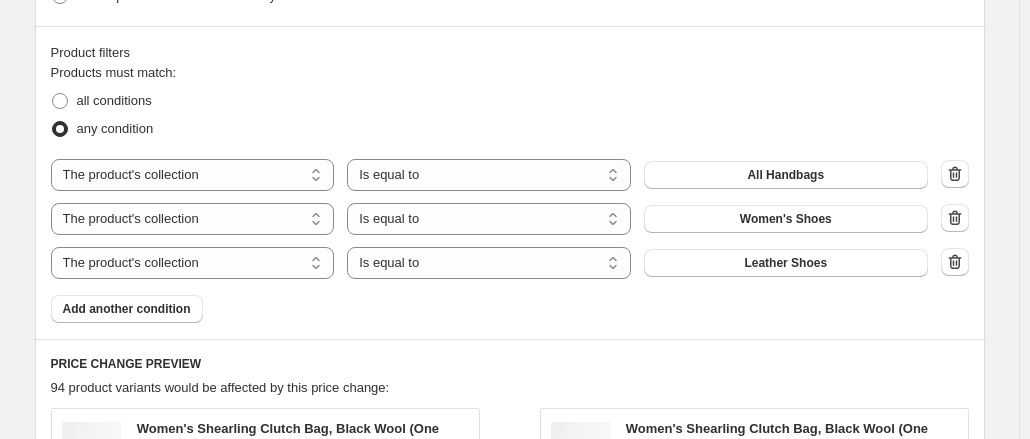 scroll, scrollTop: 1085, scrollLeft: 0, axis: vertical 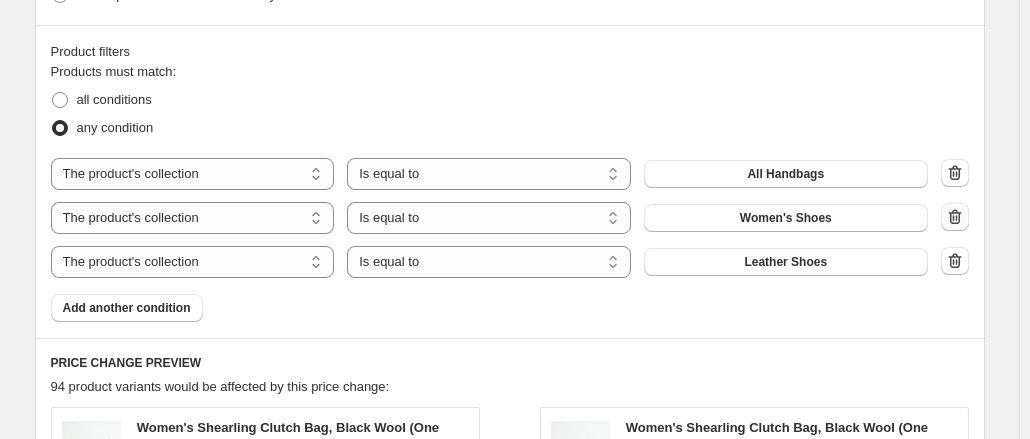 type on "Copy of [DATE], Handbag/accs Flash sale-wallets" 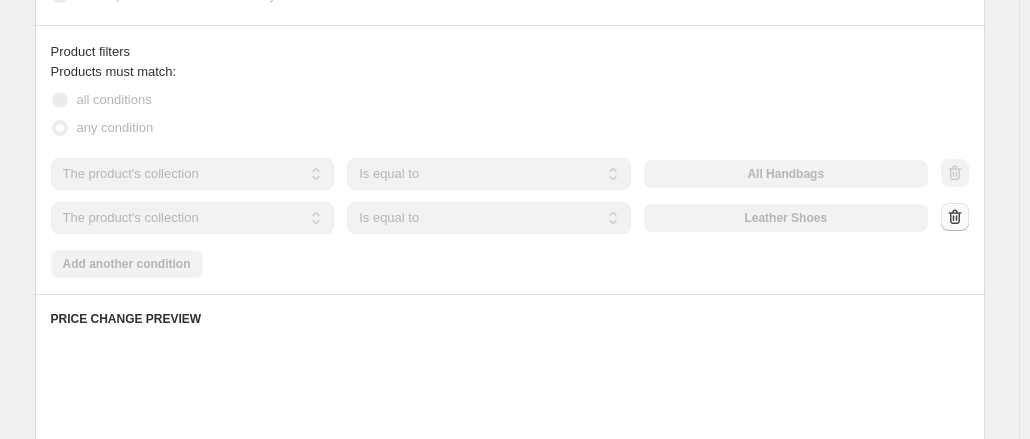 click at bounding box center [955, 218] 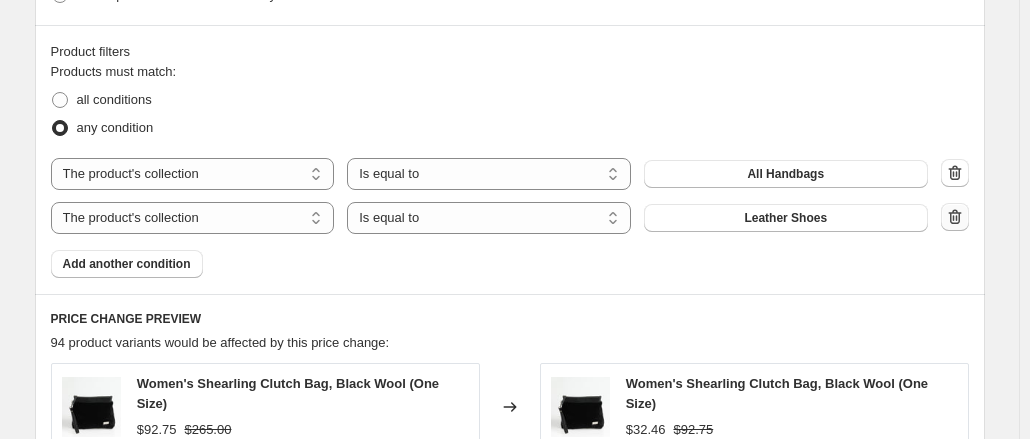 click 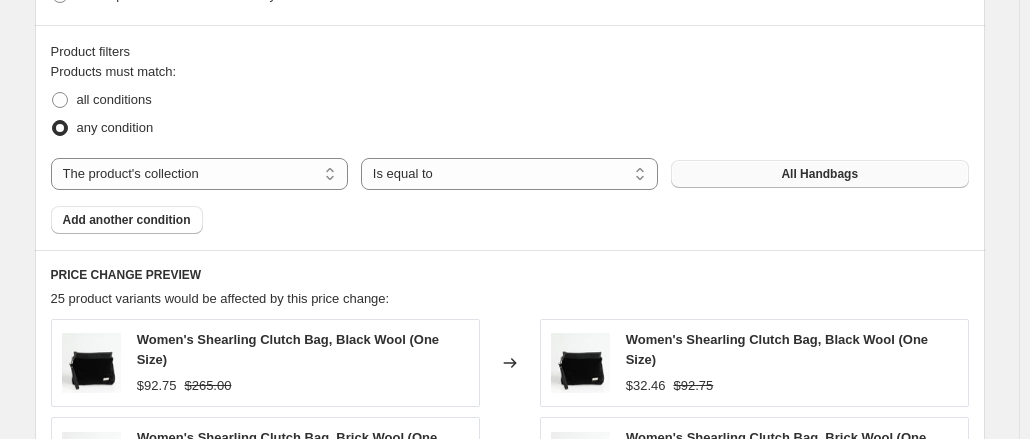 click on "All Handbags" at bounding box center [819, 174] 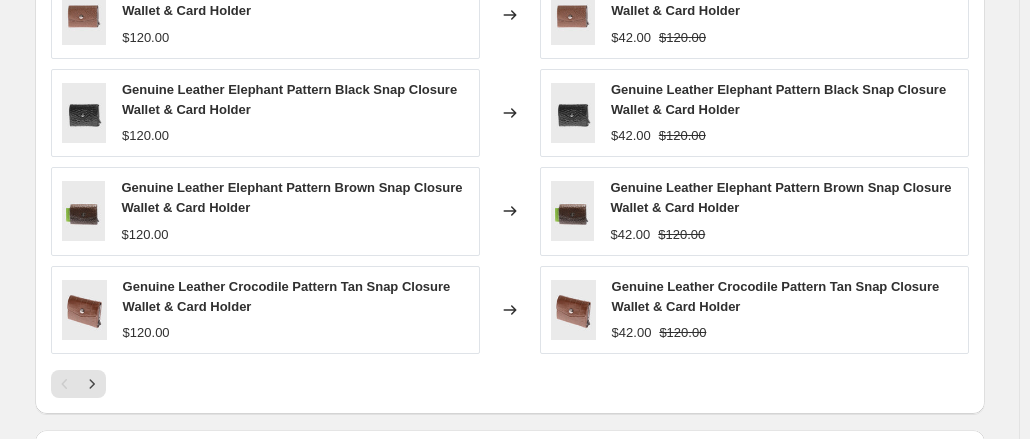 scroll, scrollTop: 1610, scrollLeft: 0, axis: vertical 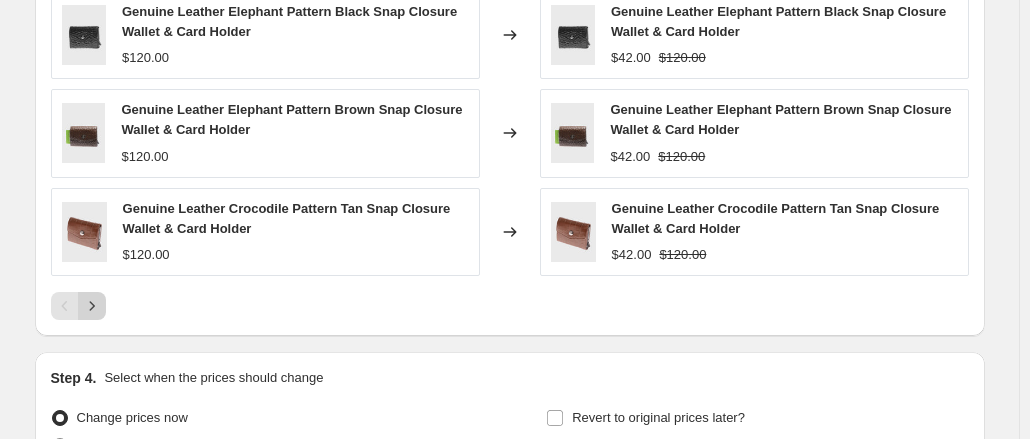 click at bounding box center (92, 306) 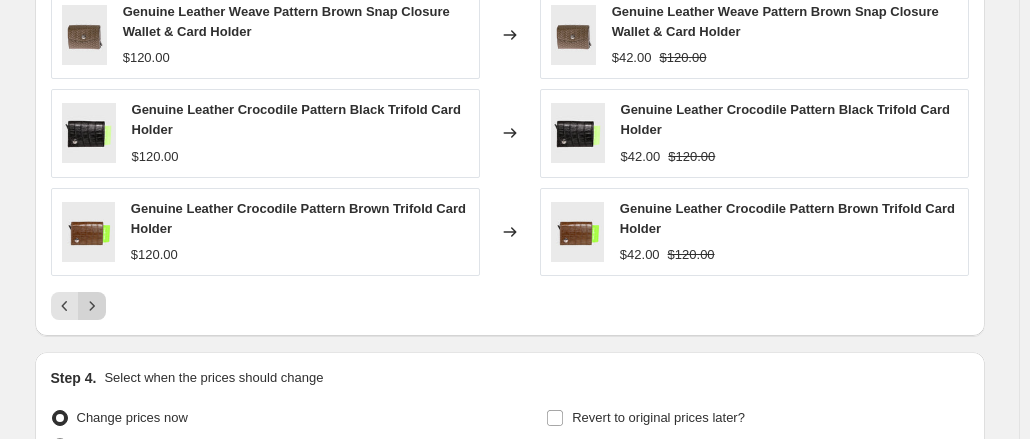 click 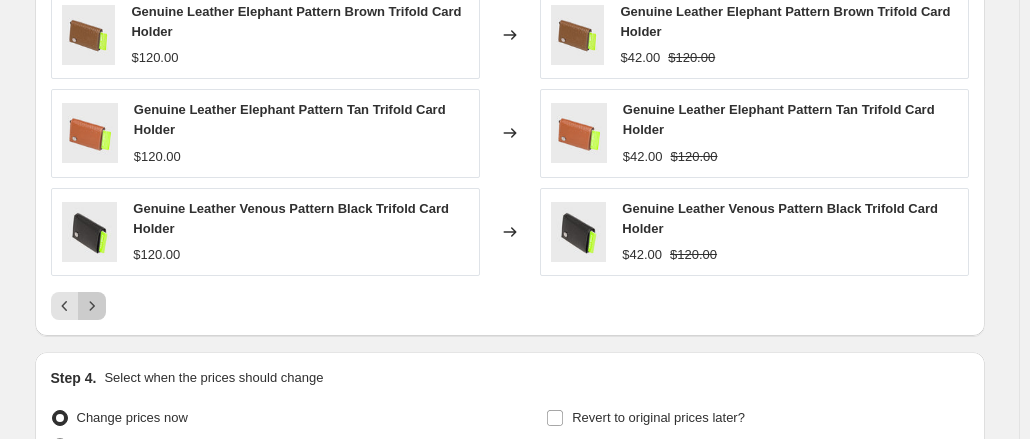 click 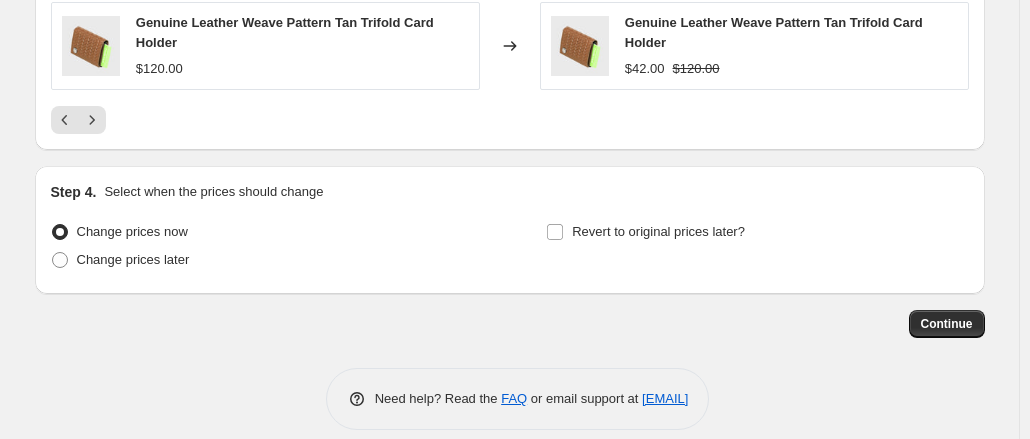 scroll, scrollTop: 1812, scrollLeft: 0, axis: vertical 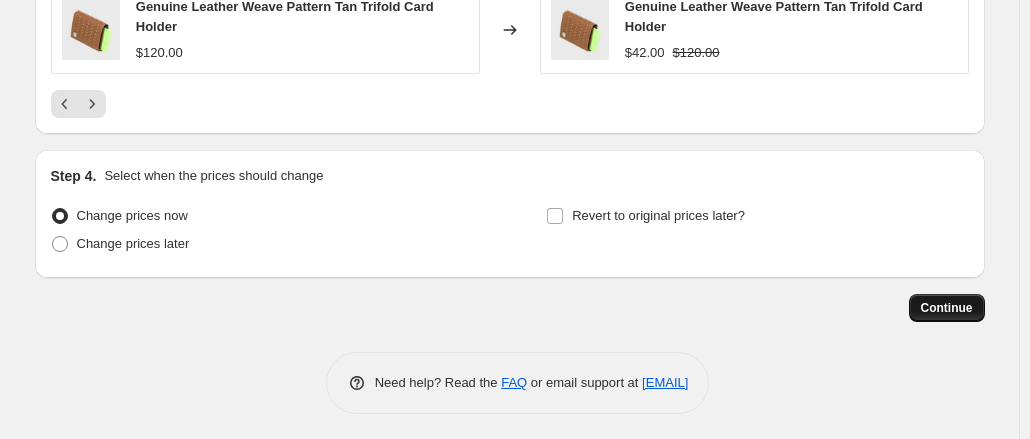 click on "Continue" at bounding box center [947, 308] 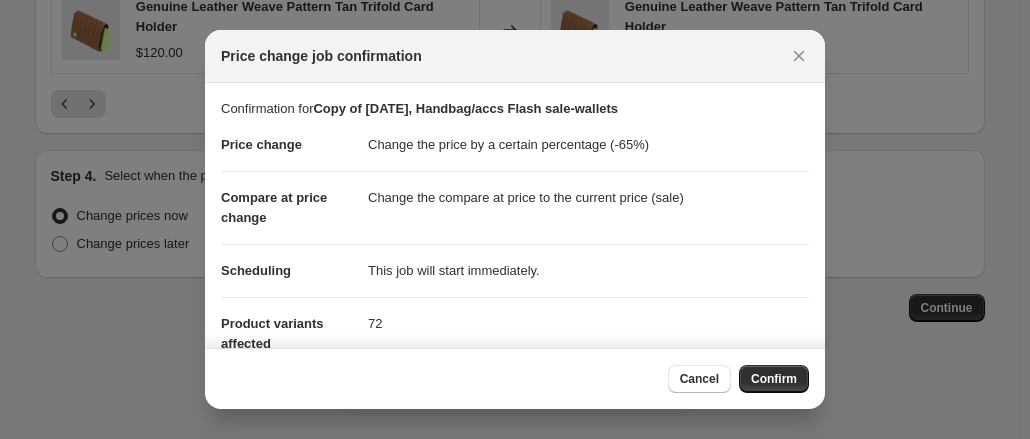 scroll, scrollTop: 216, scrollLeft: 0, axis: vertical 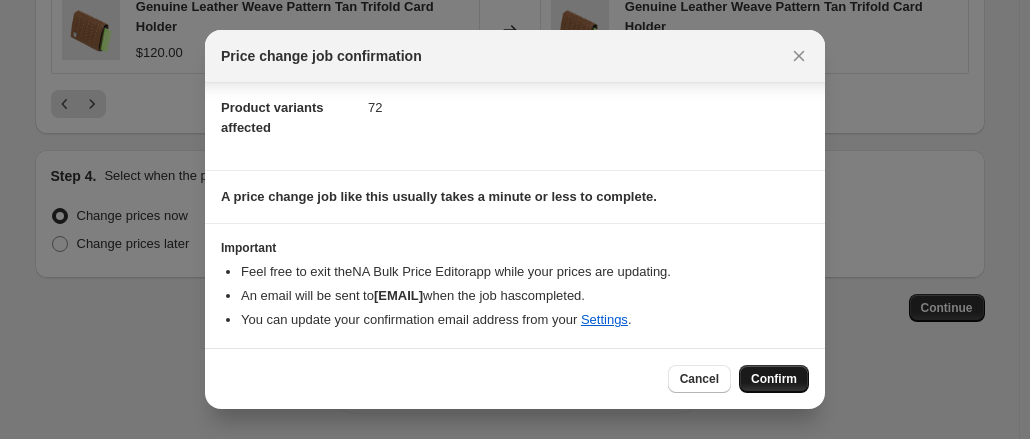 click on "Confirm" at bounding box center [774, 379] 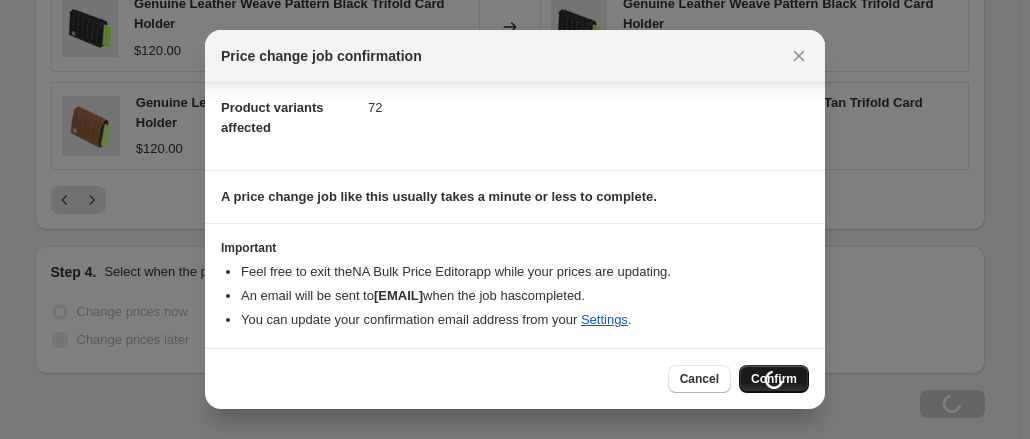 scroll, scrollTop: 1880, scrollLeft: 0, axis: vertical 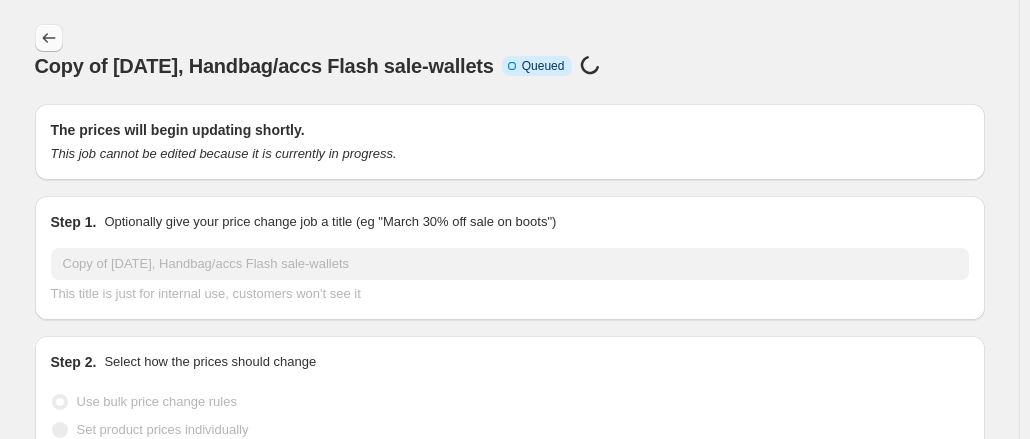 click 